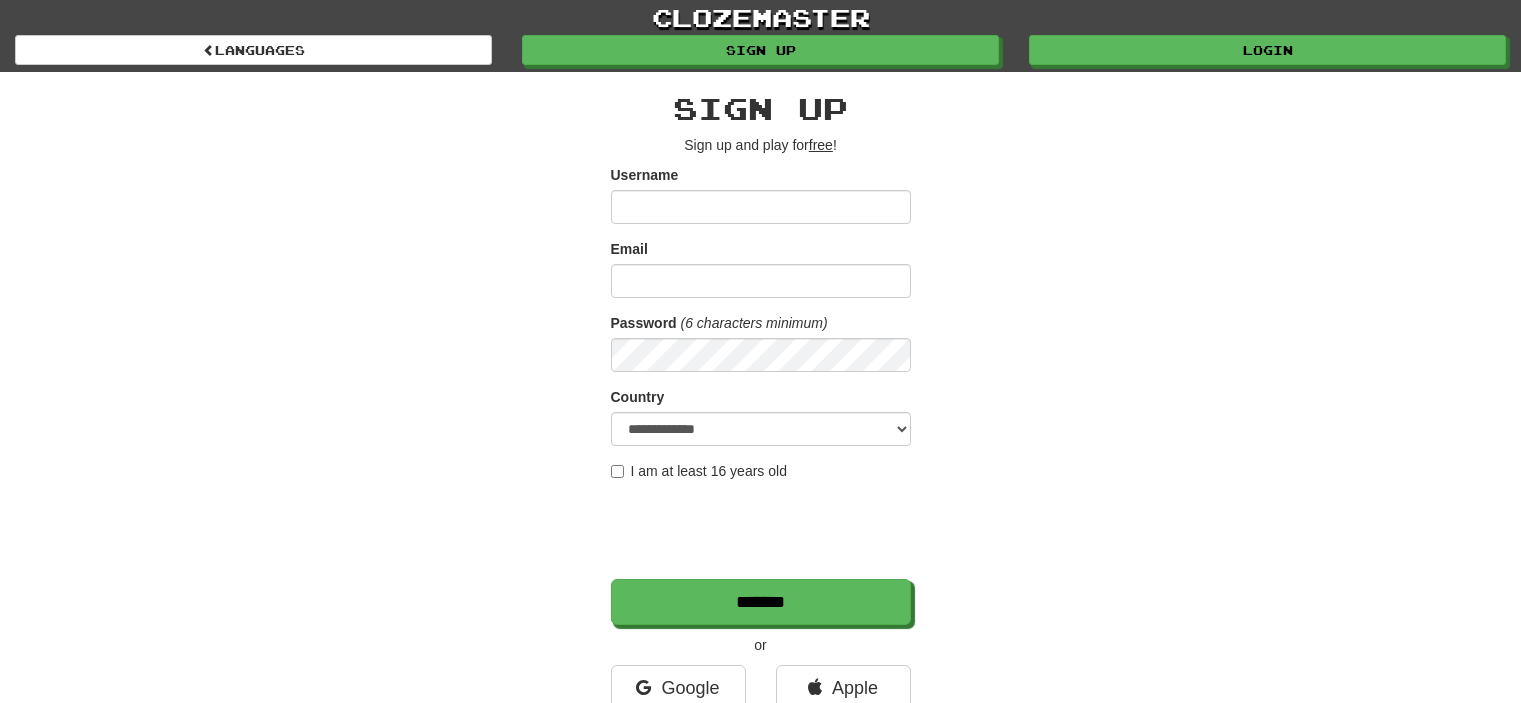 scroll, scrollTop: 0, scrollLeft: 0, axis: both 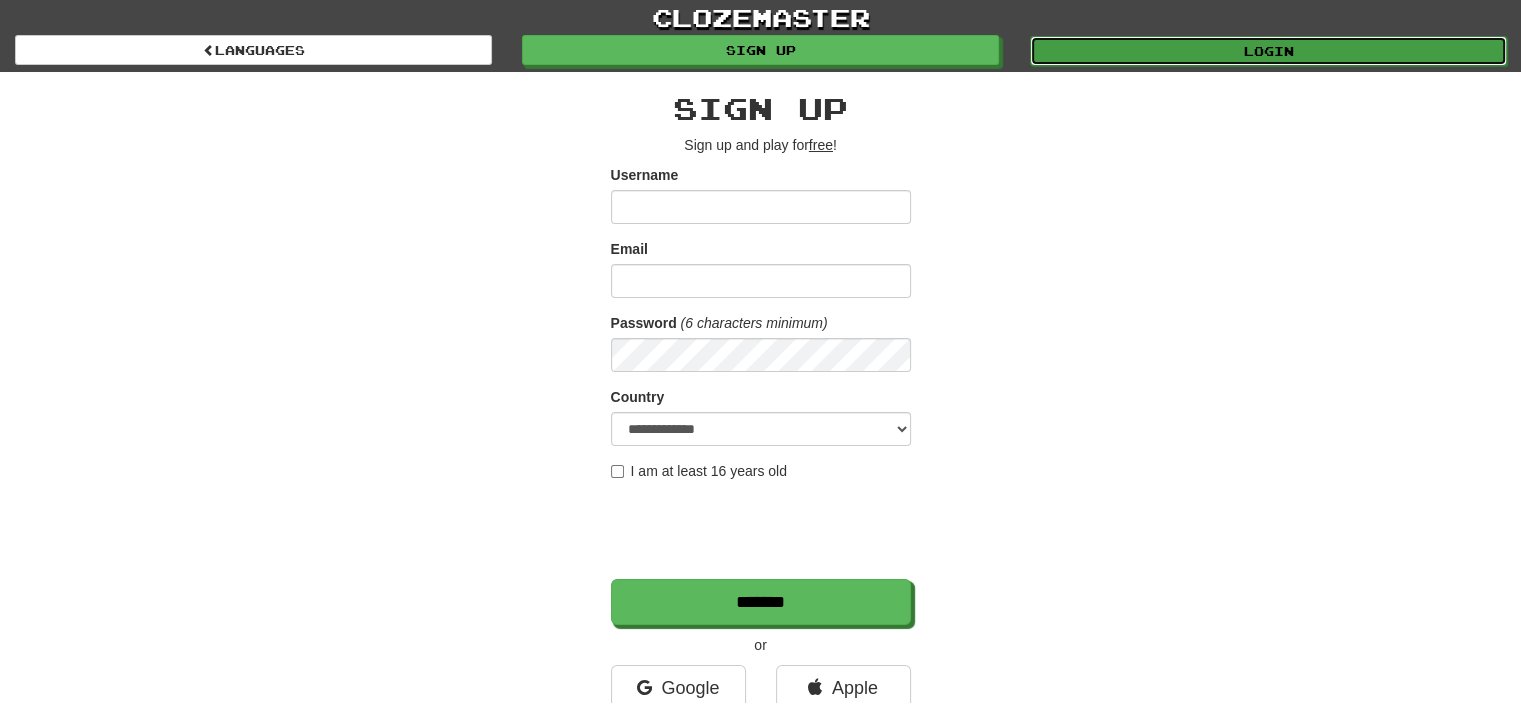 click on "Login" at bounding box center [1268, 51] 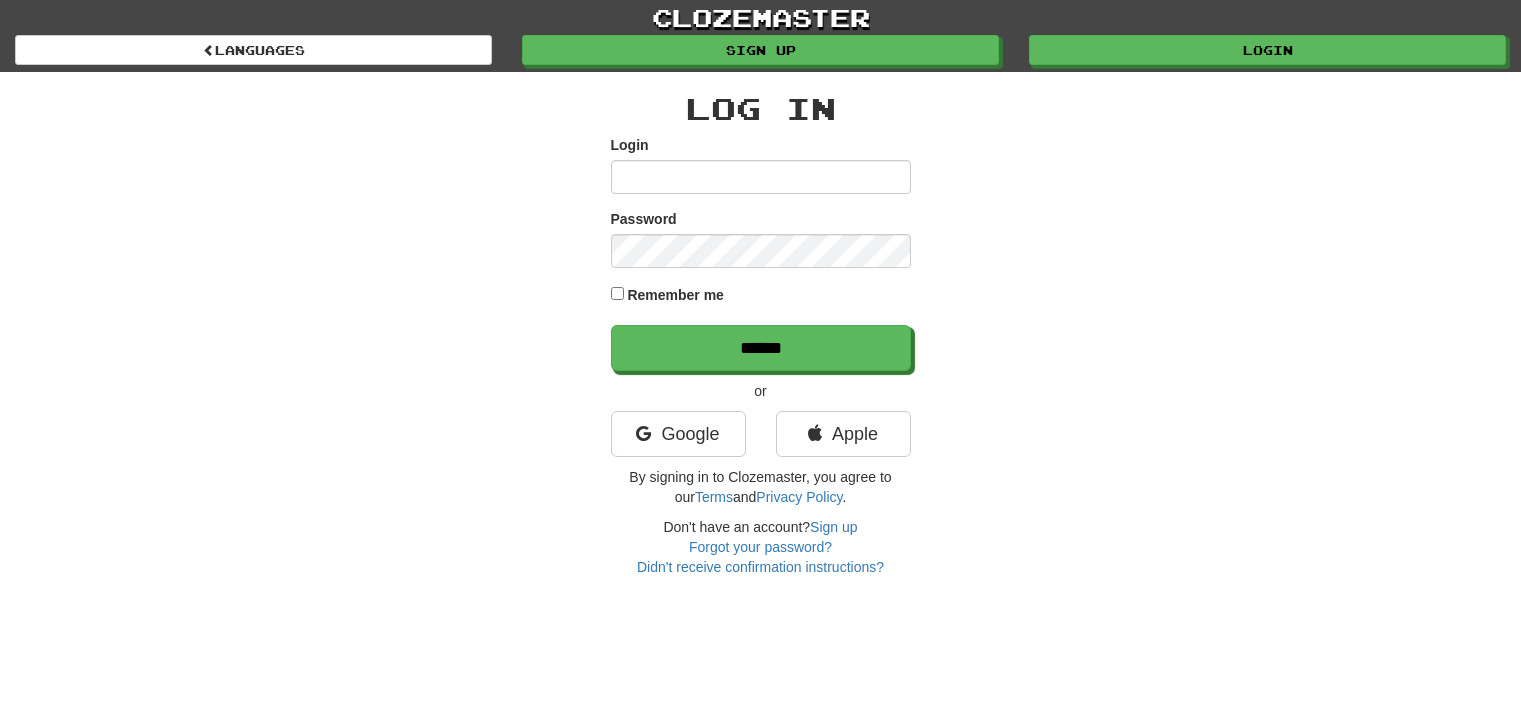 scroll, scrollTop: 0, scrollLeft: 0, axis: both 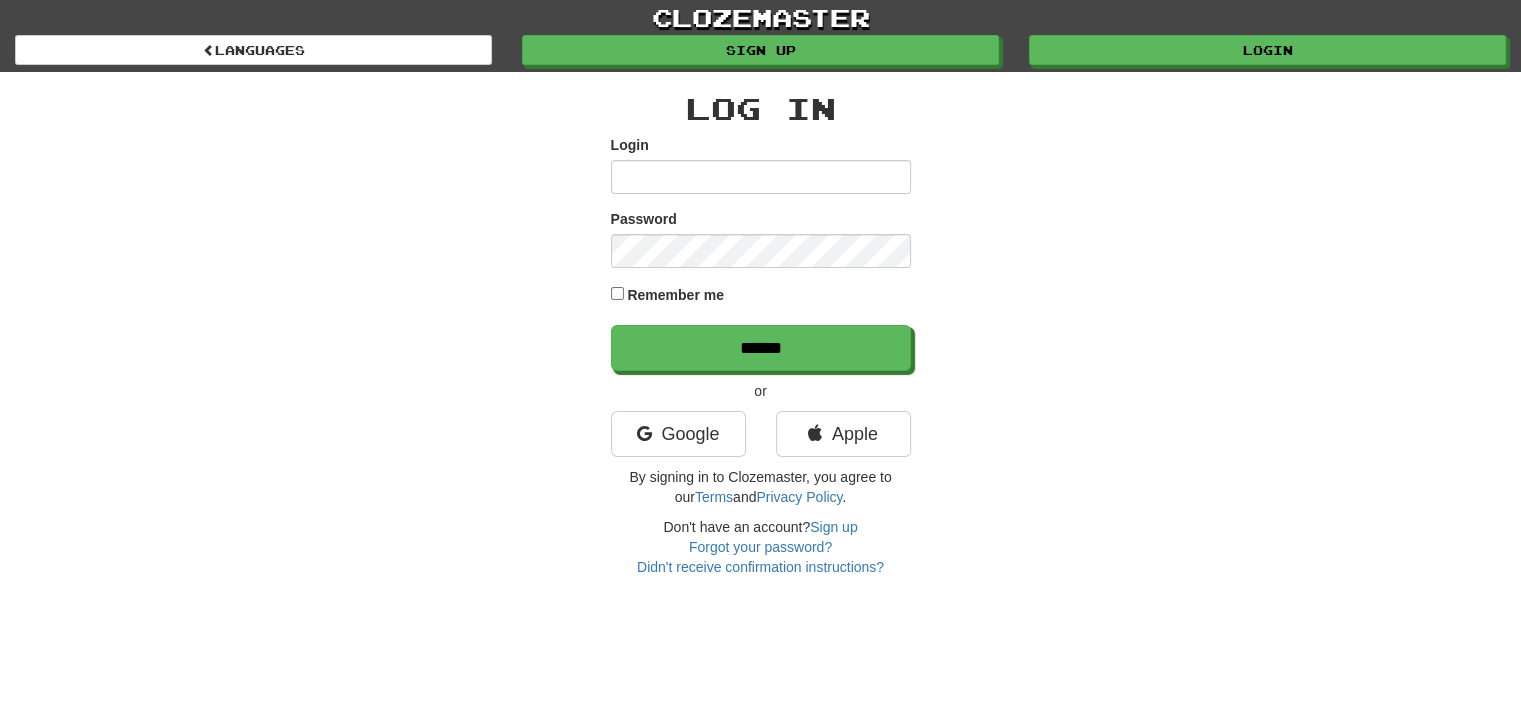 type on "********" 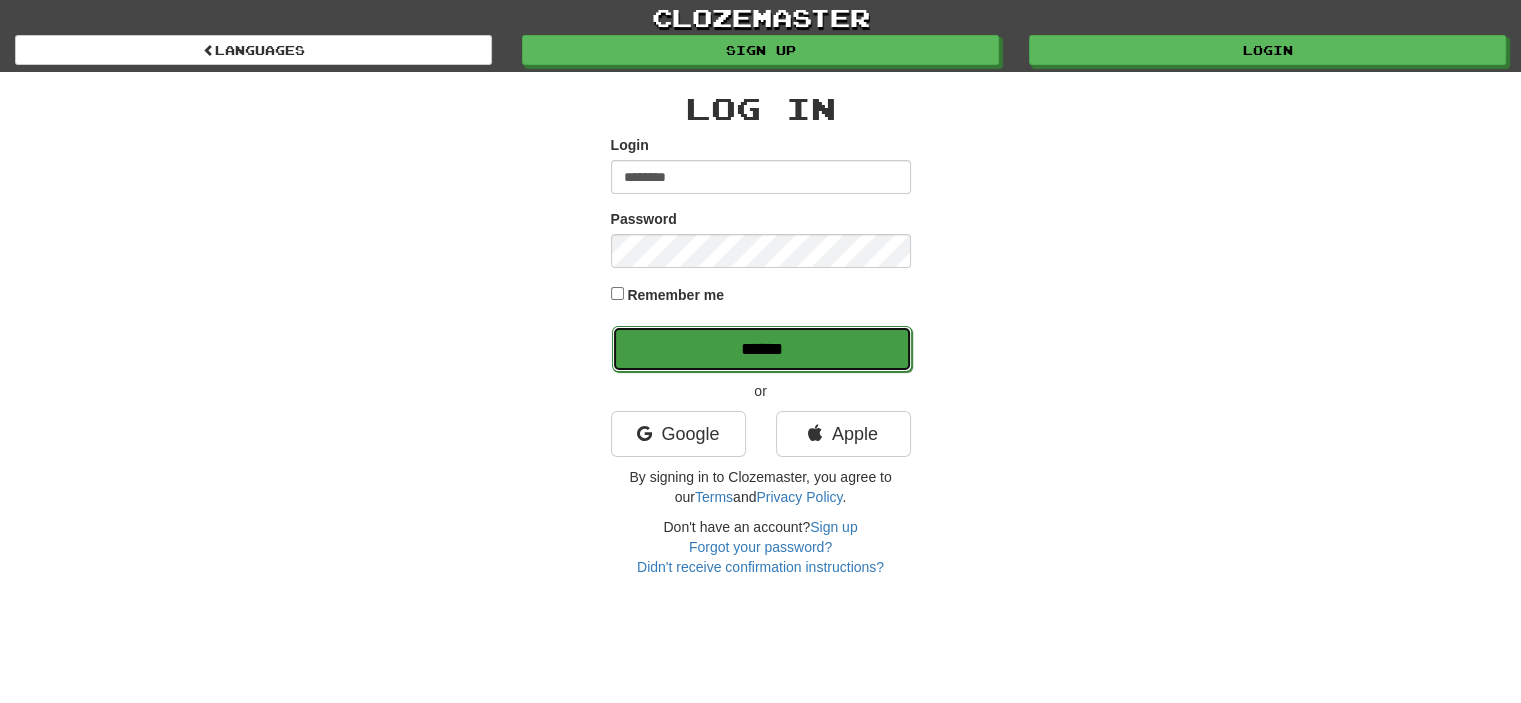 click on "******" at bounding box center (762, 349) 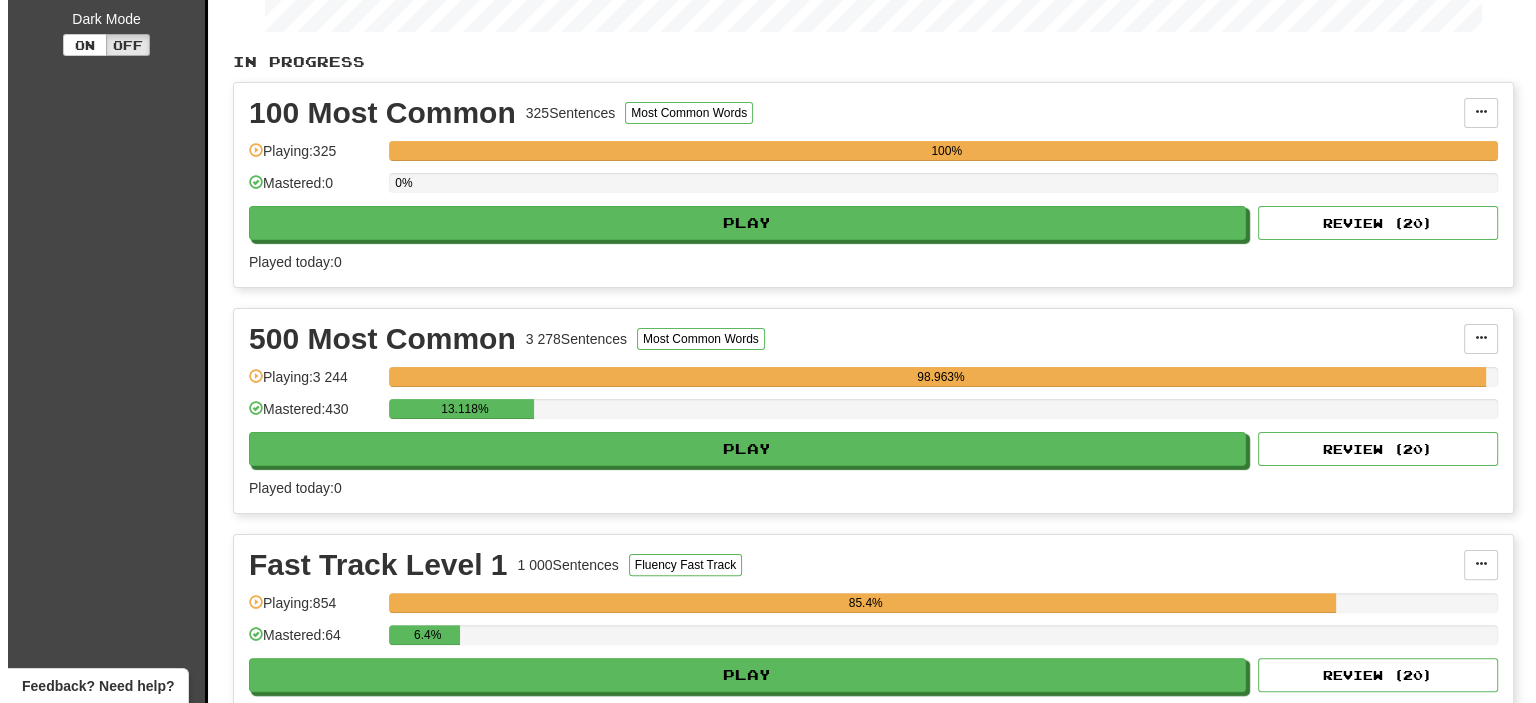 scroll, scrollTop: 500, scrollLeft: 0, axis: vertical 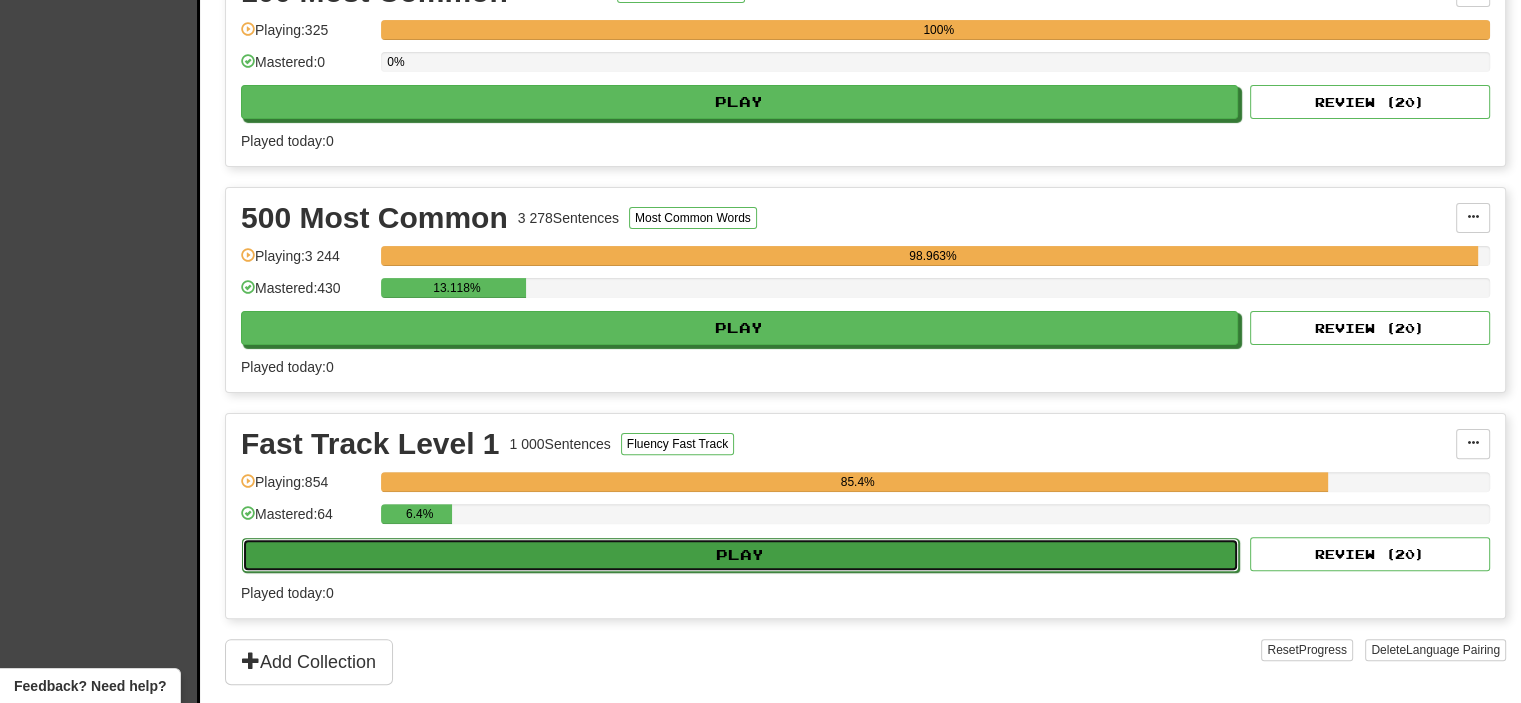 click on "Play" at bounding box center (740, 555) 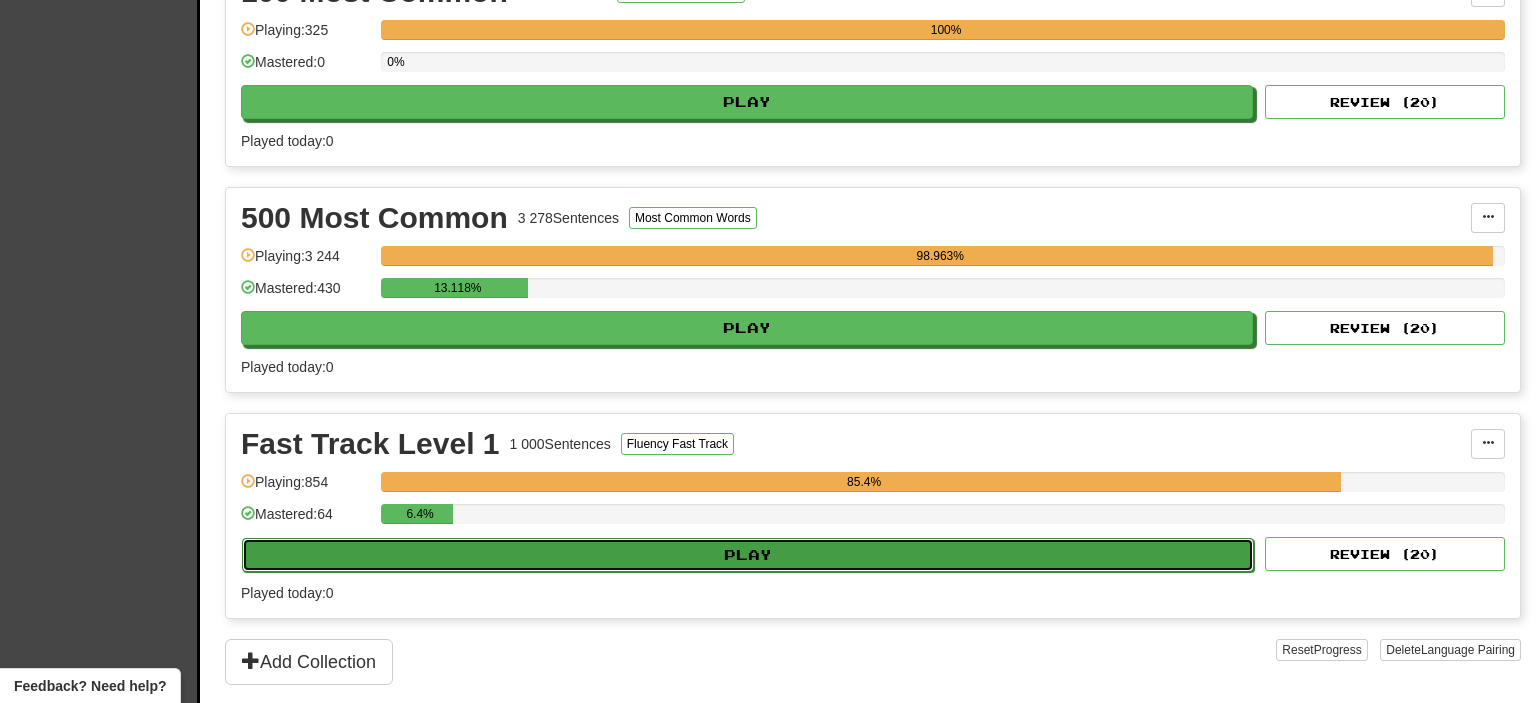 select on "**" 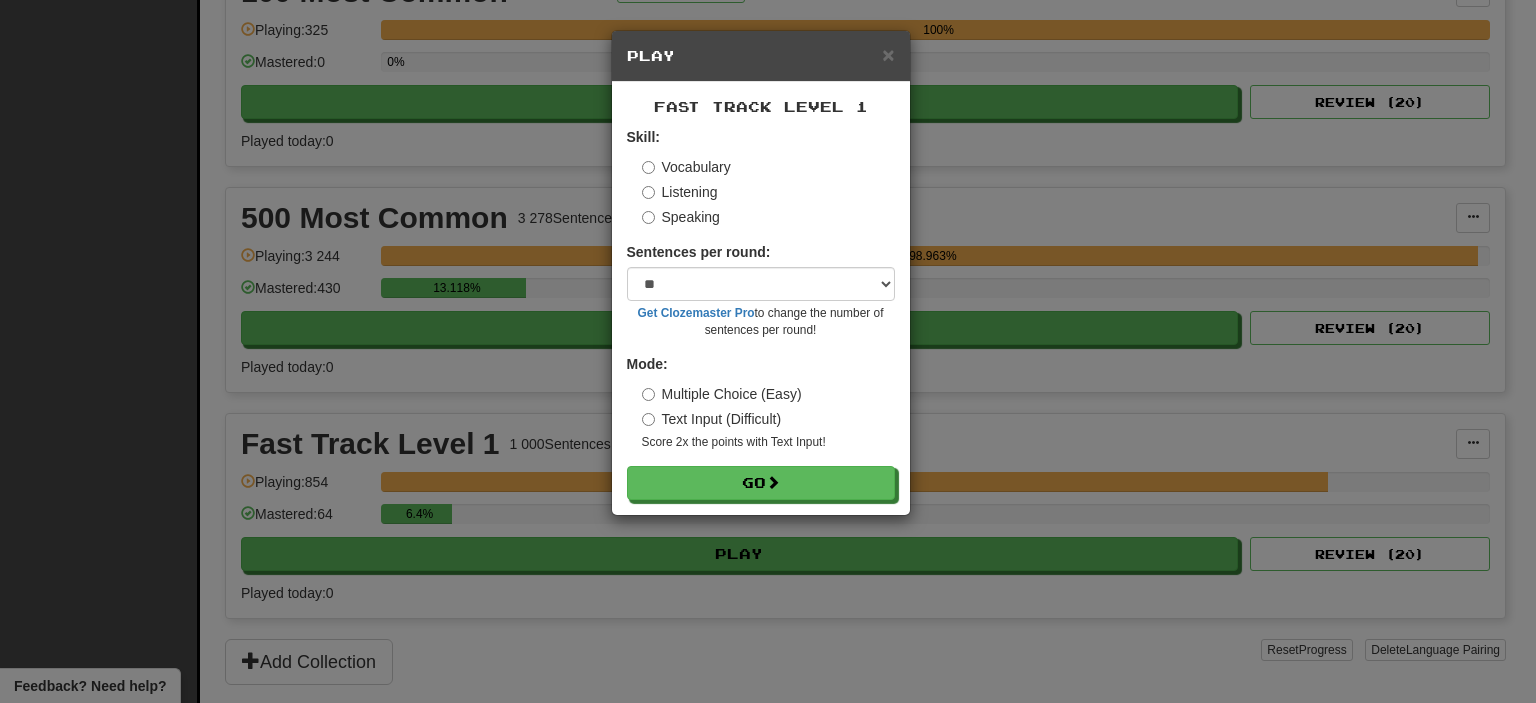 click on "× Play" at bounding box center [761, 56] 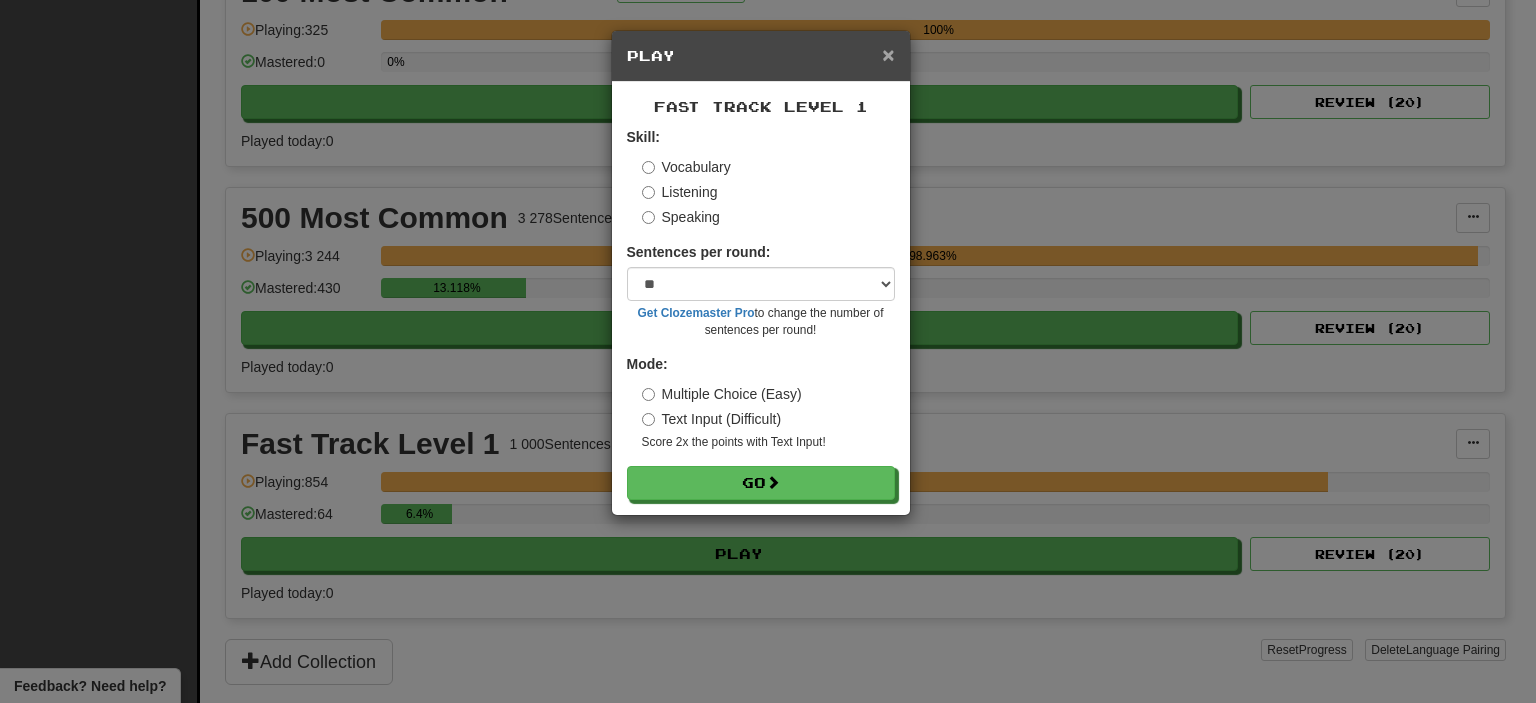 click on "×" at bounding box center [888, 54] 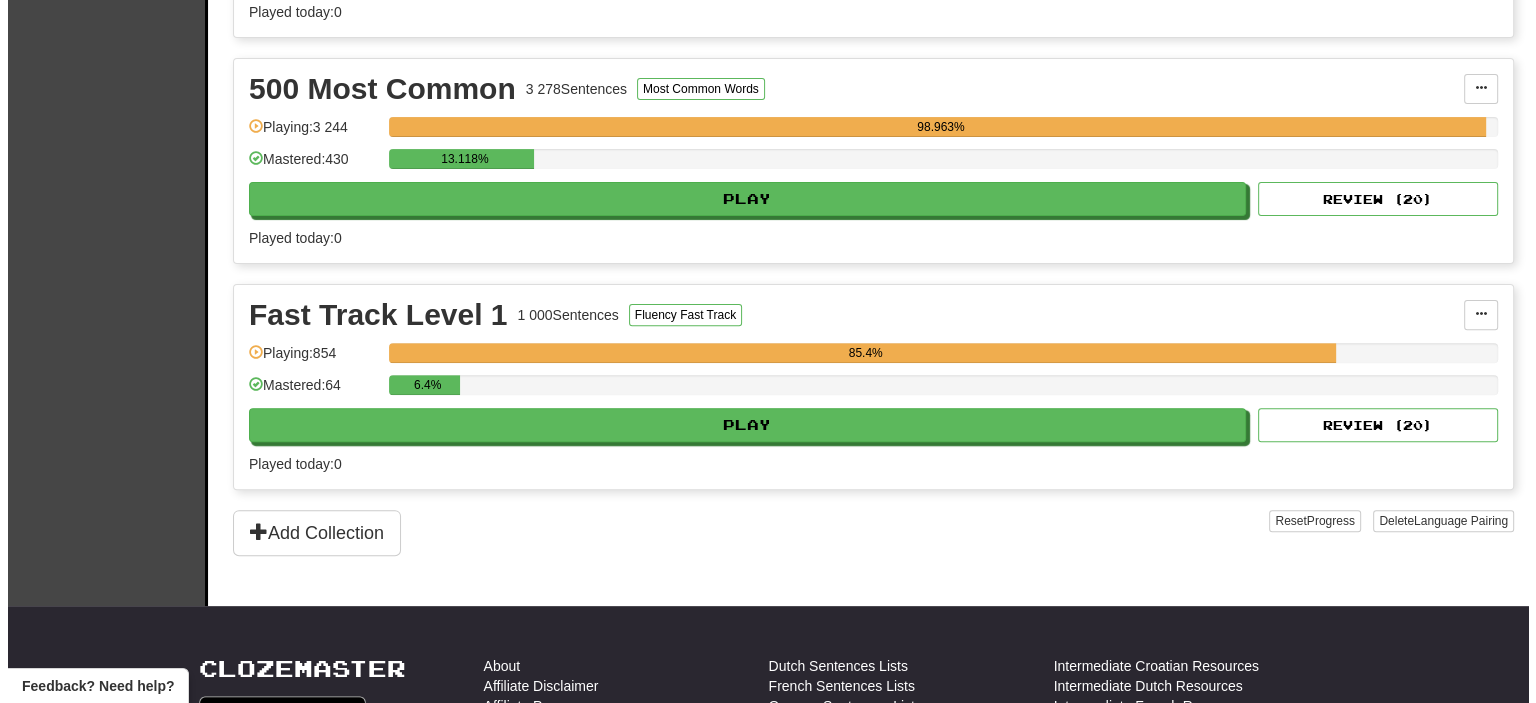scroll, scrollTop: 700, scrollLeft: 0, axis: vertical 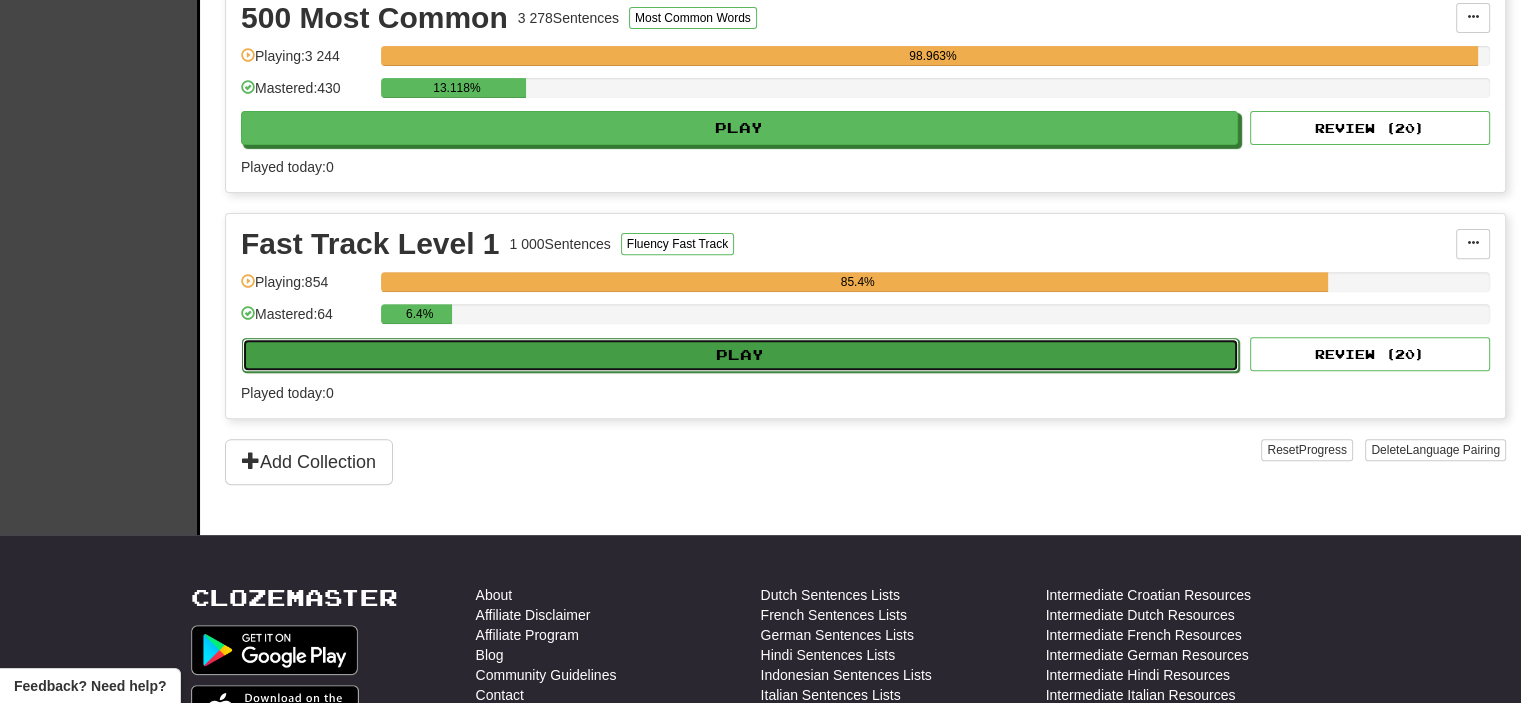 click on "Play" at bounding box center [740, 355] 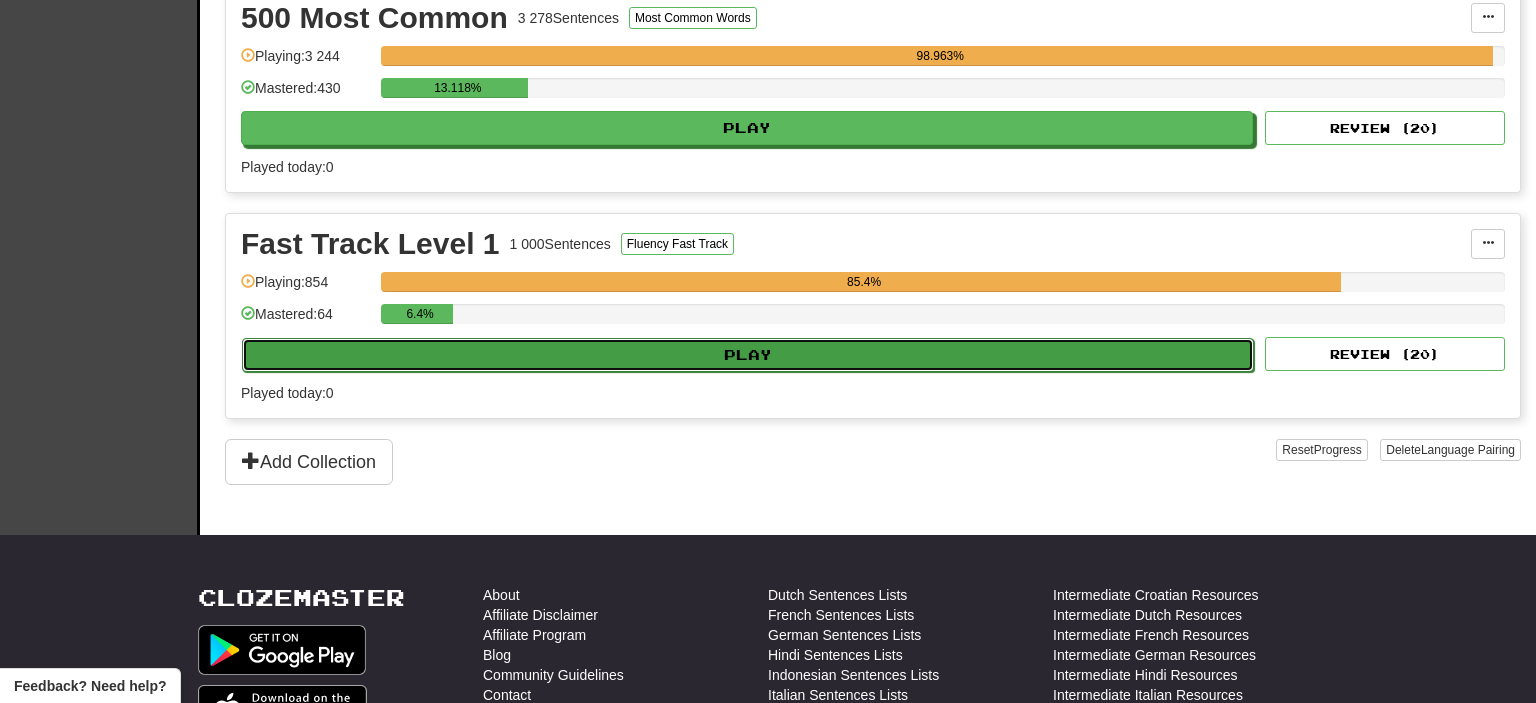 select on "**" 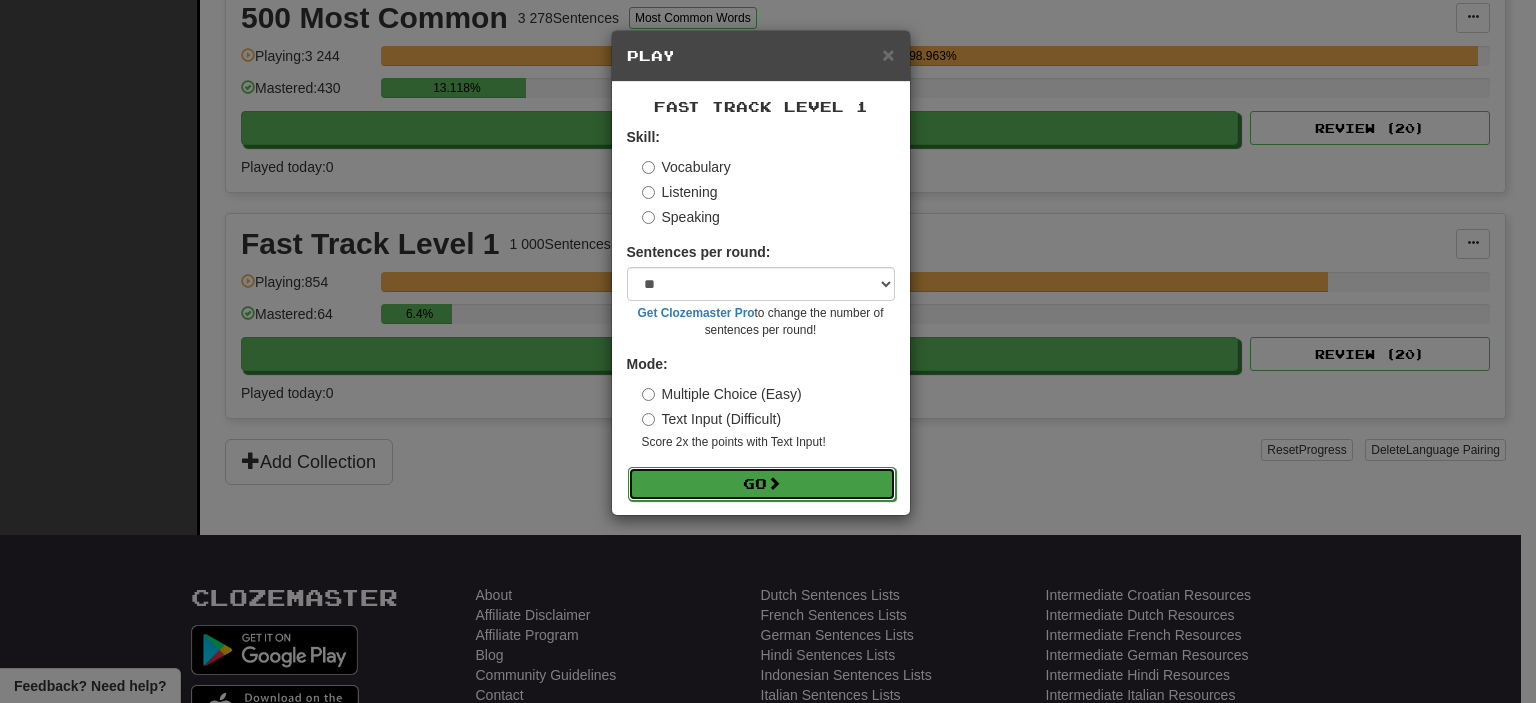 click on "Go" at bounding box center [762, 484] 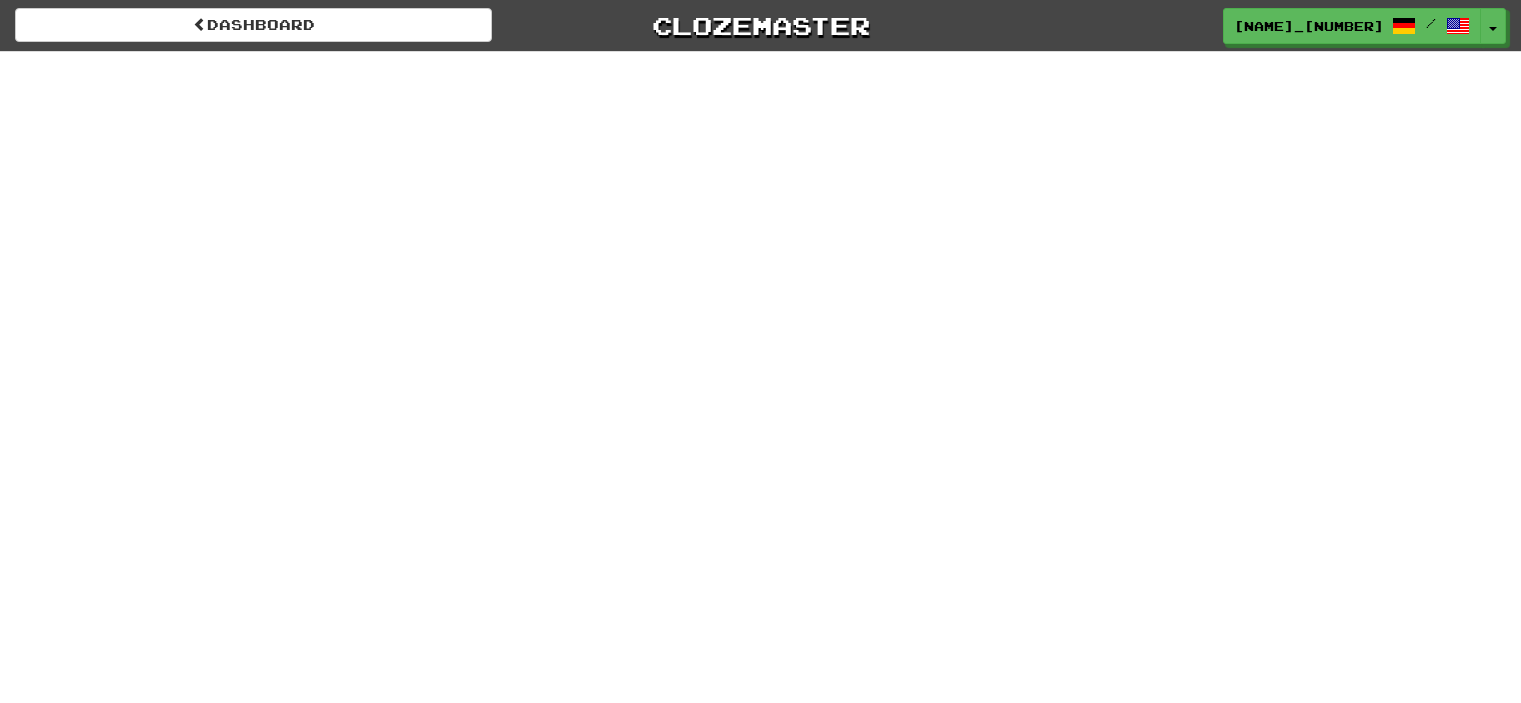 scroll, scrollTop: 0, scrollLeft: 0, axis: both 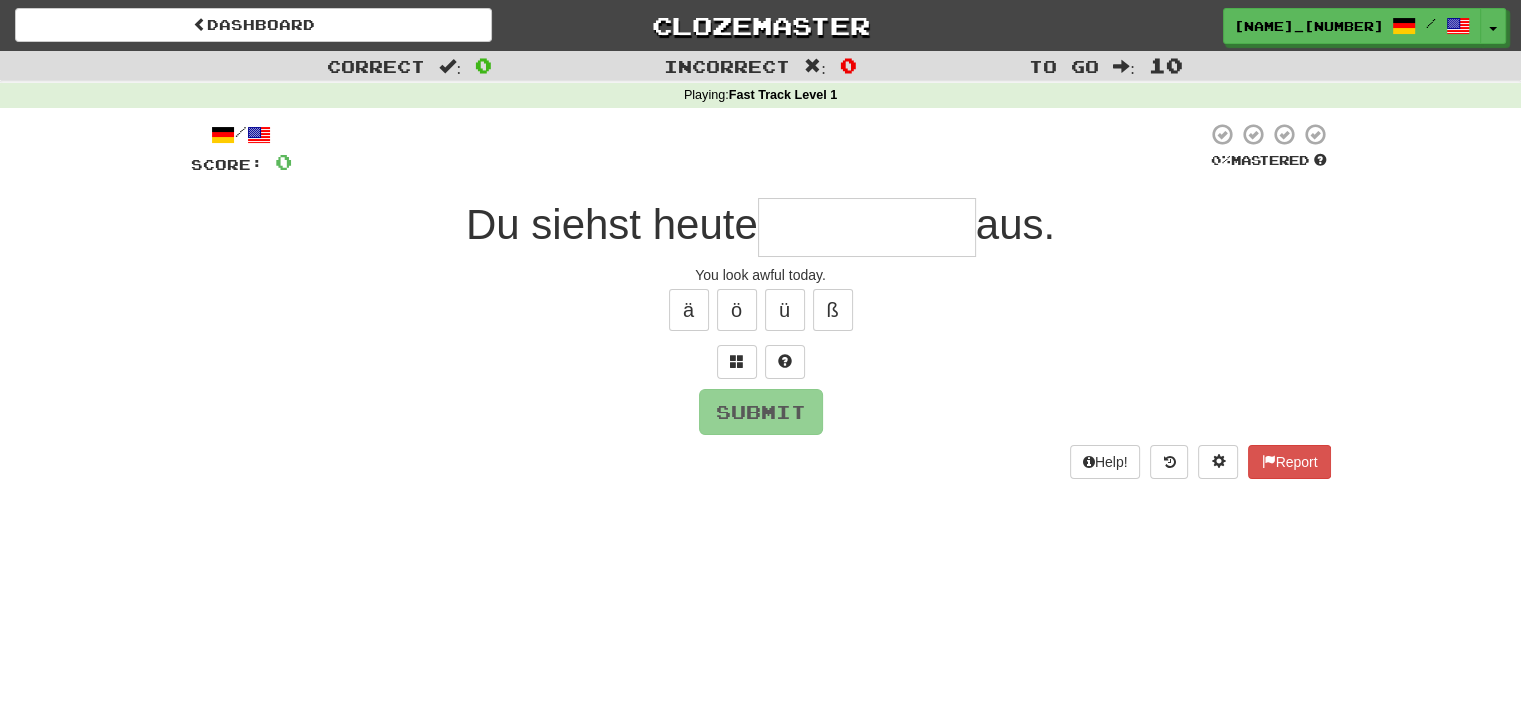 click at bounding box center (867, 227) 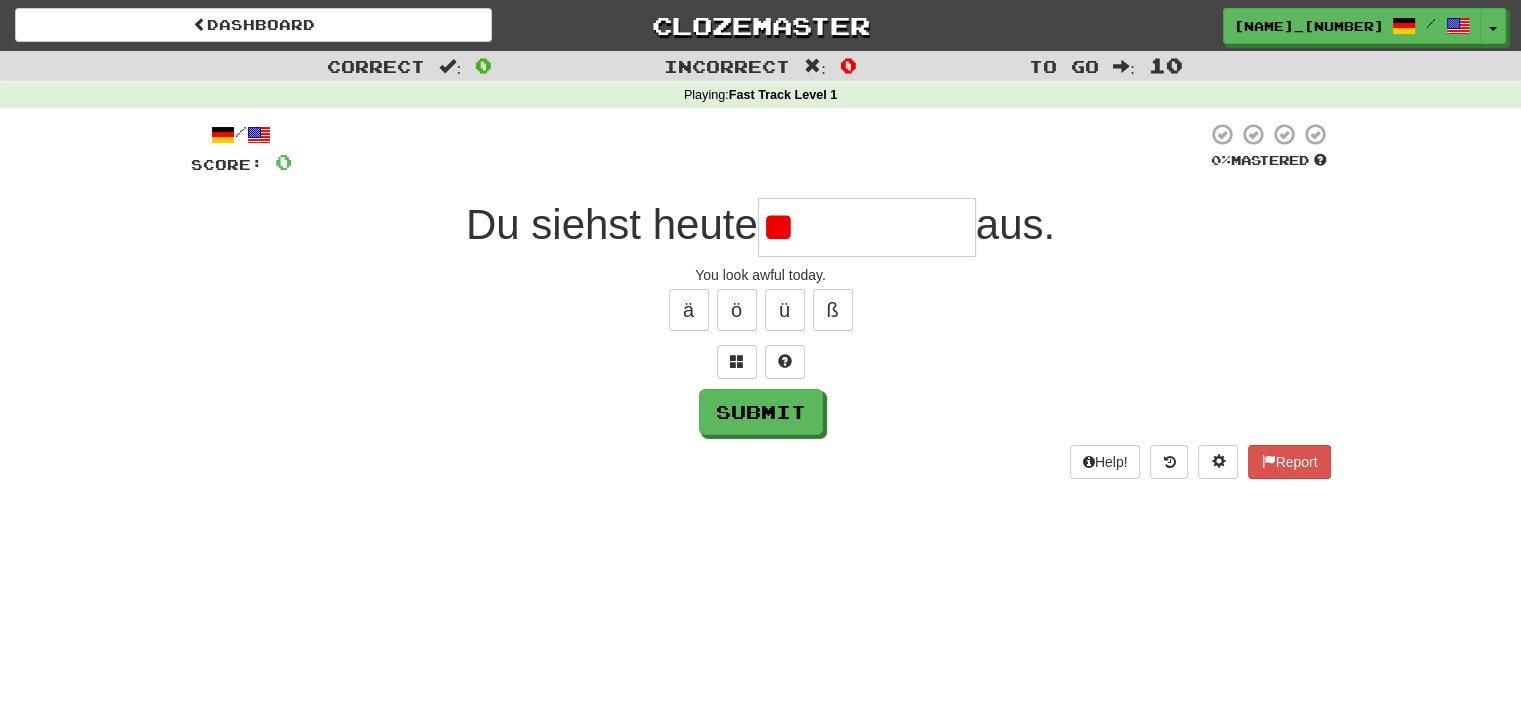 type on "*" 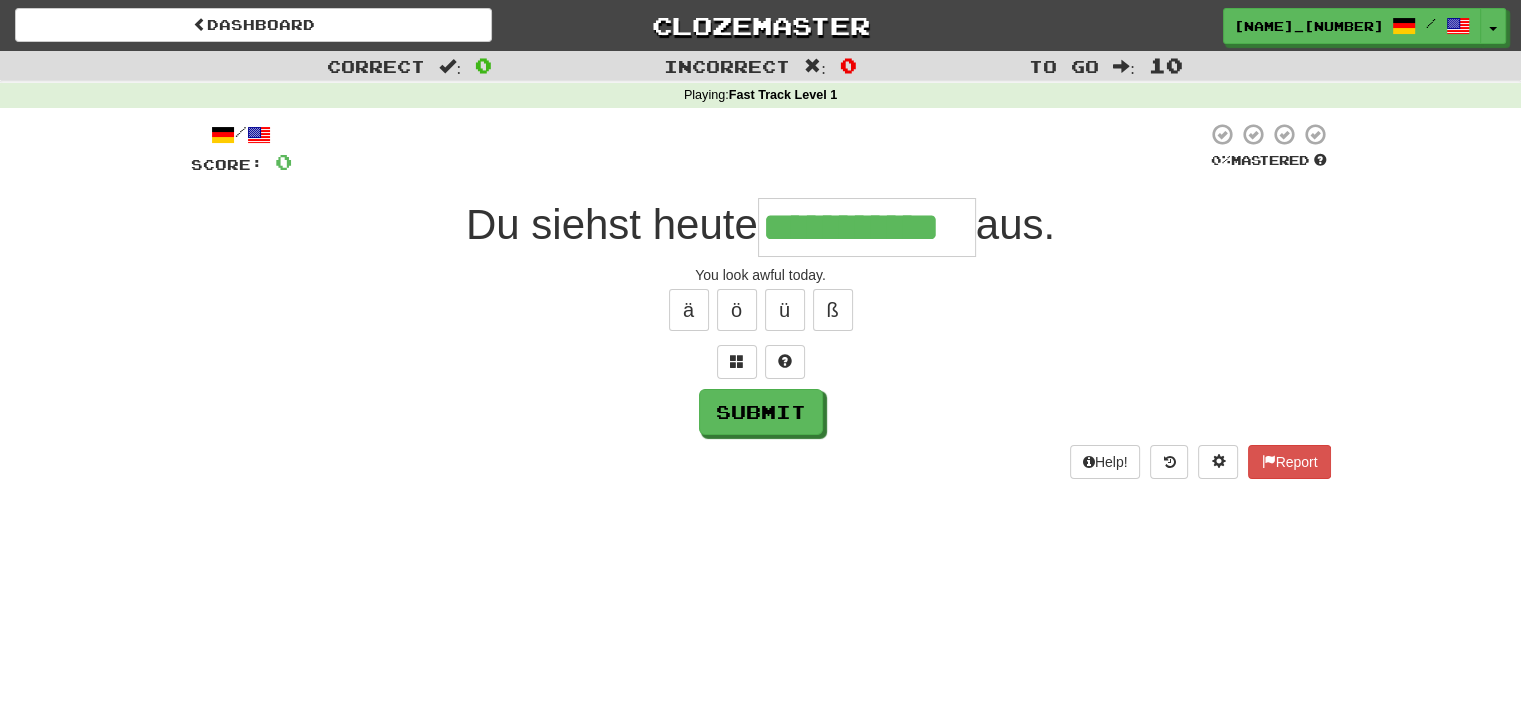 type on "**********" 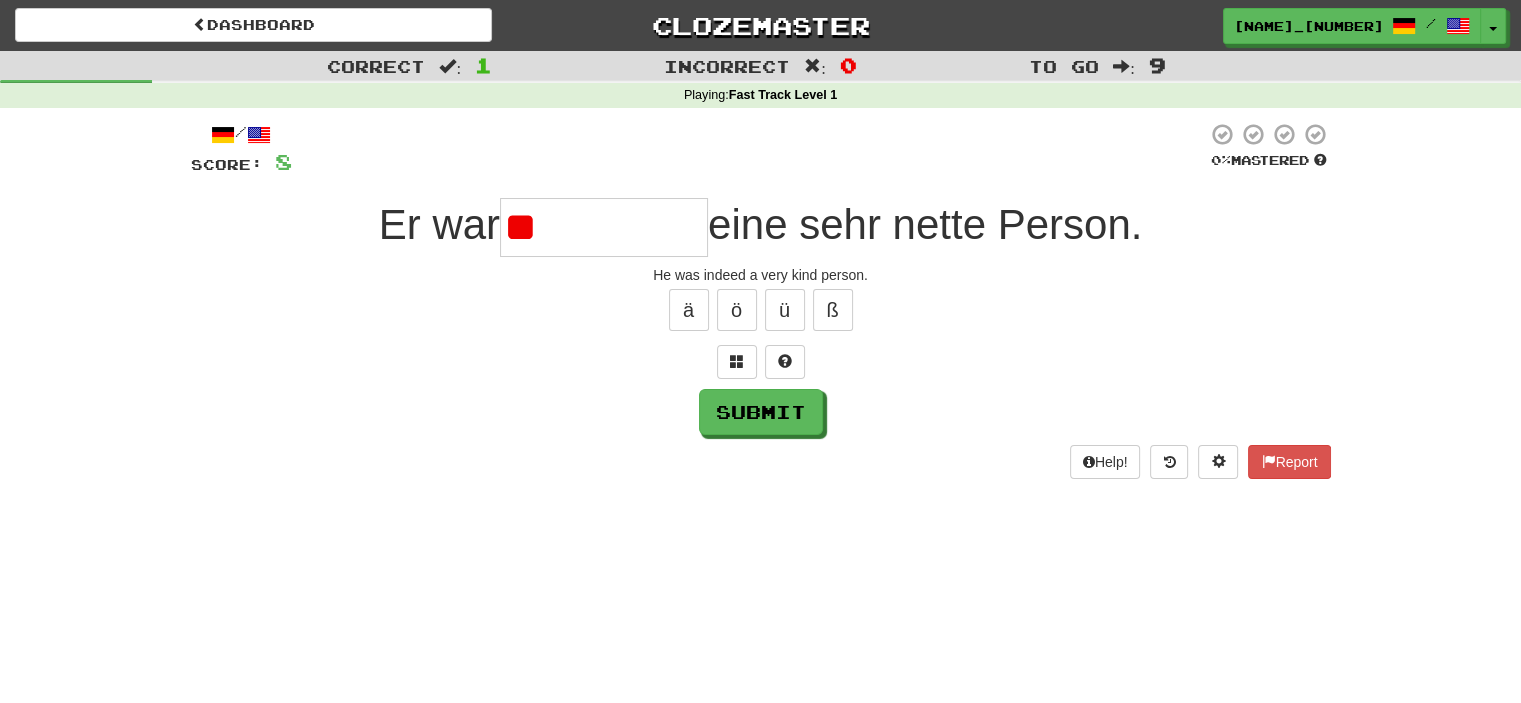 type on "*" 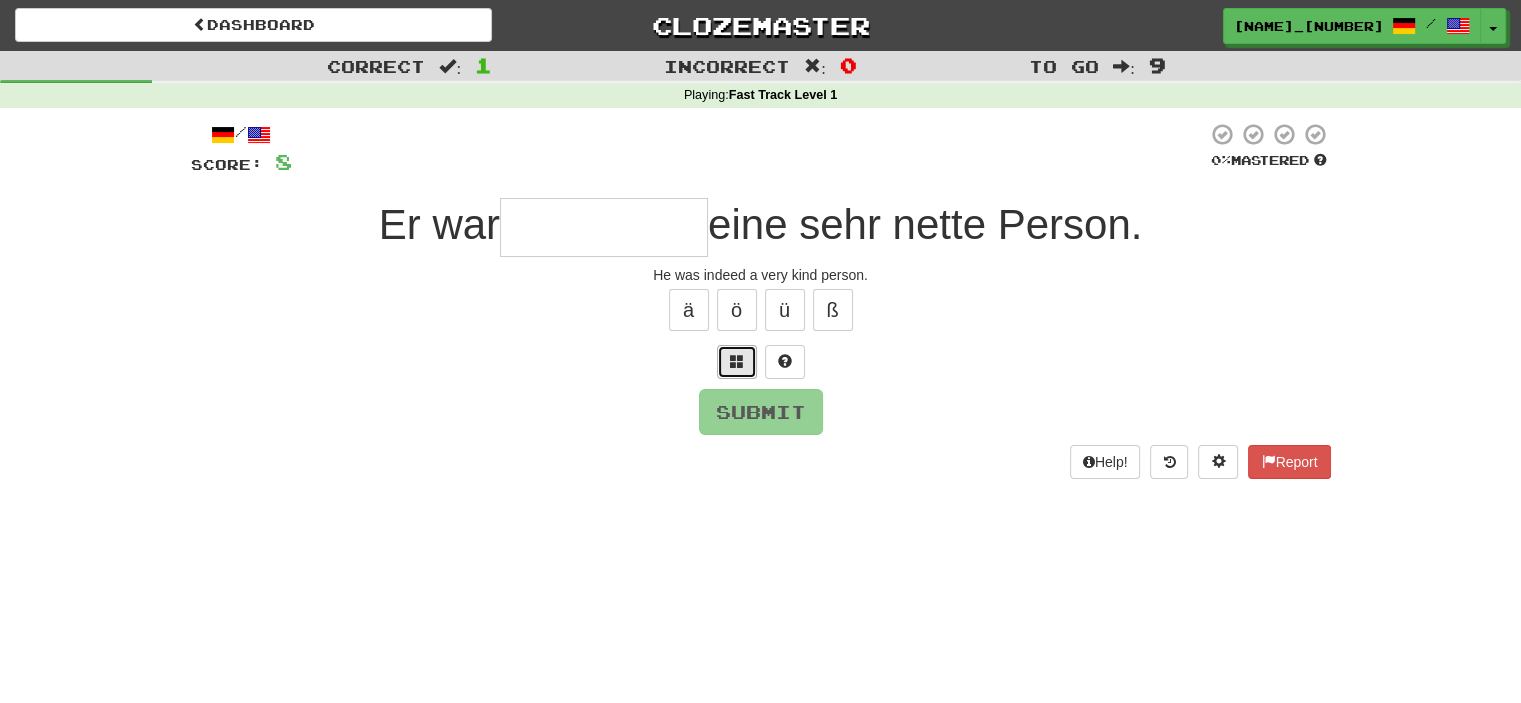 click at bounding box center (737, 361) 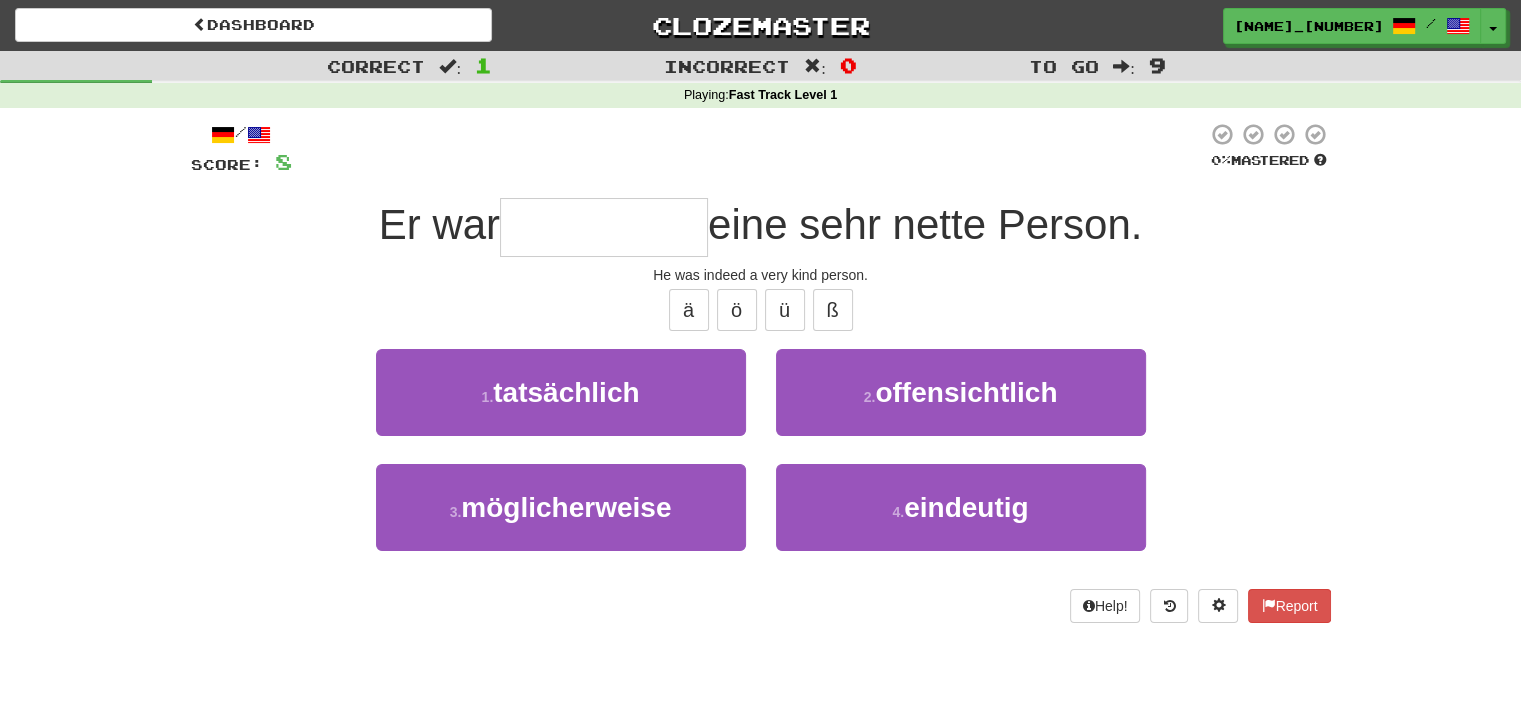 type on "*" 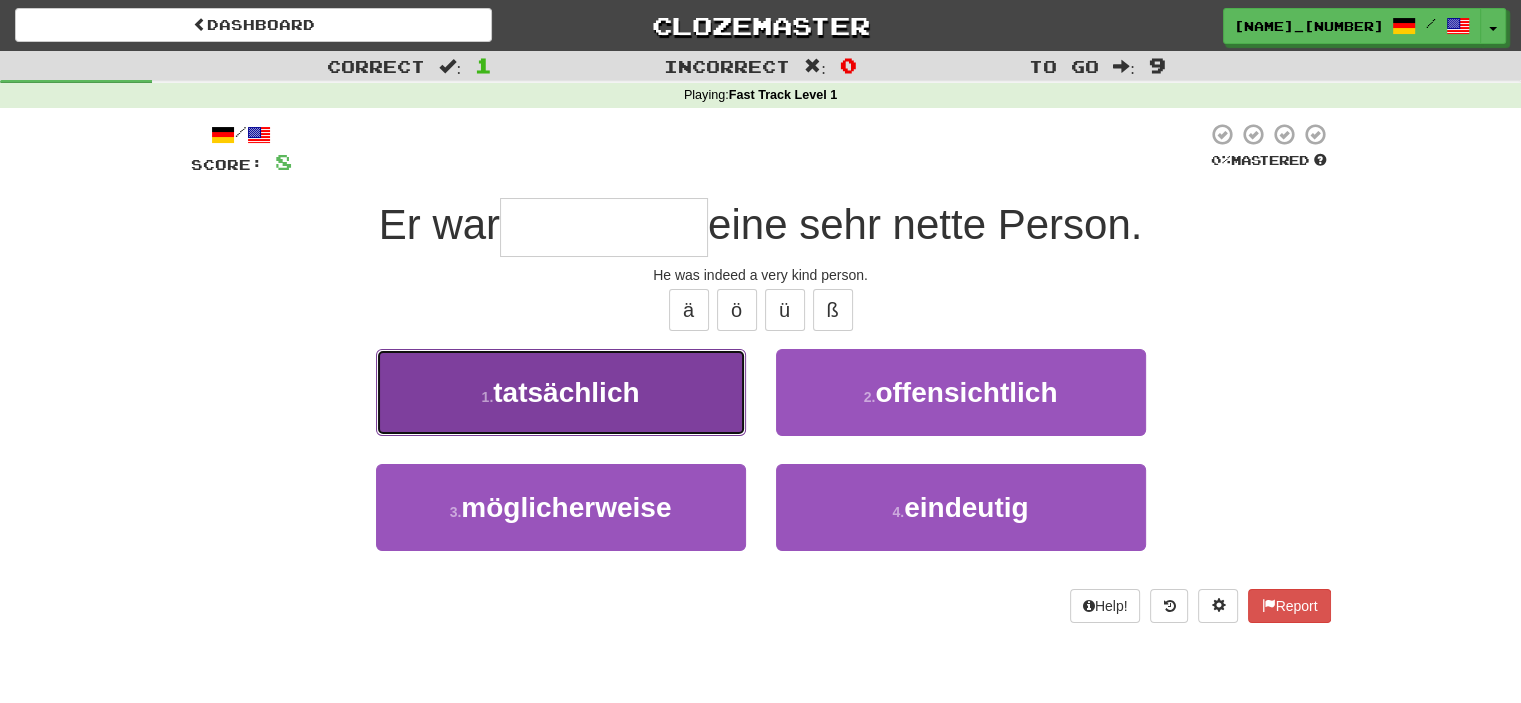 click on "1 .  tatsächlich" at bounding box center (561, 392) 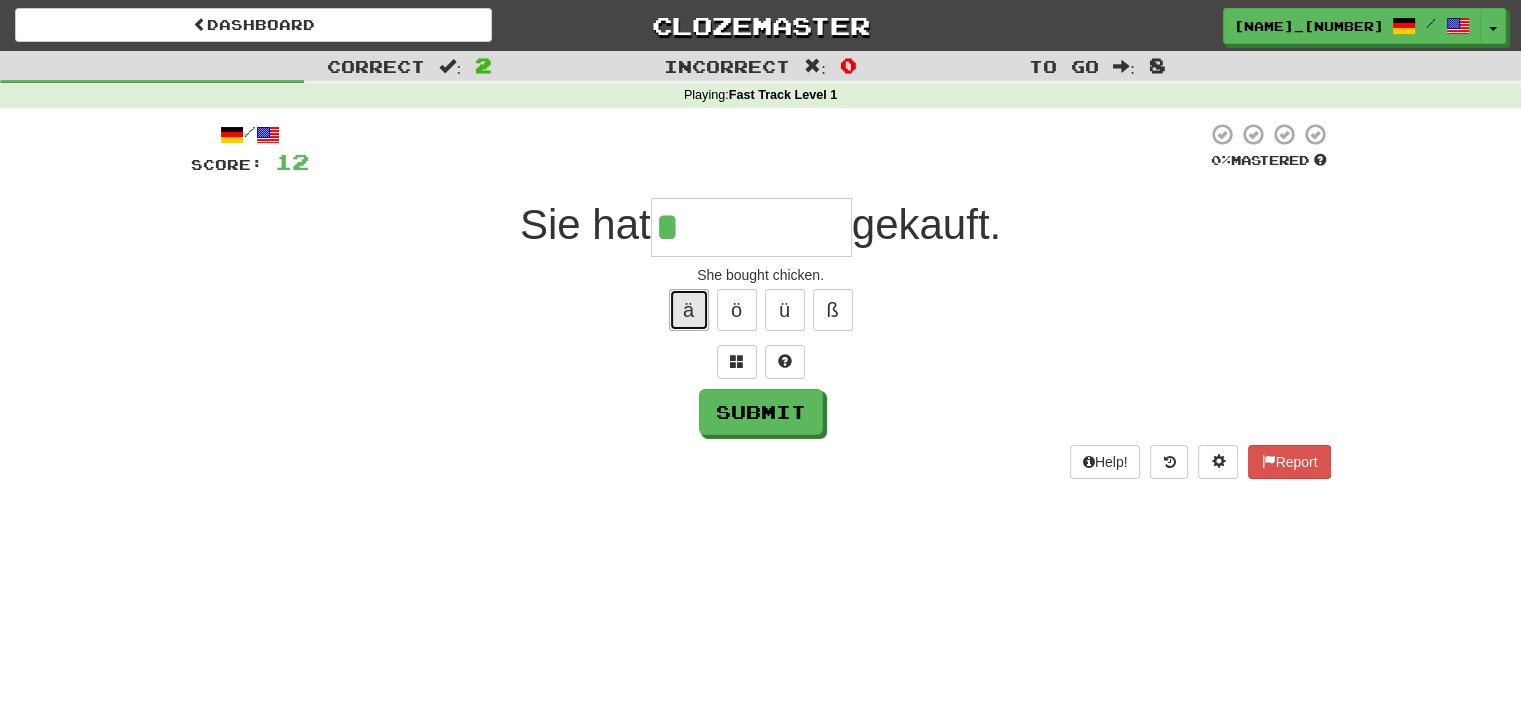 click on "ä" at bounding box center (689, 310) 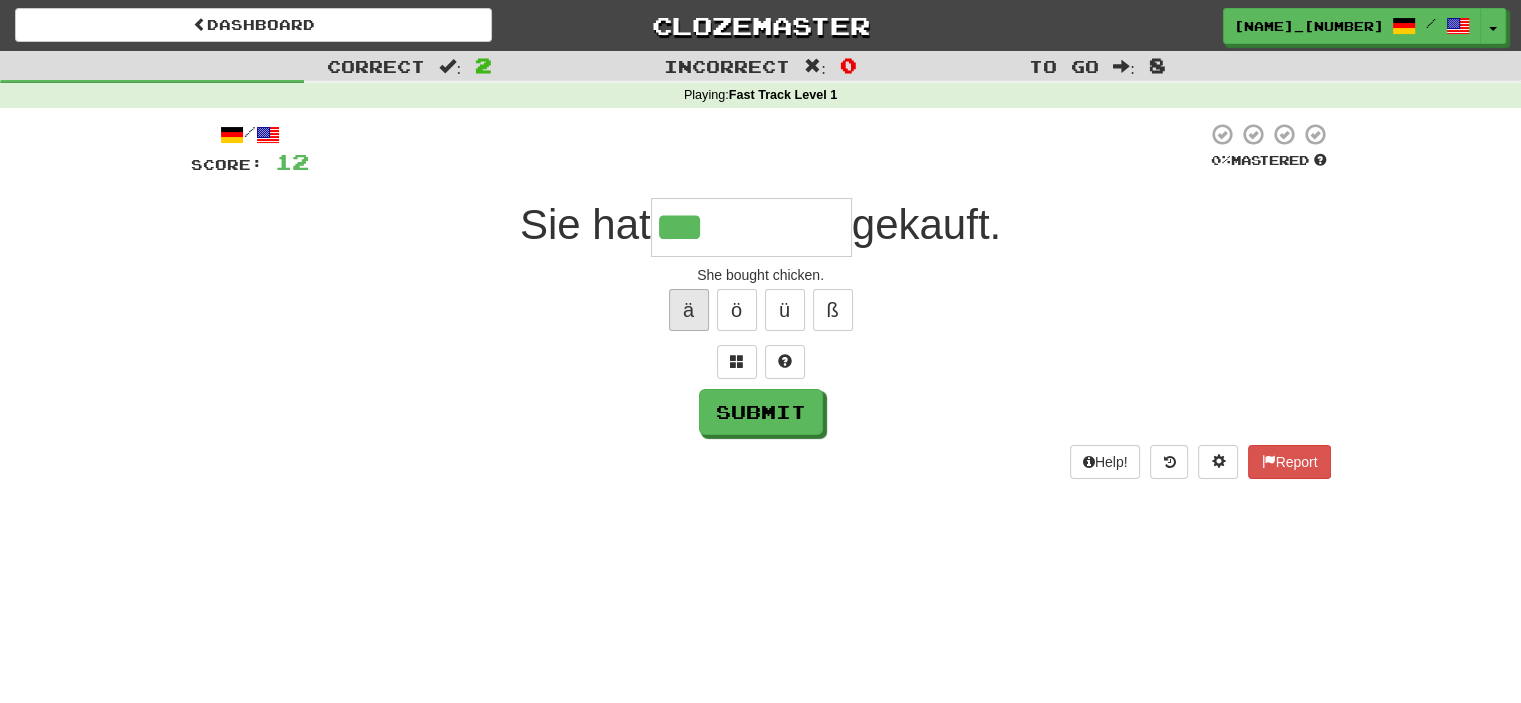 type on "********" 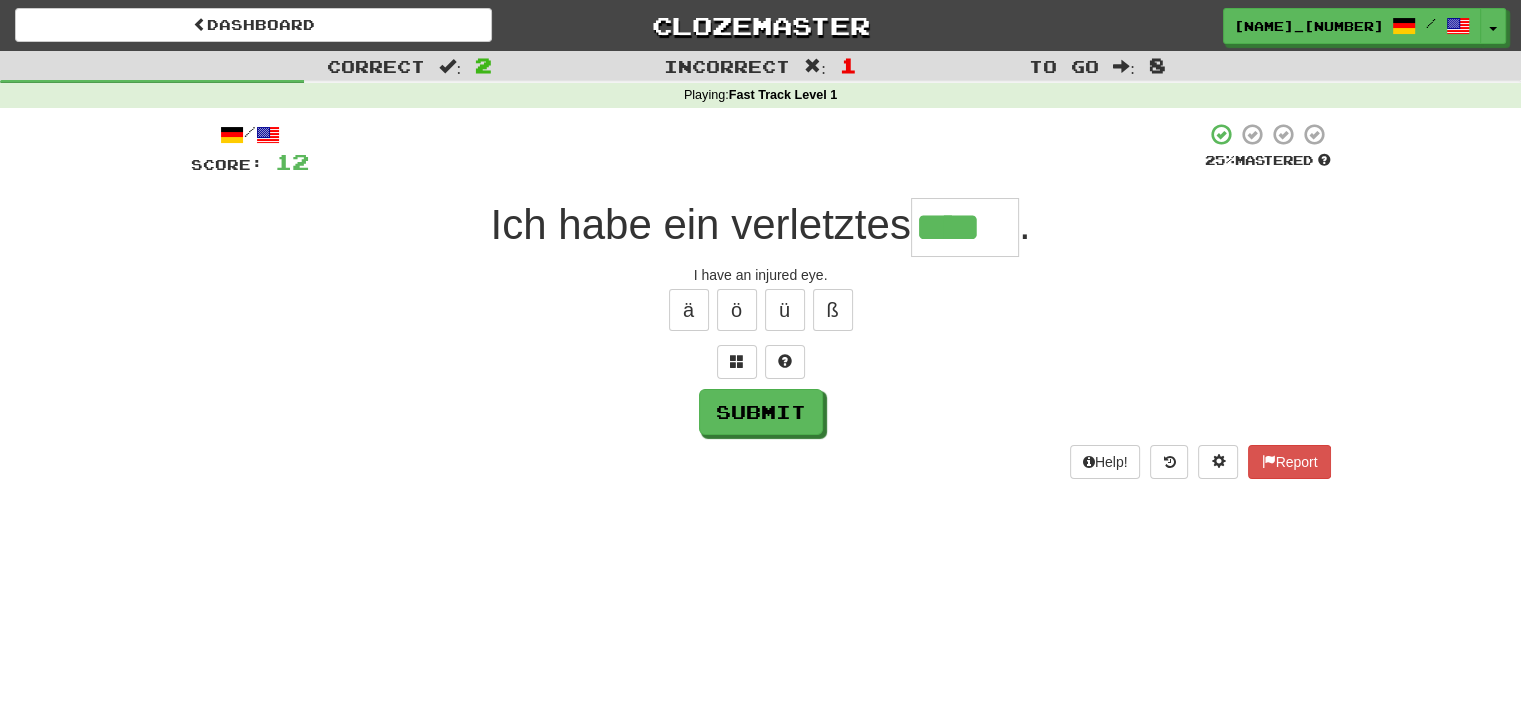 type on "****" 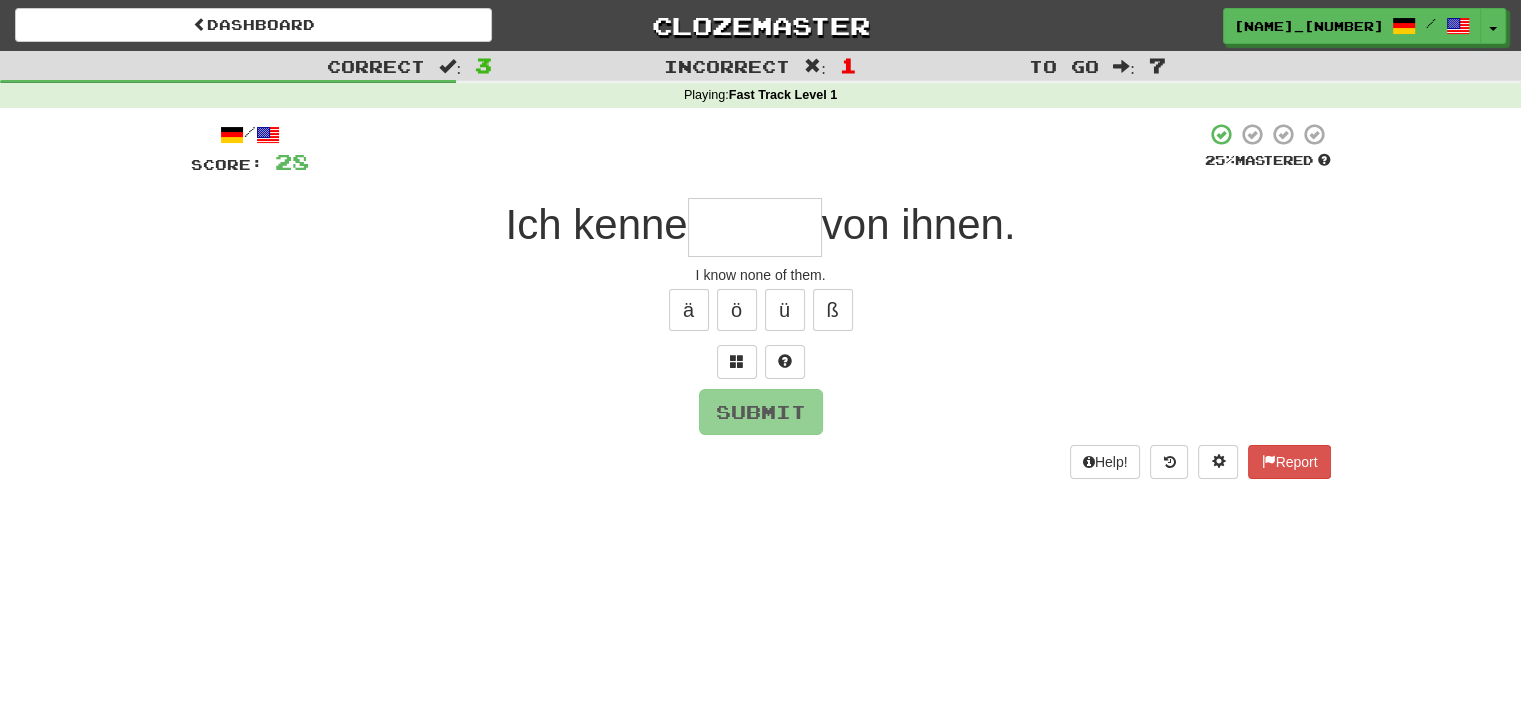 type on "*" 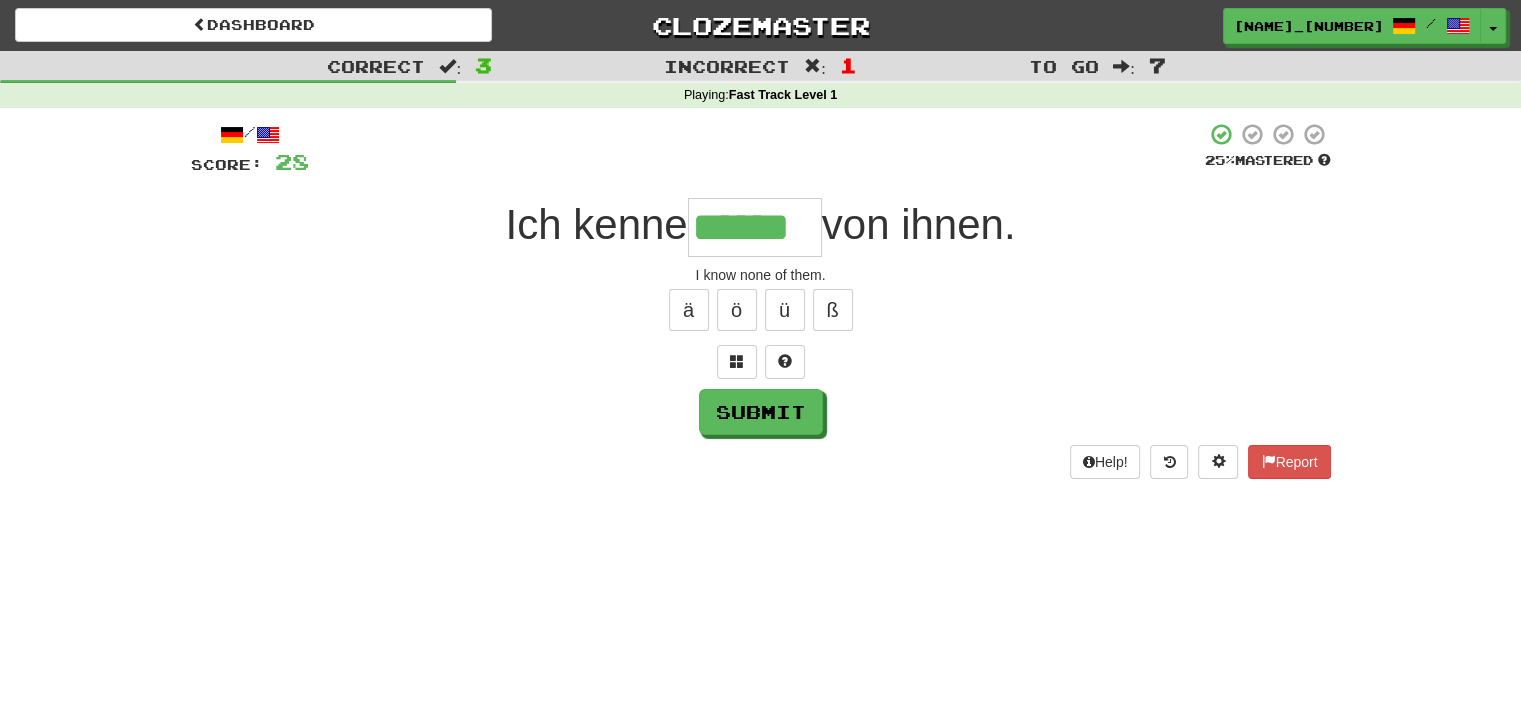 type on "******" 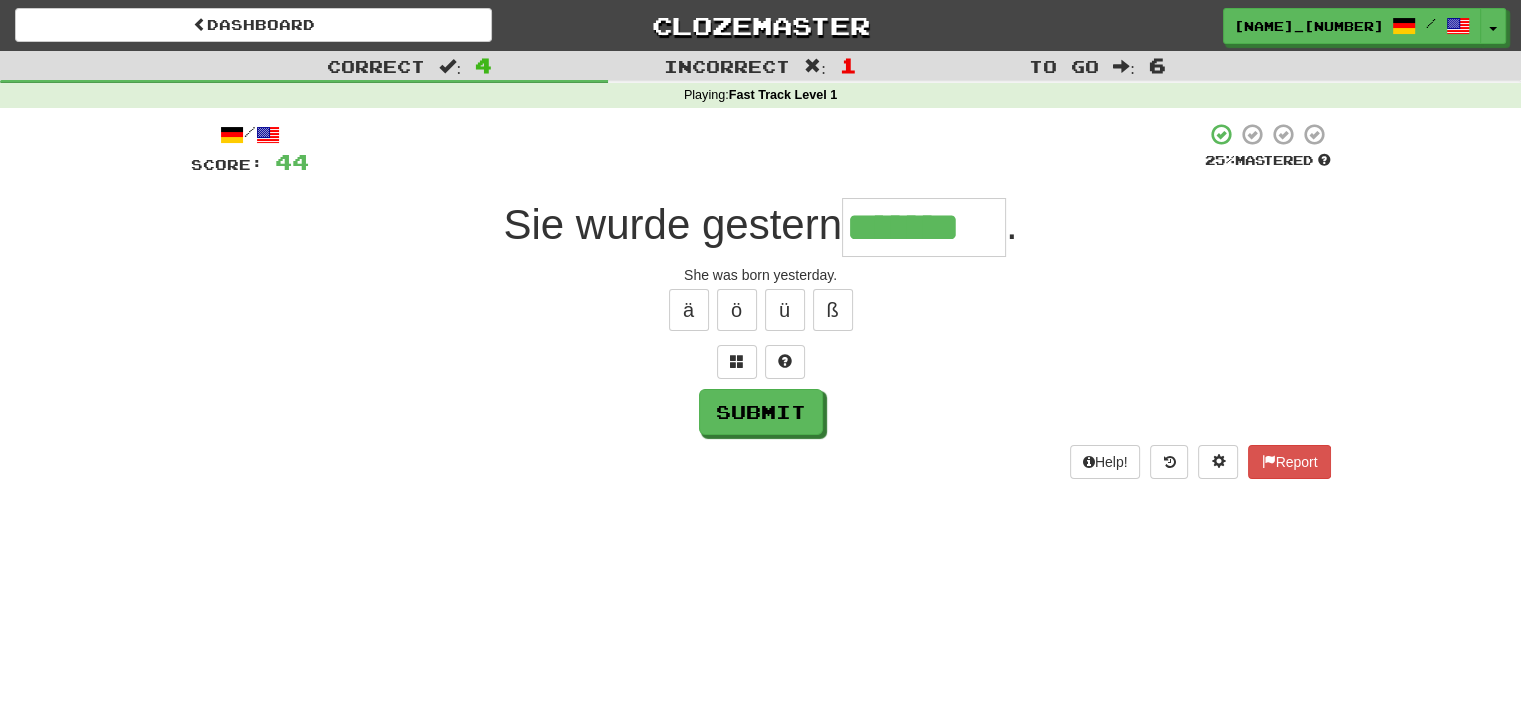 type on "*******" 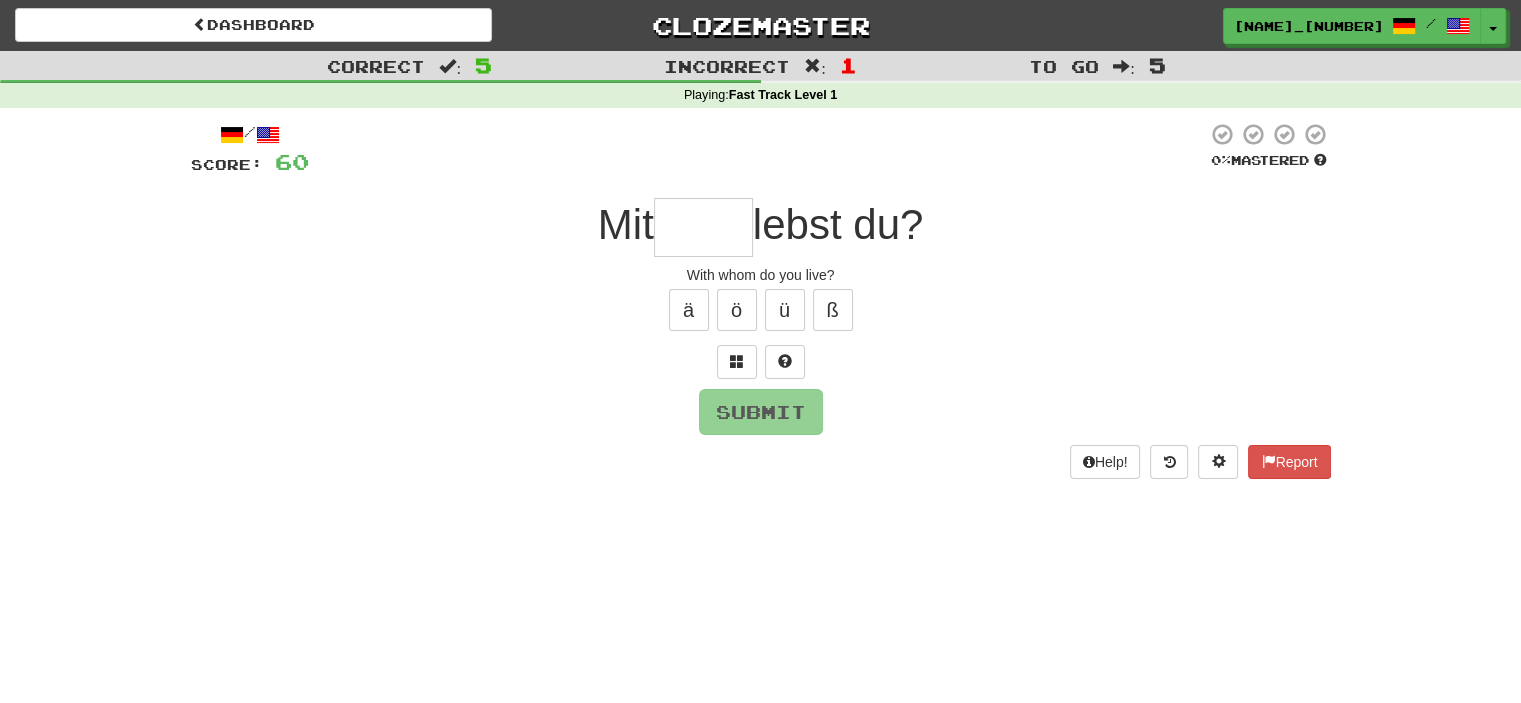 type on "*" 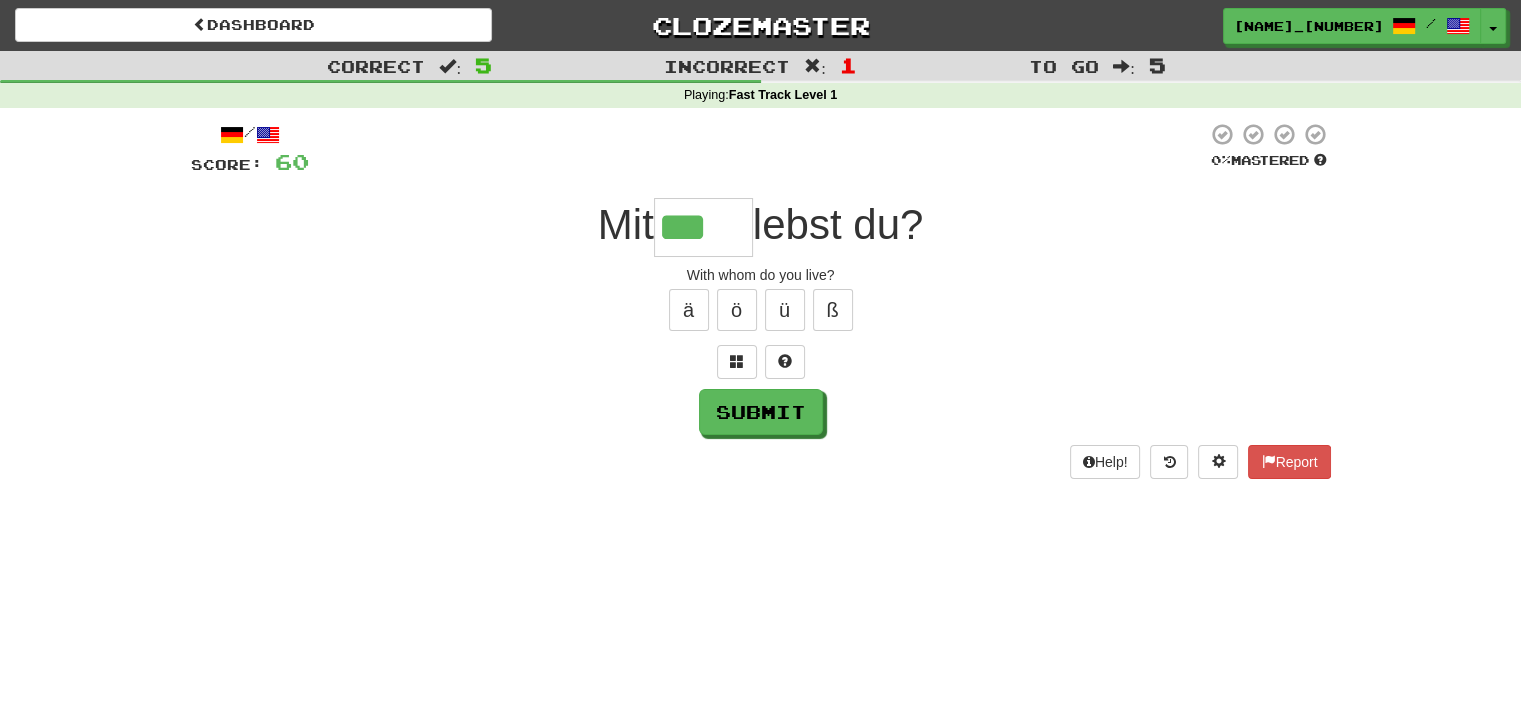 type on "***" 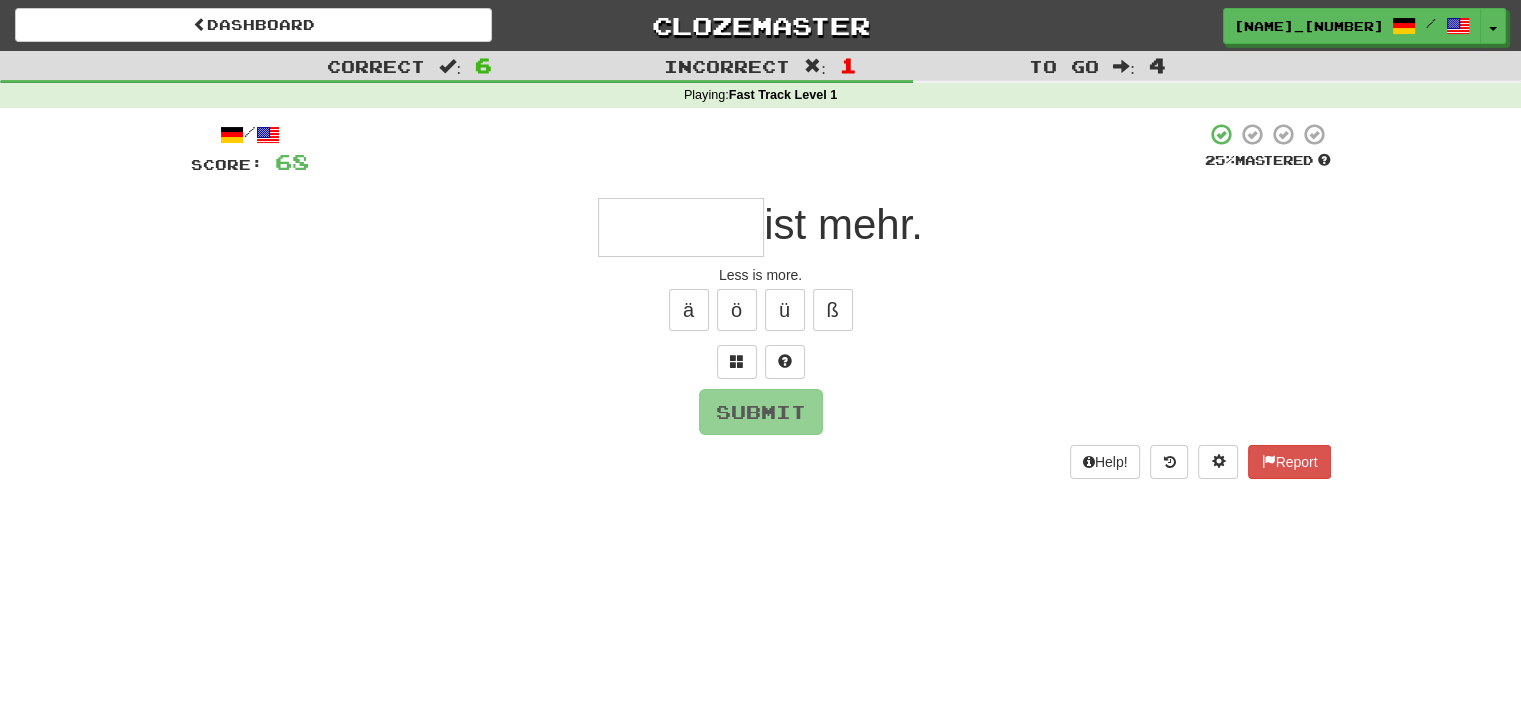 type on "*" 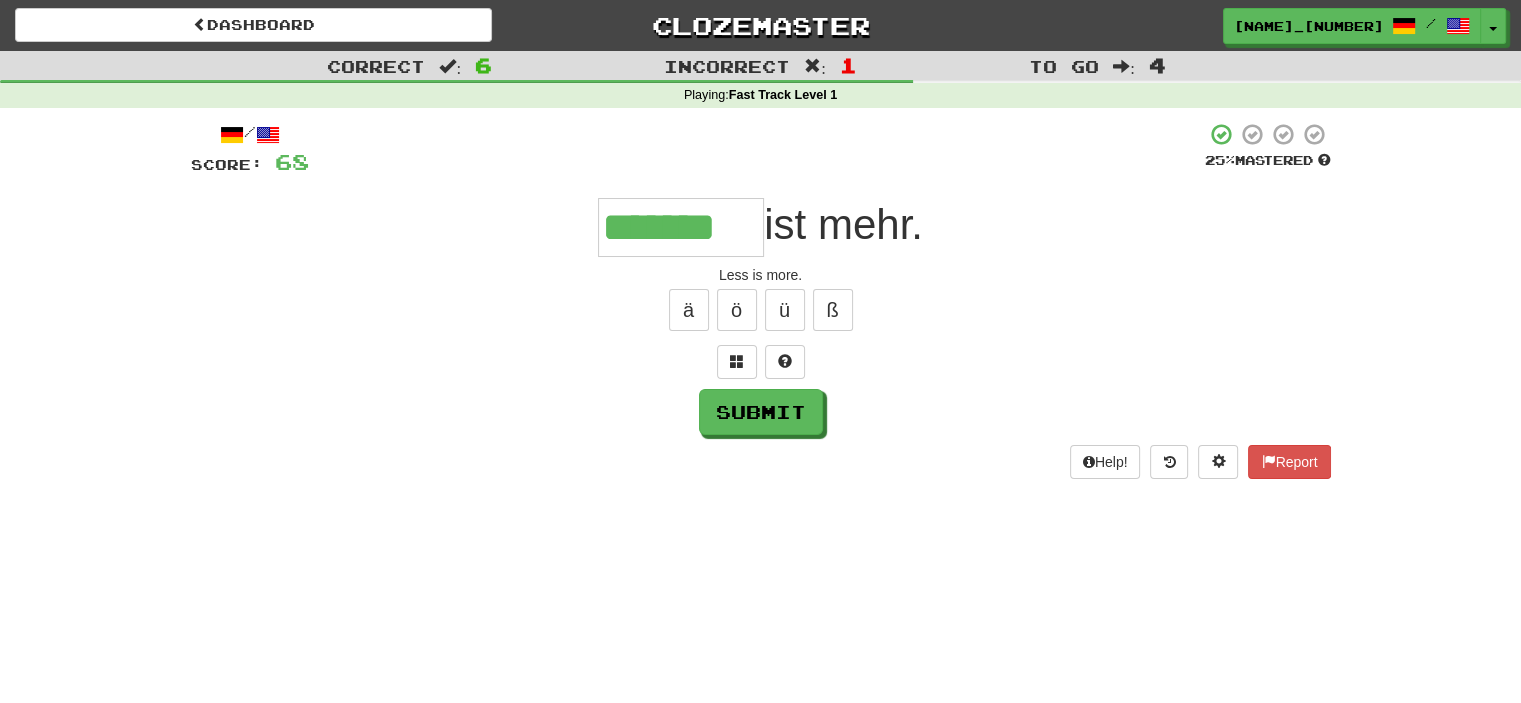 type on "*******" 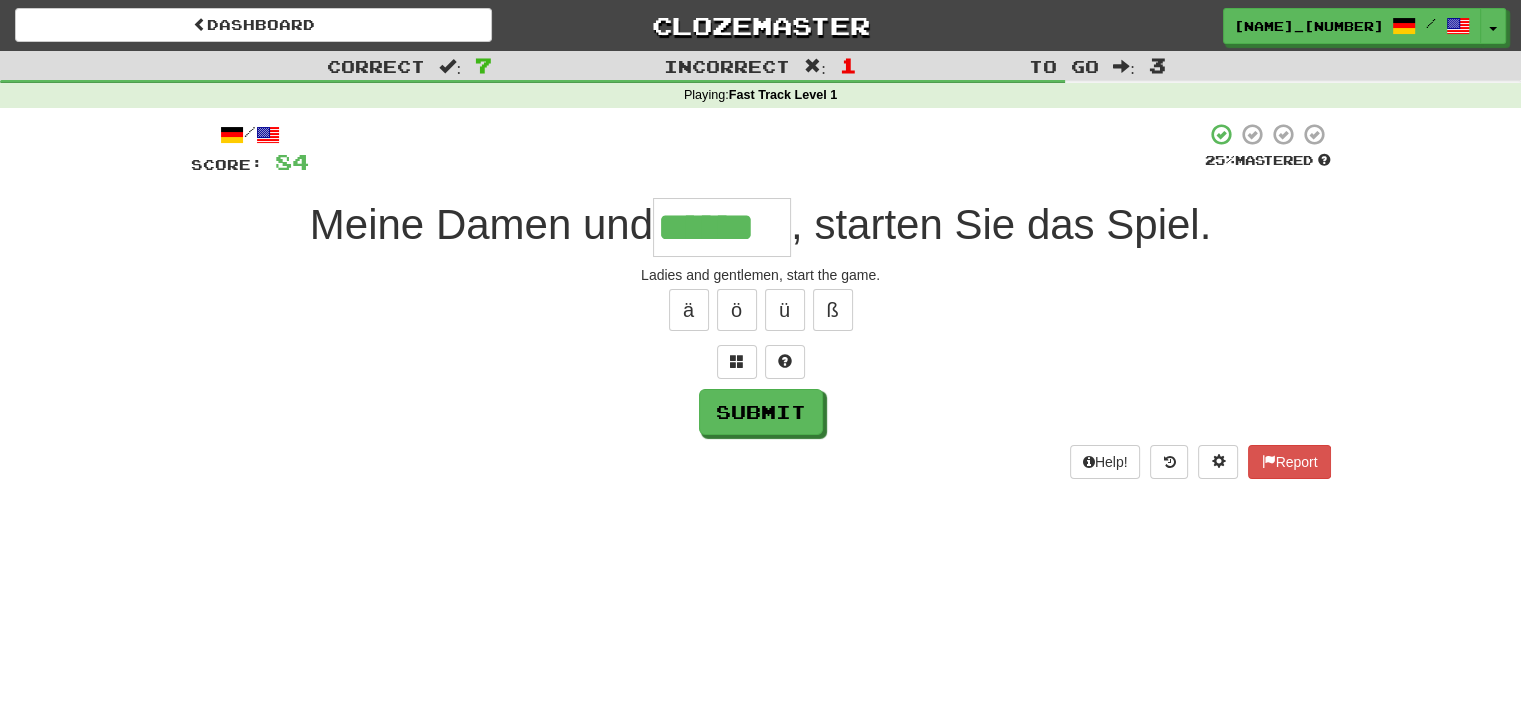 type on "******" 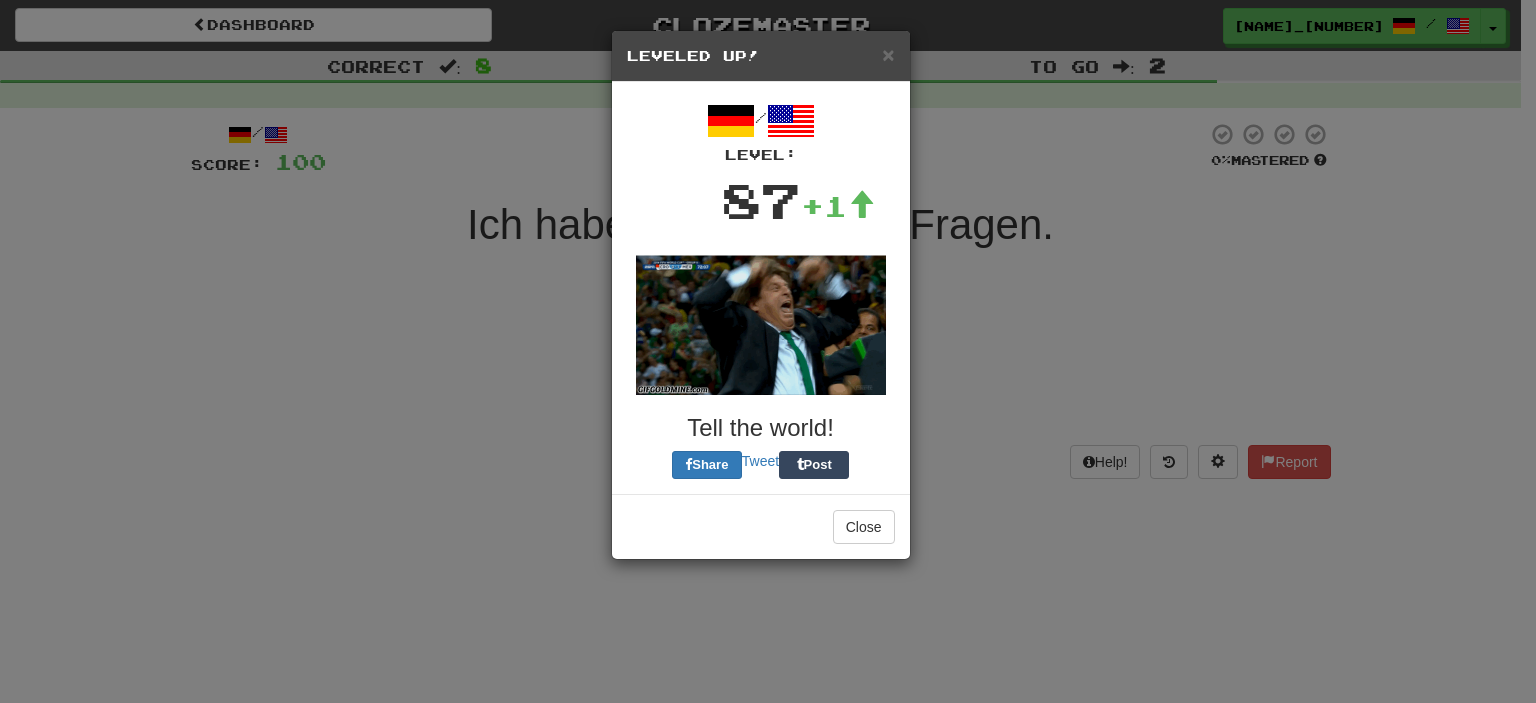 click on "Close" at bounding box center (761, 526) 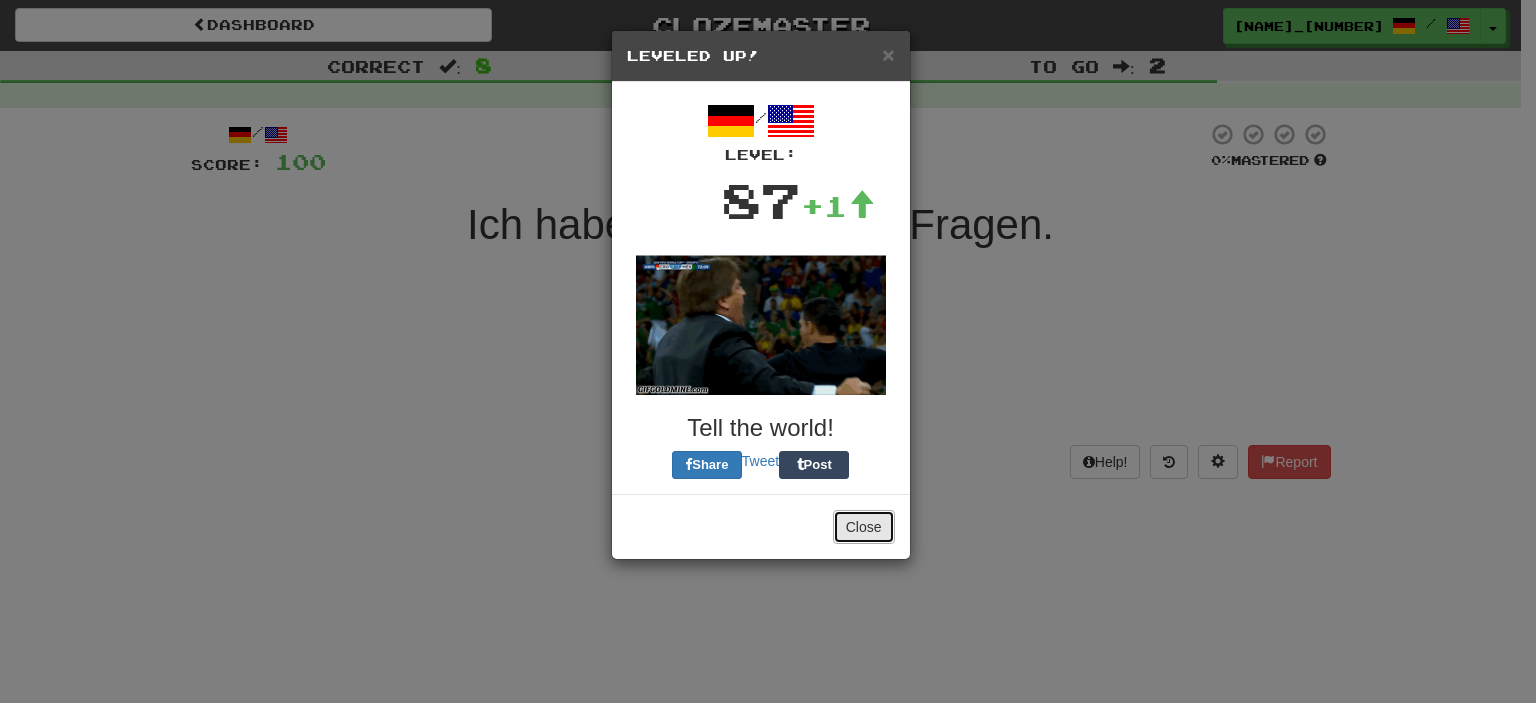 click on "Close" at bounding box center (864, 527) 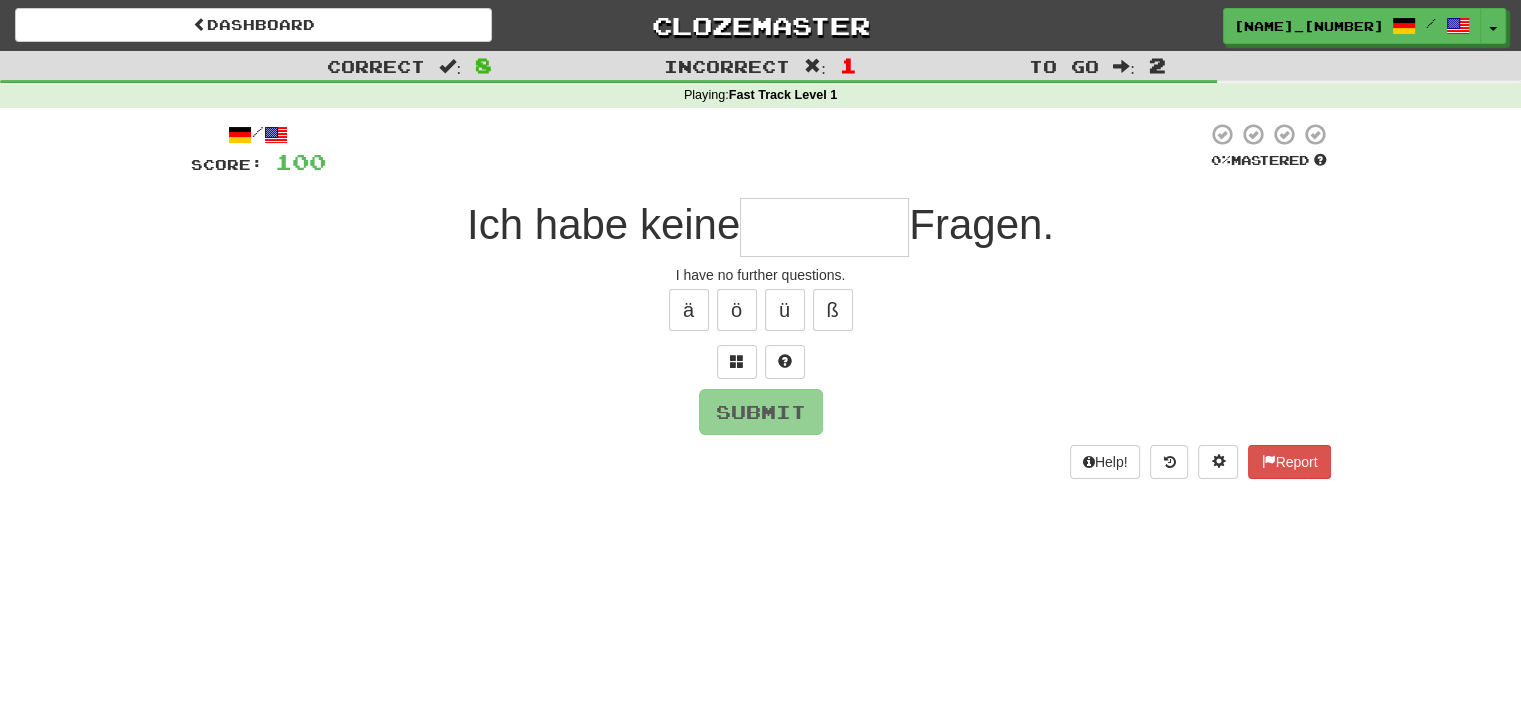click at bounding box center [824, 227] 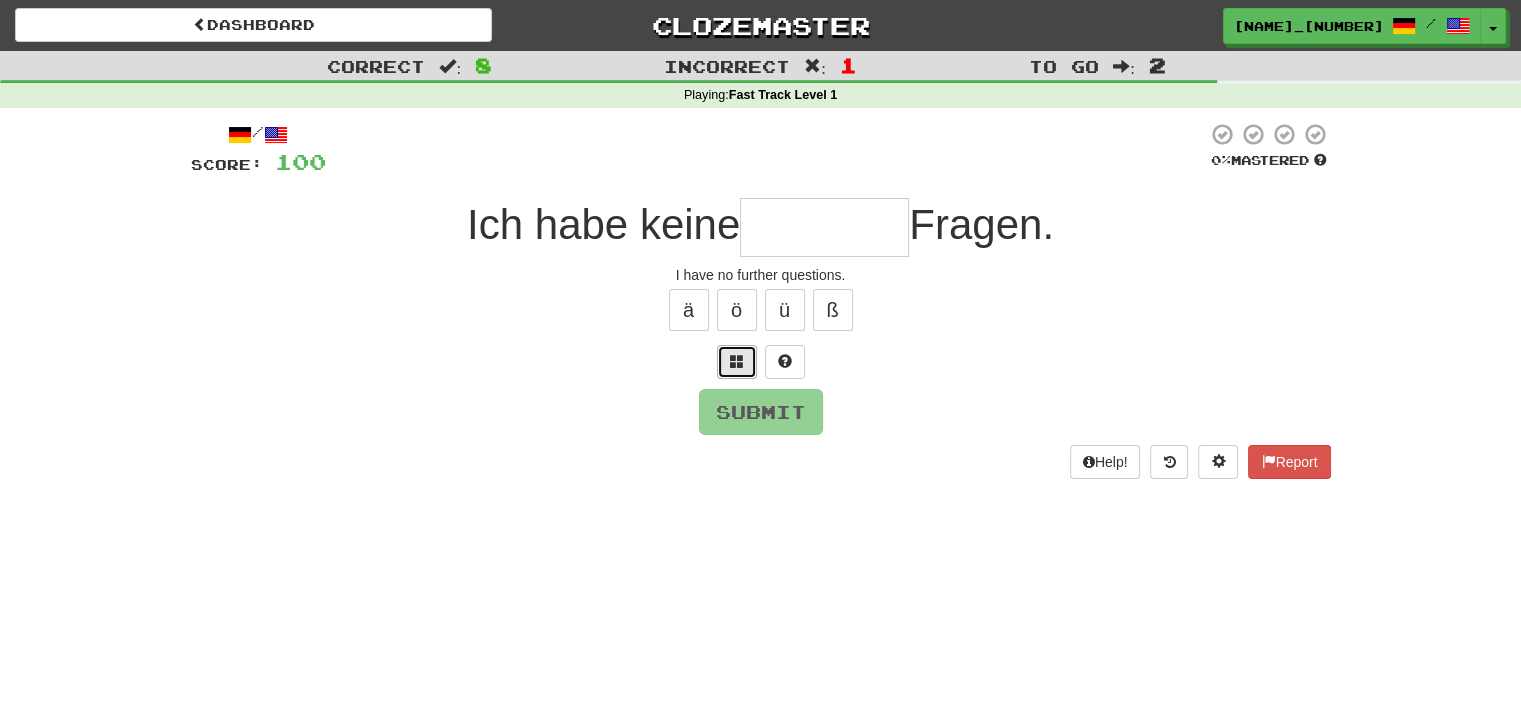 click at bounding box center [737, 362] 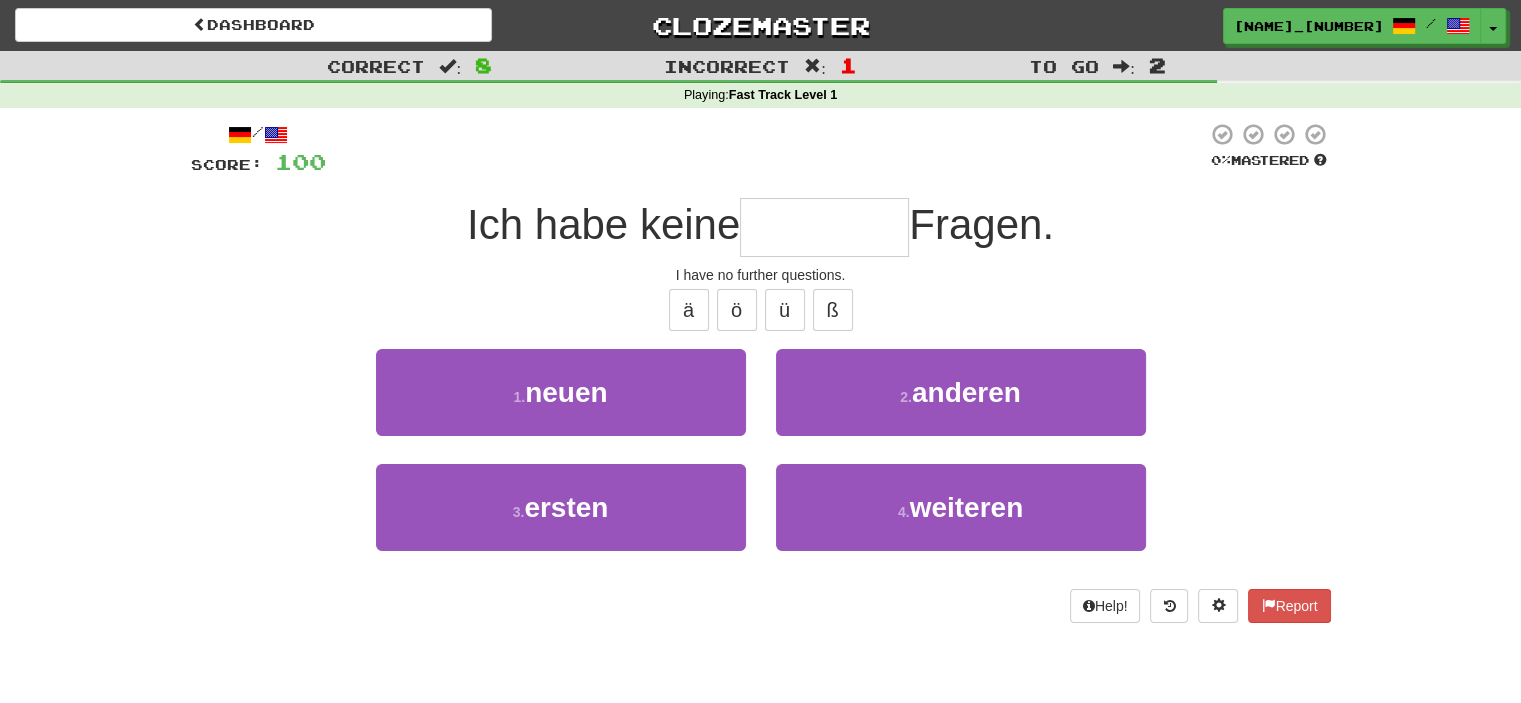 type on "*" 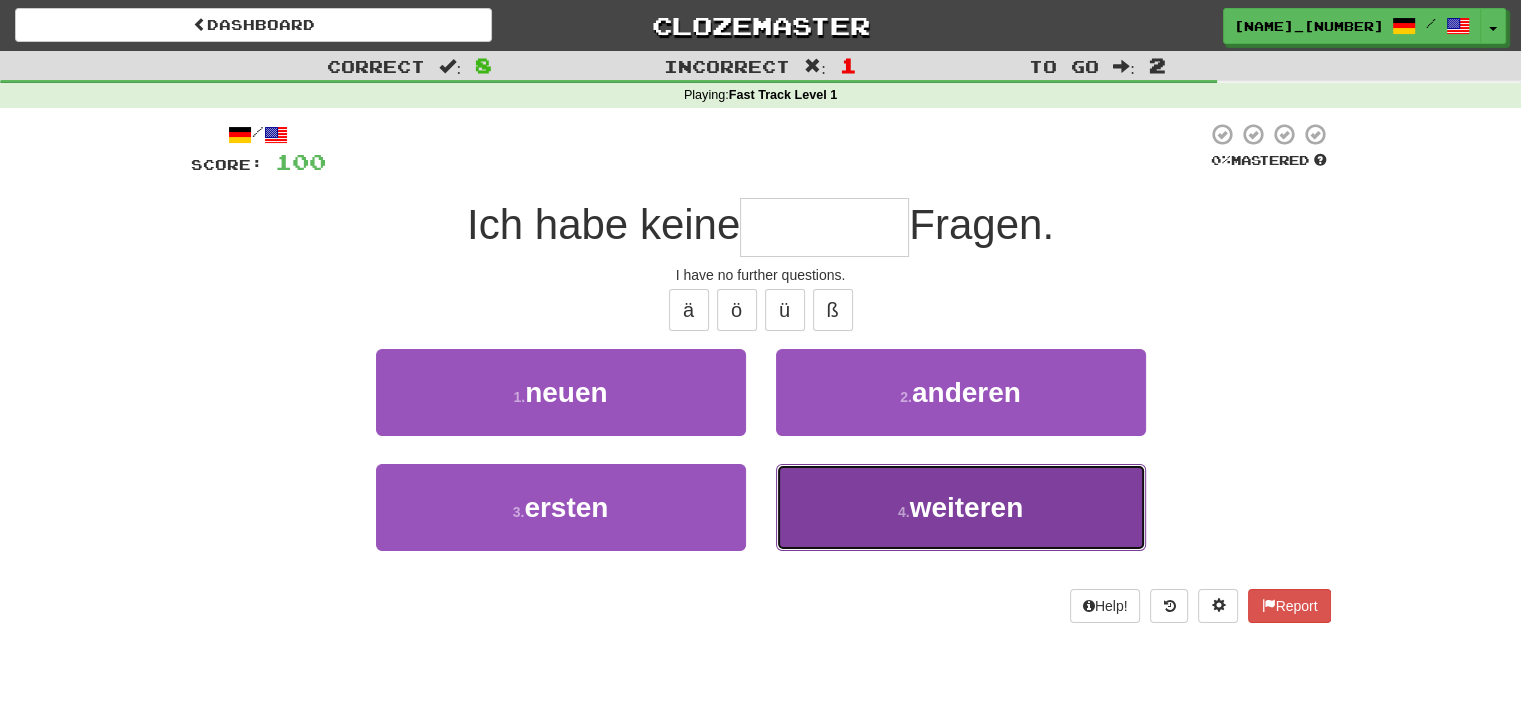 click on "weiteren" at bounding box center (967, 507) 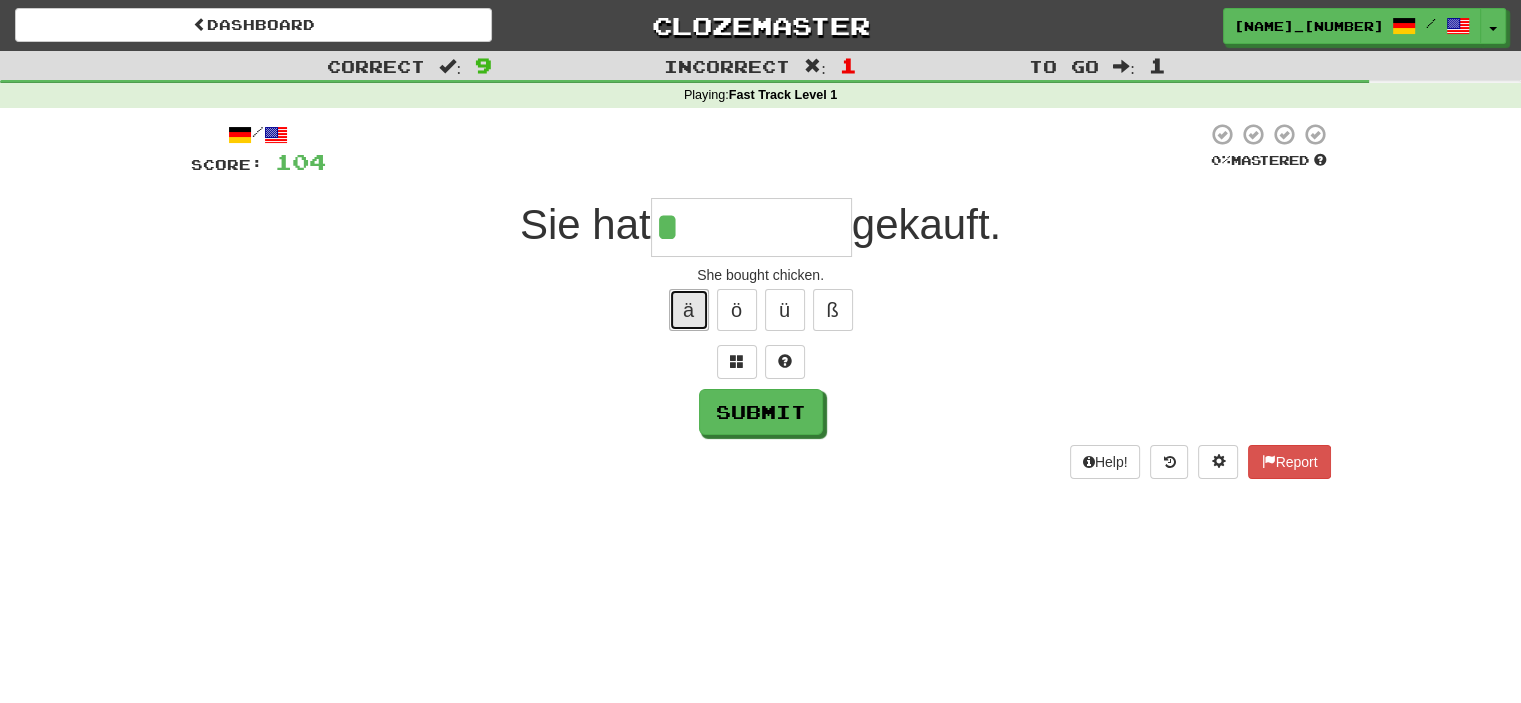 click on "ä" at bounding box center [689, 310] 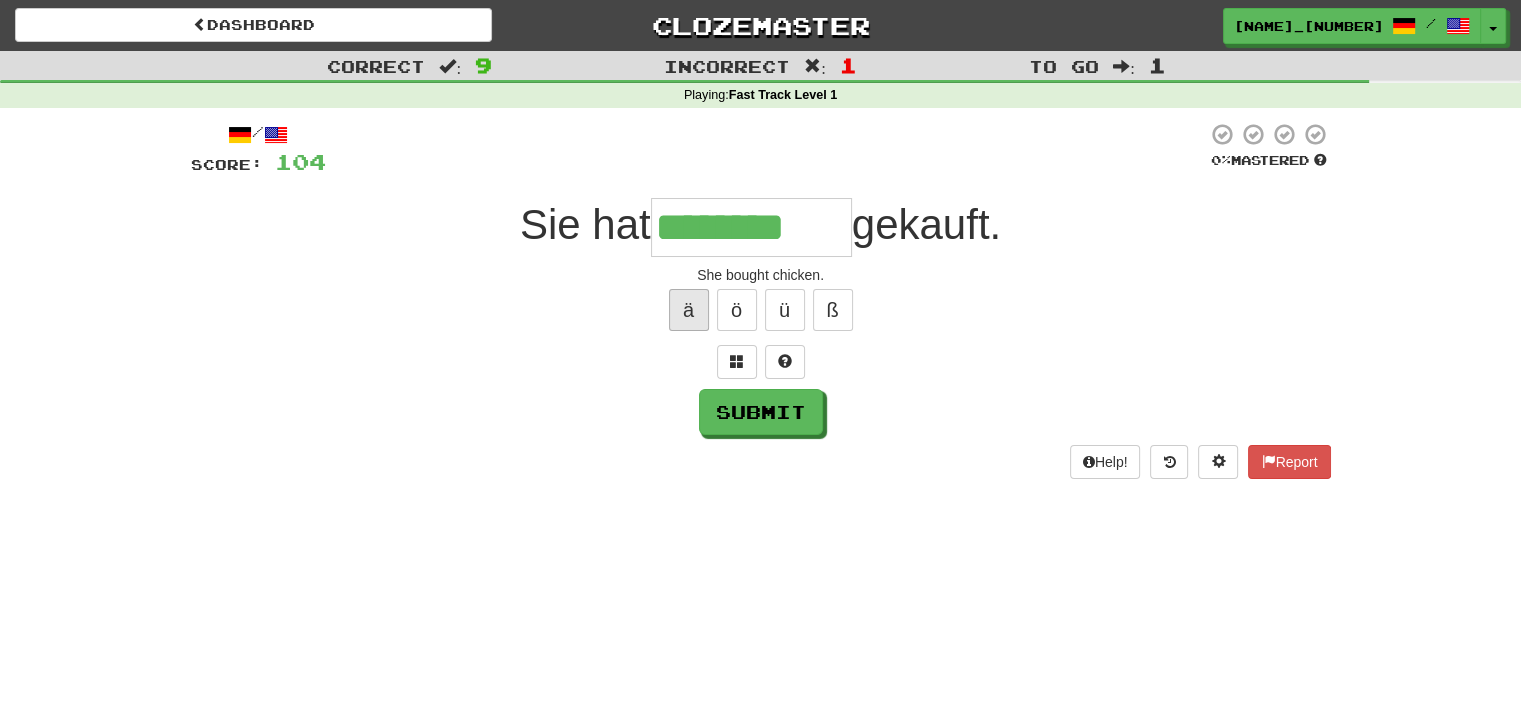 type on "********" 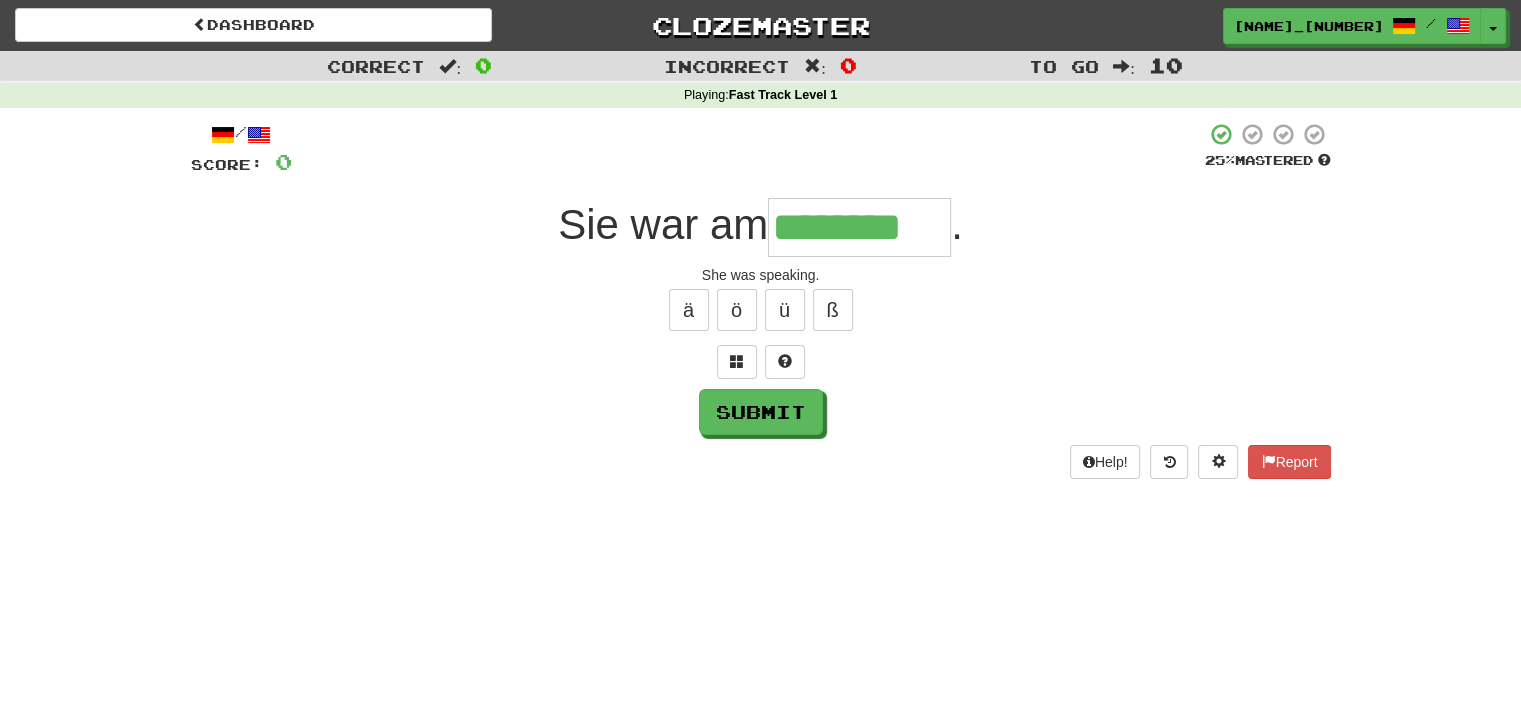 type on "********" 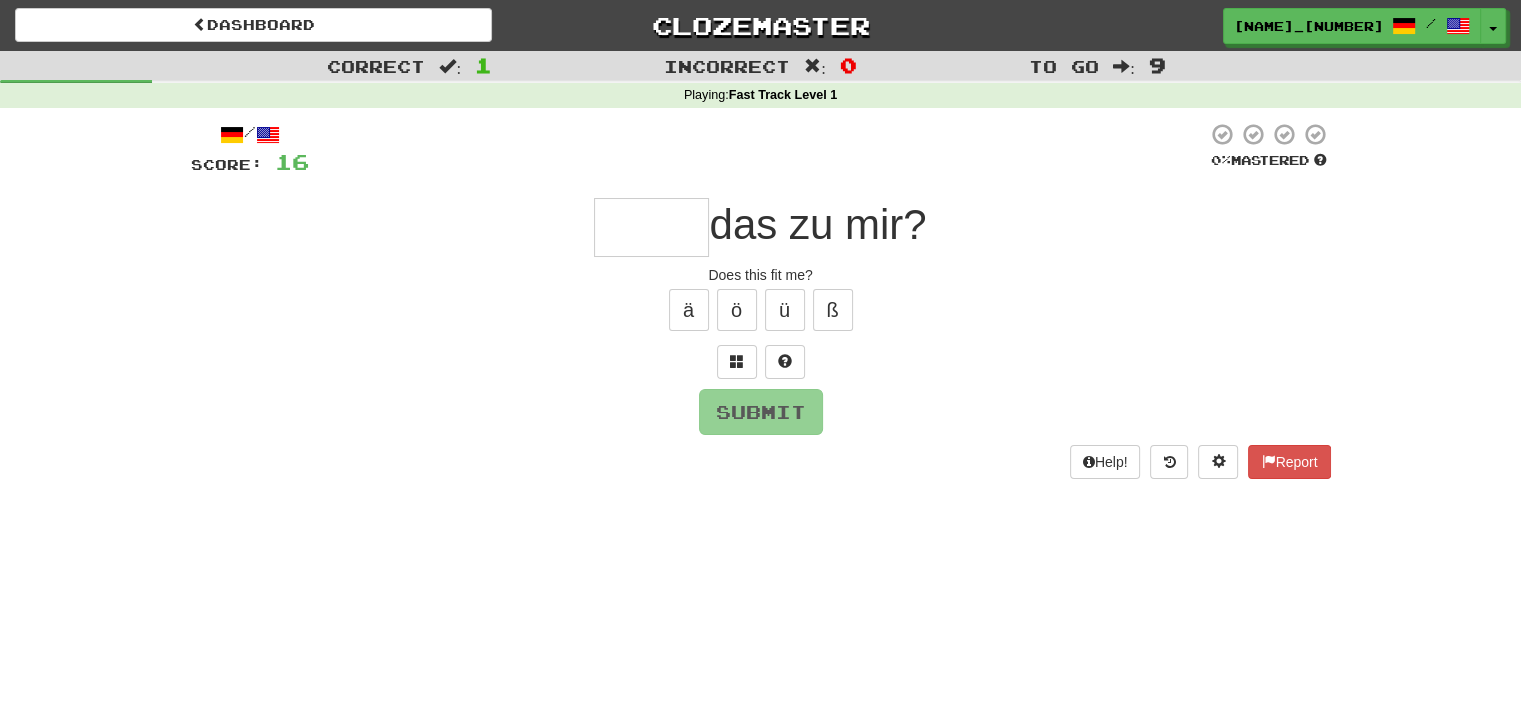 type on "*" 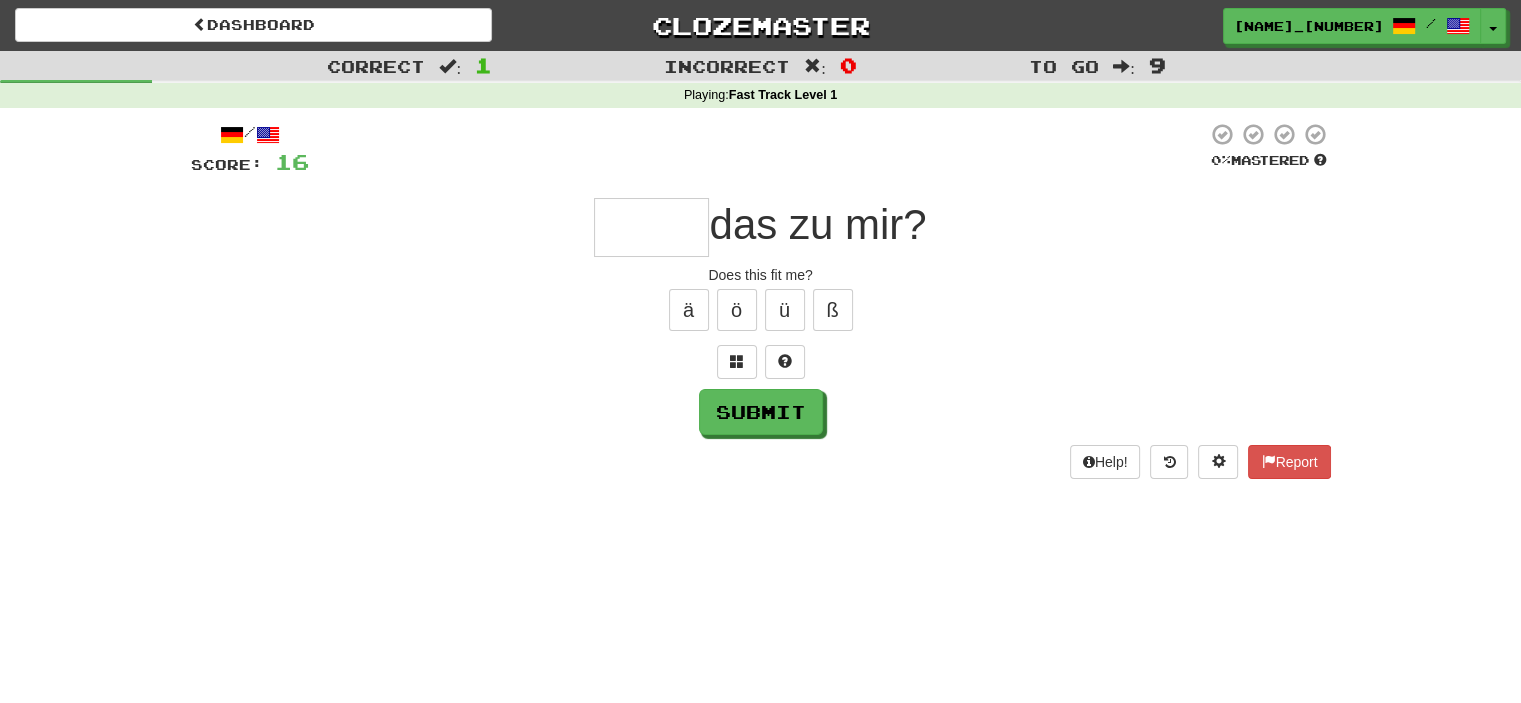 type on "*" 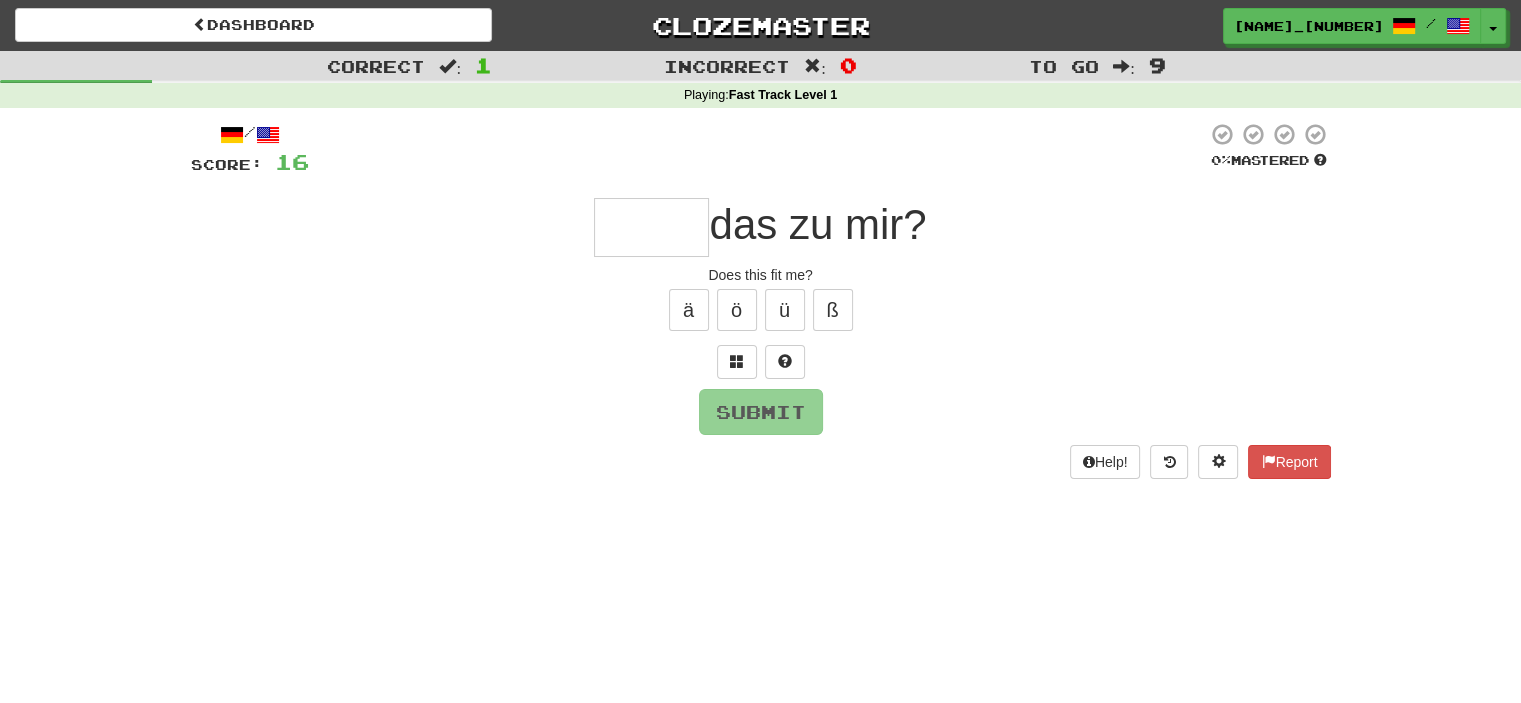 type on "*" 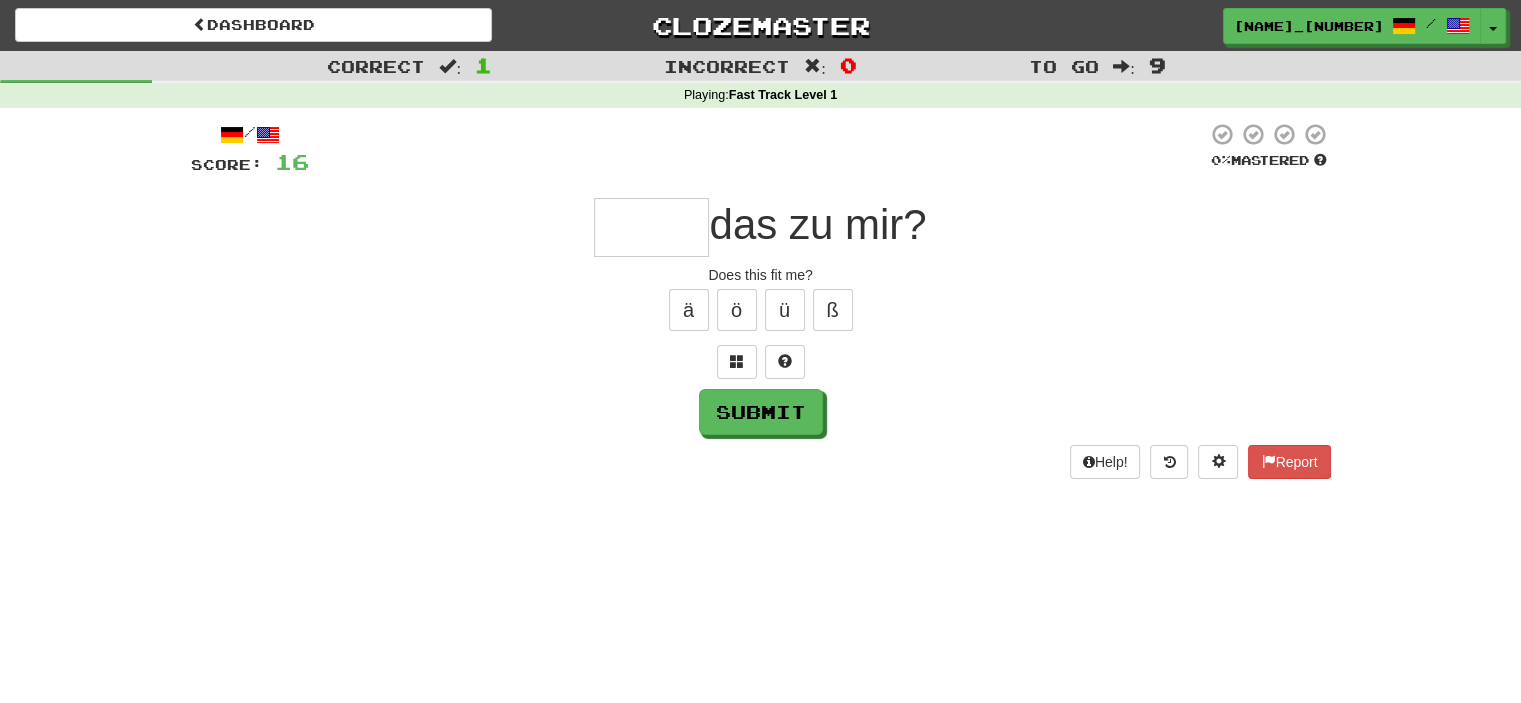type on "*" 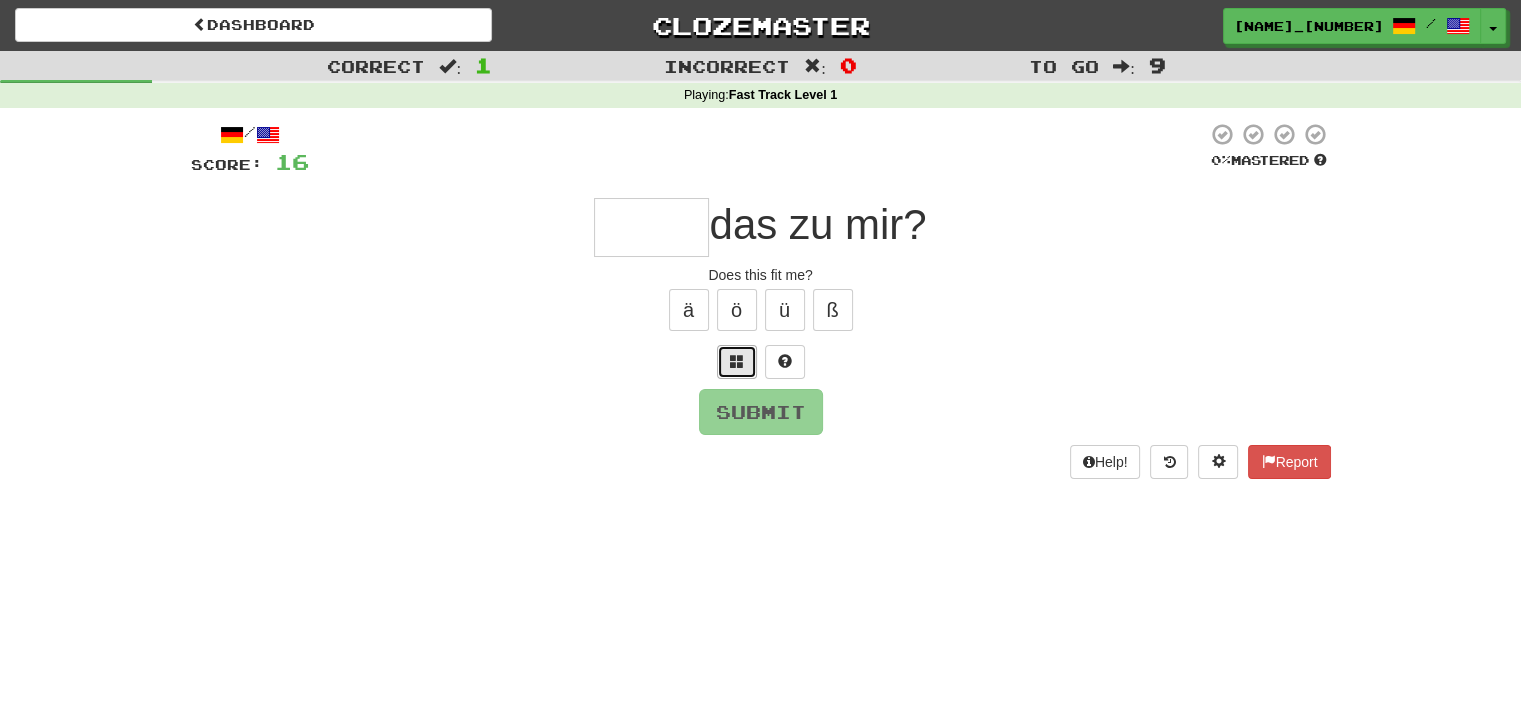click at bounding box center [737, 361] 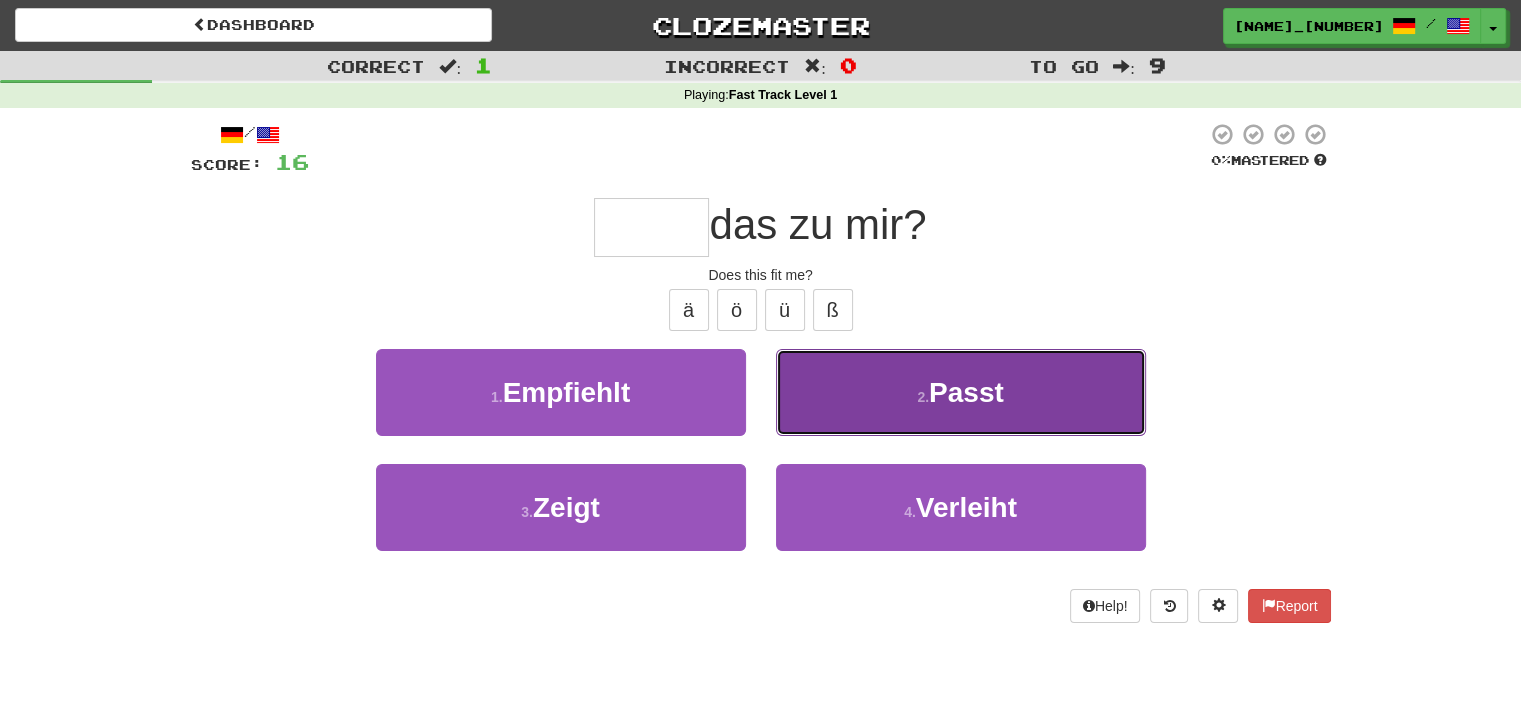 click on "Passt" at bounding box center [966, 392] 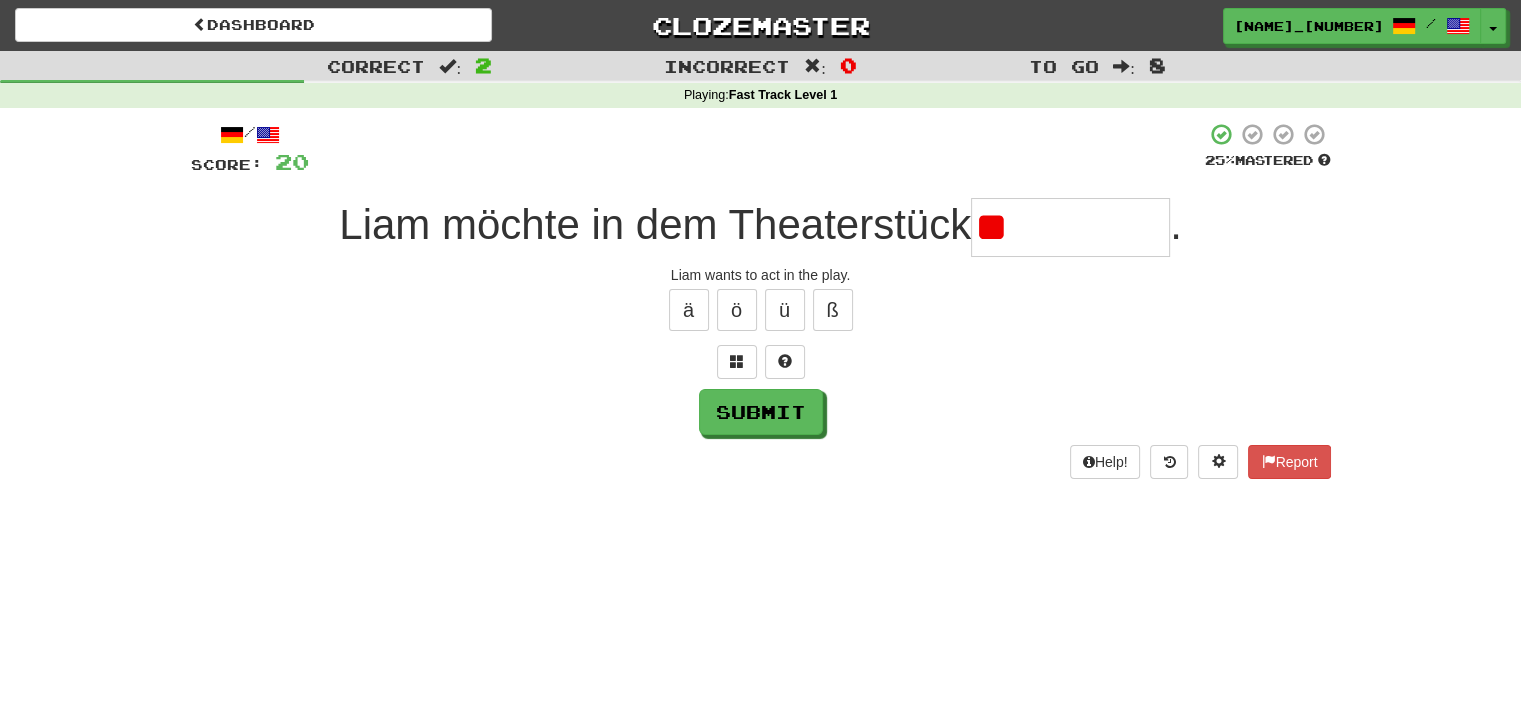 type on "*" 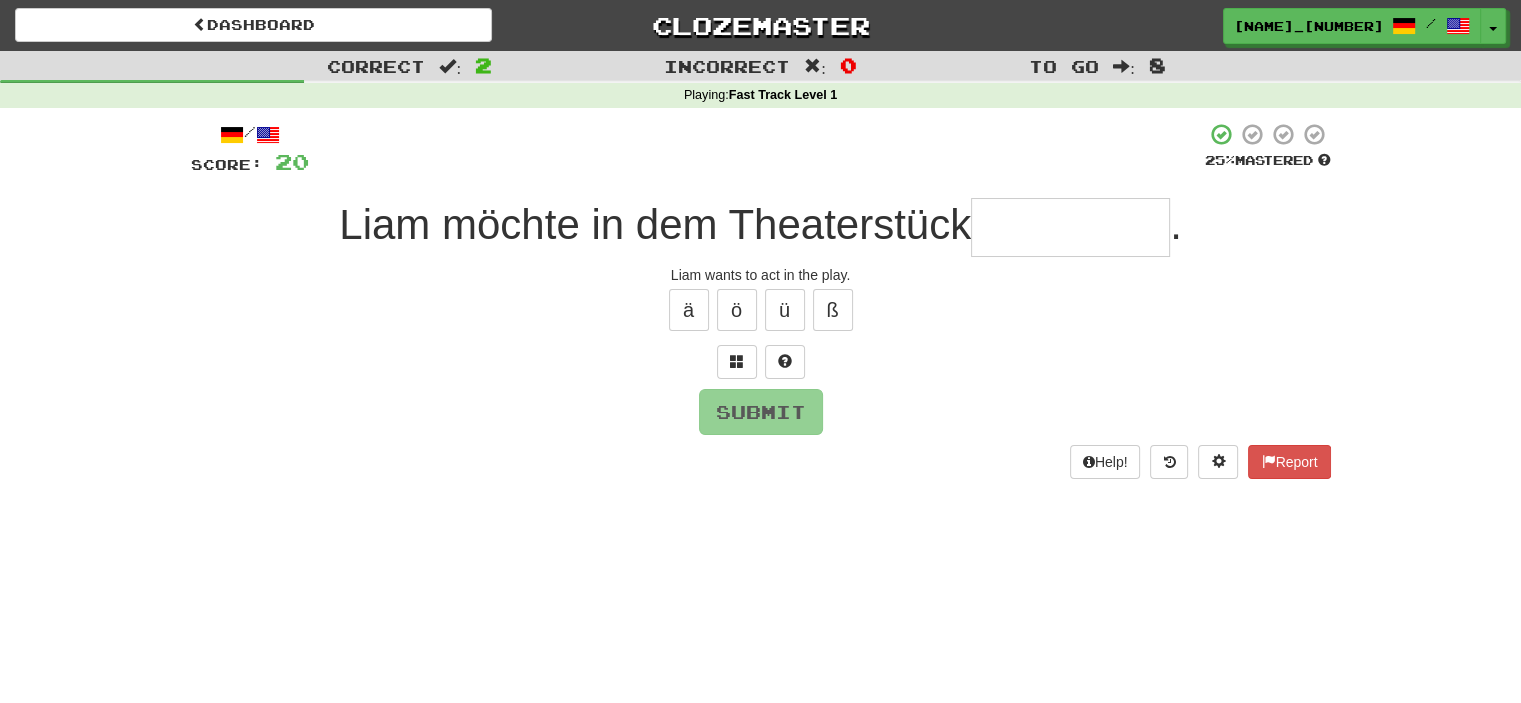 type on "*" 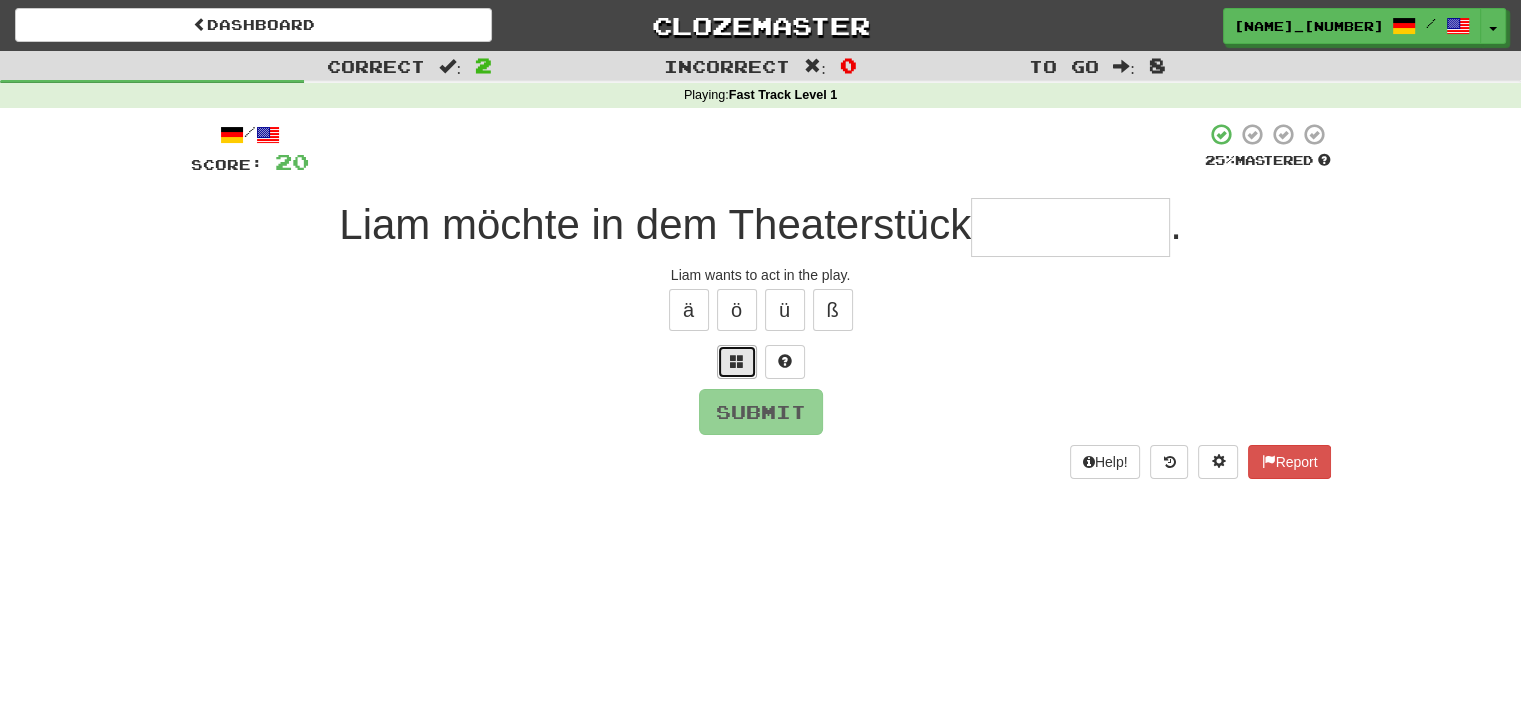 click at bounding box center (737, 361) 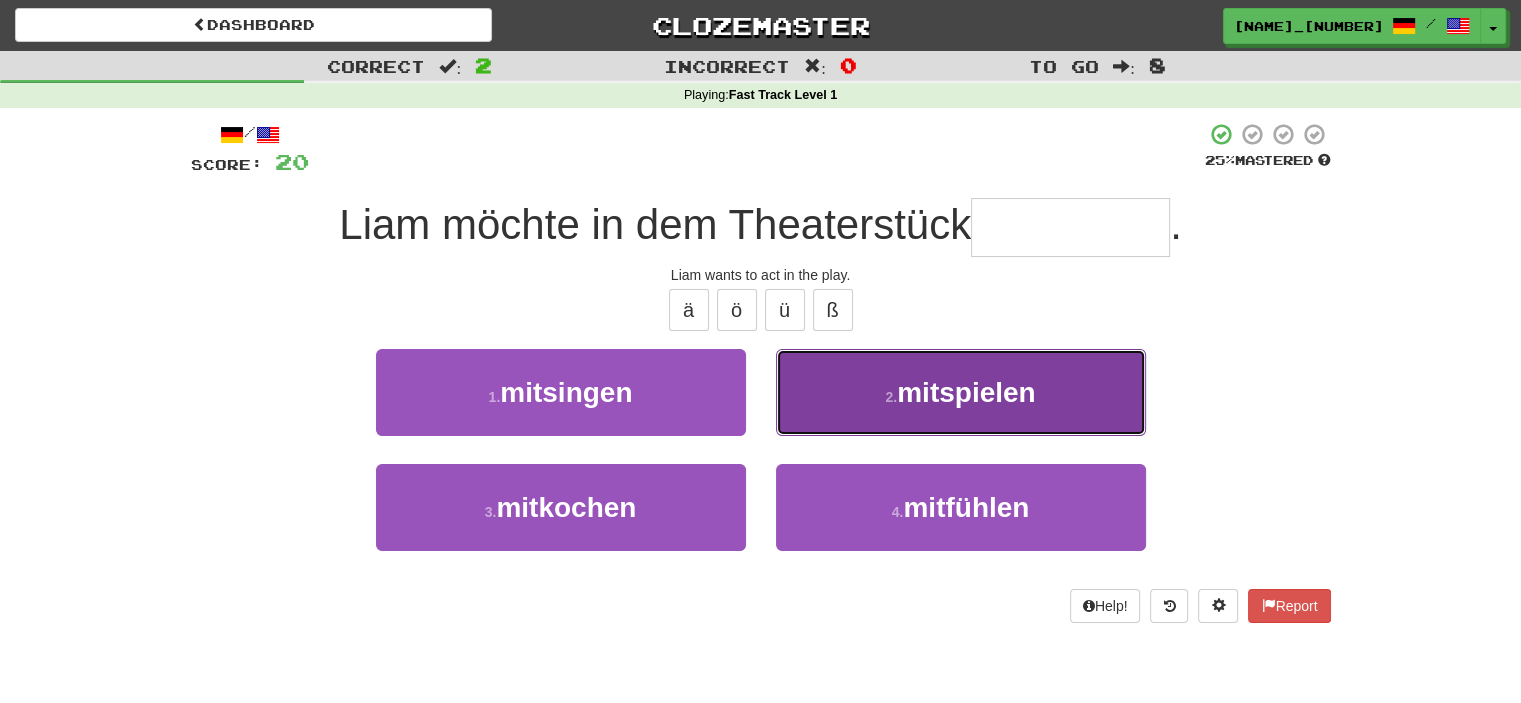 click on "2 .  mitspielen" at bounding box center [961, 392] 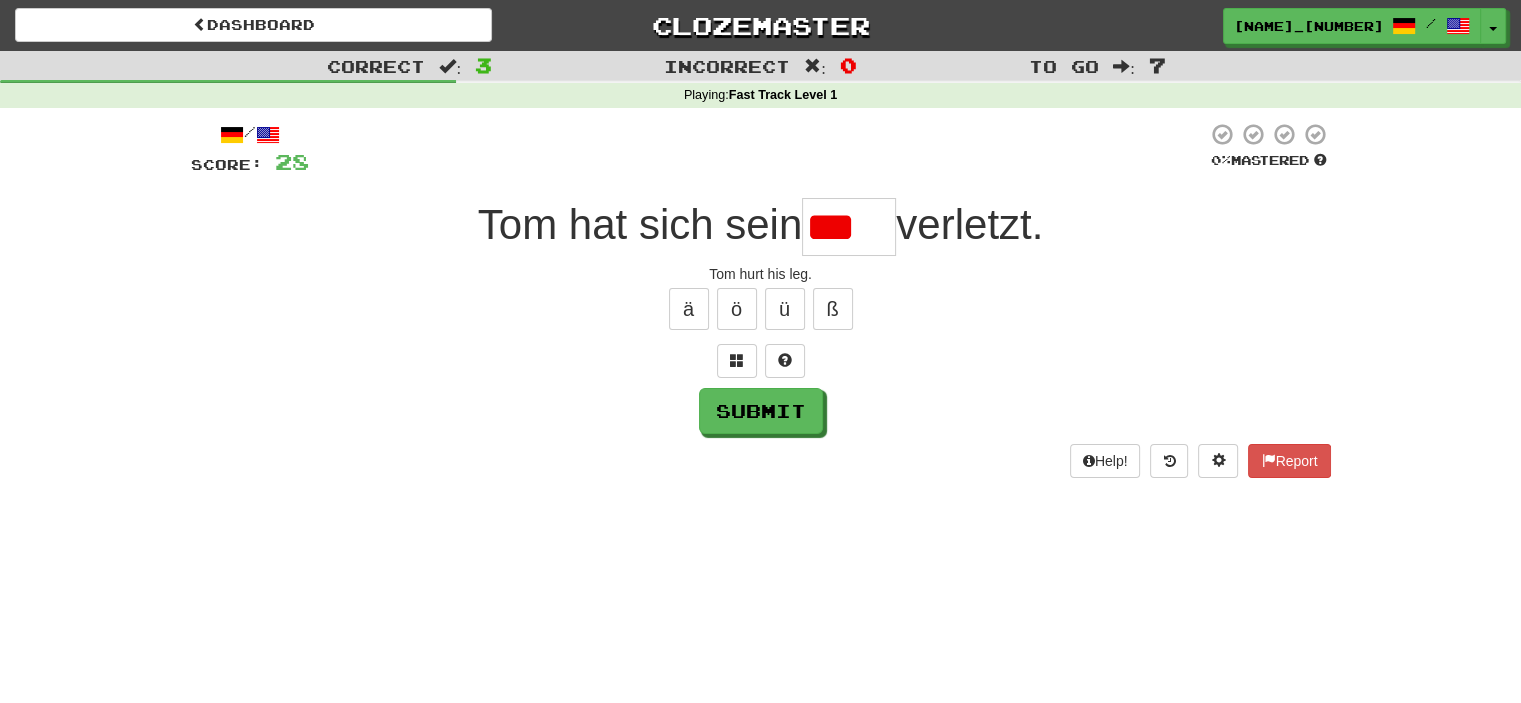 scroll, scrollTop: 0, scrollLeft: 0, axis: both 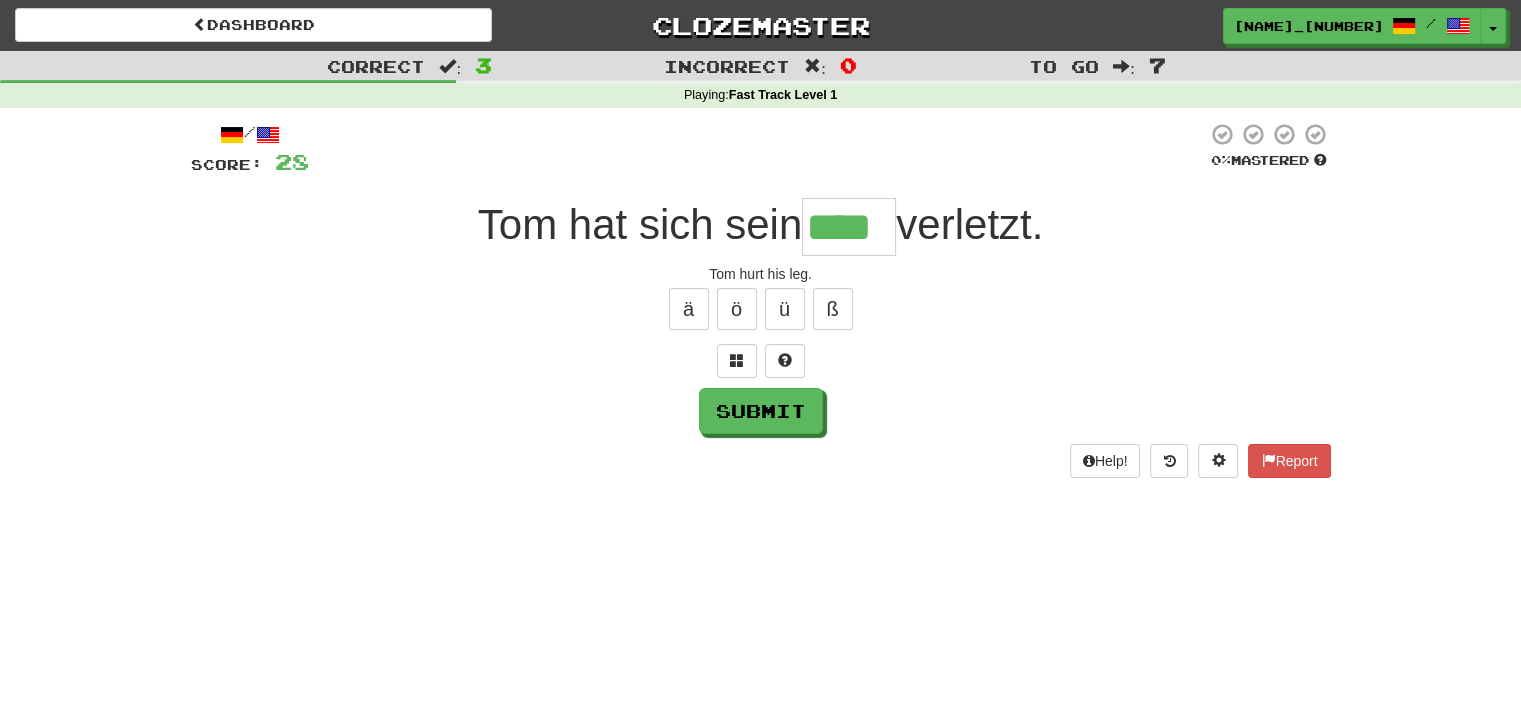 type on "****" 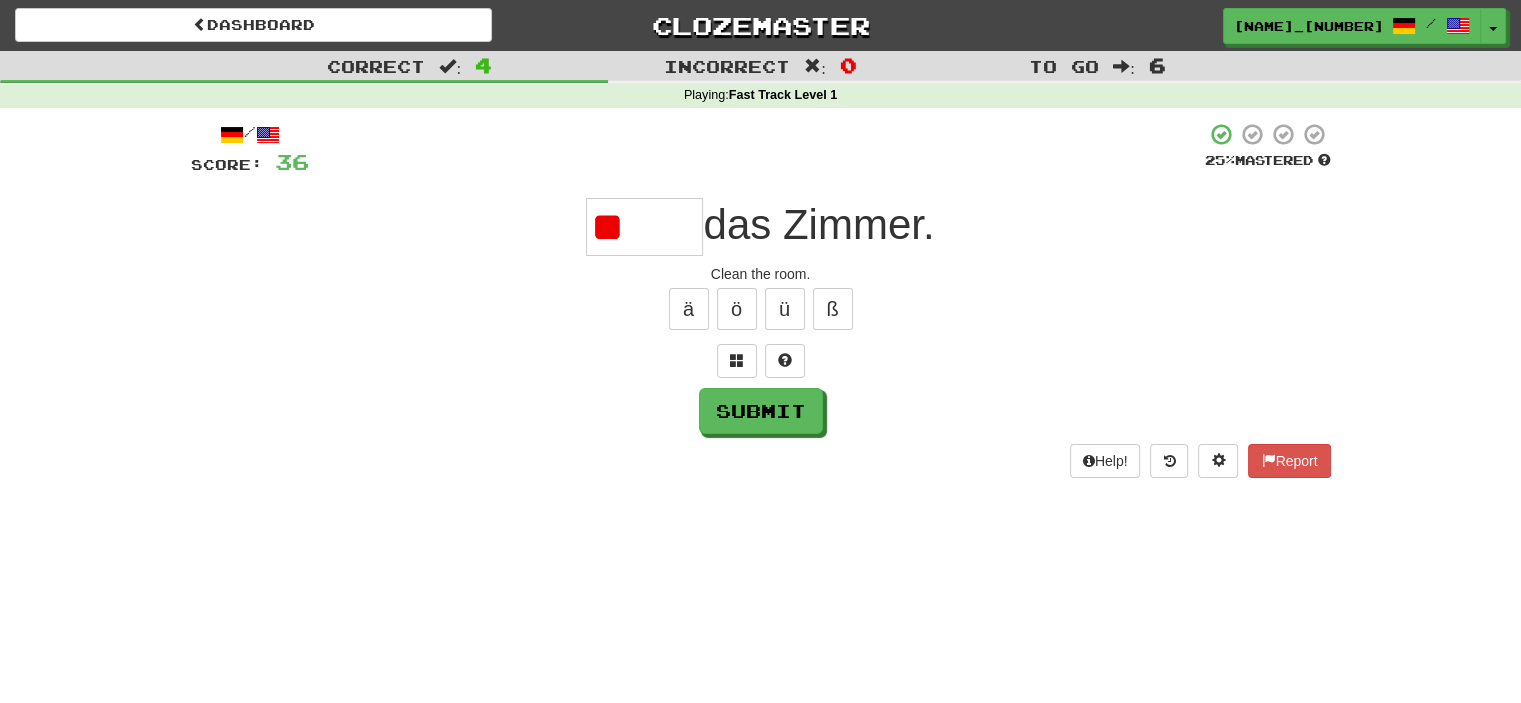 type on "*" 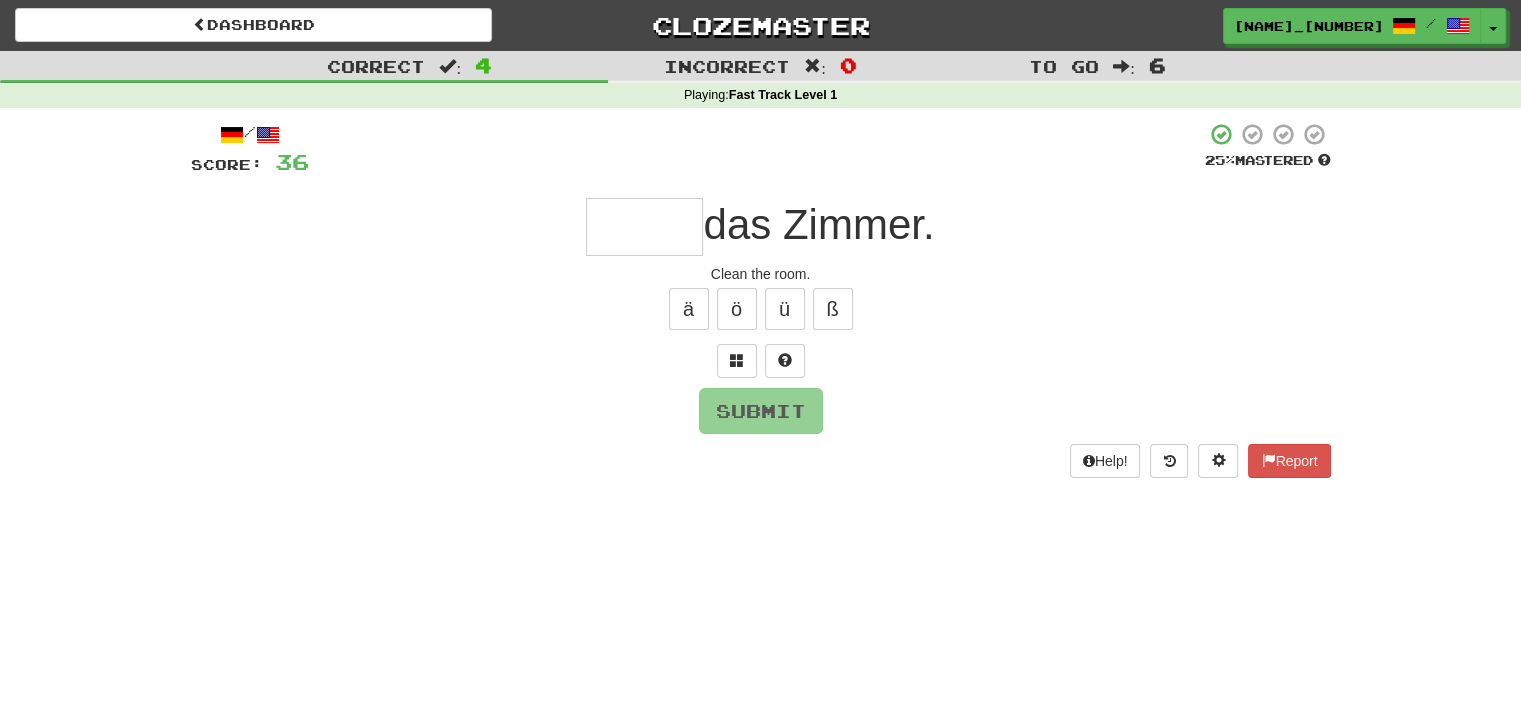 type on "*" 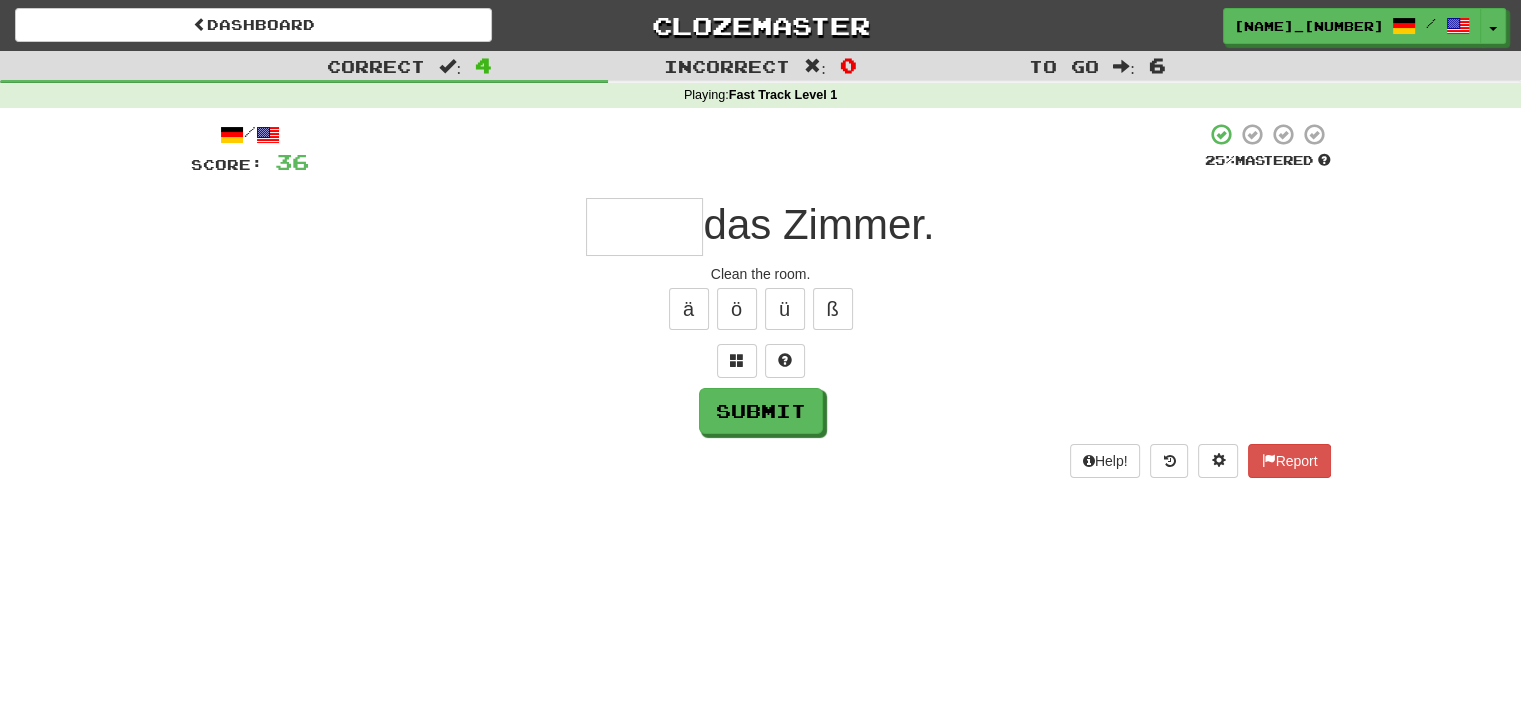 type on "*" 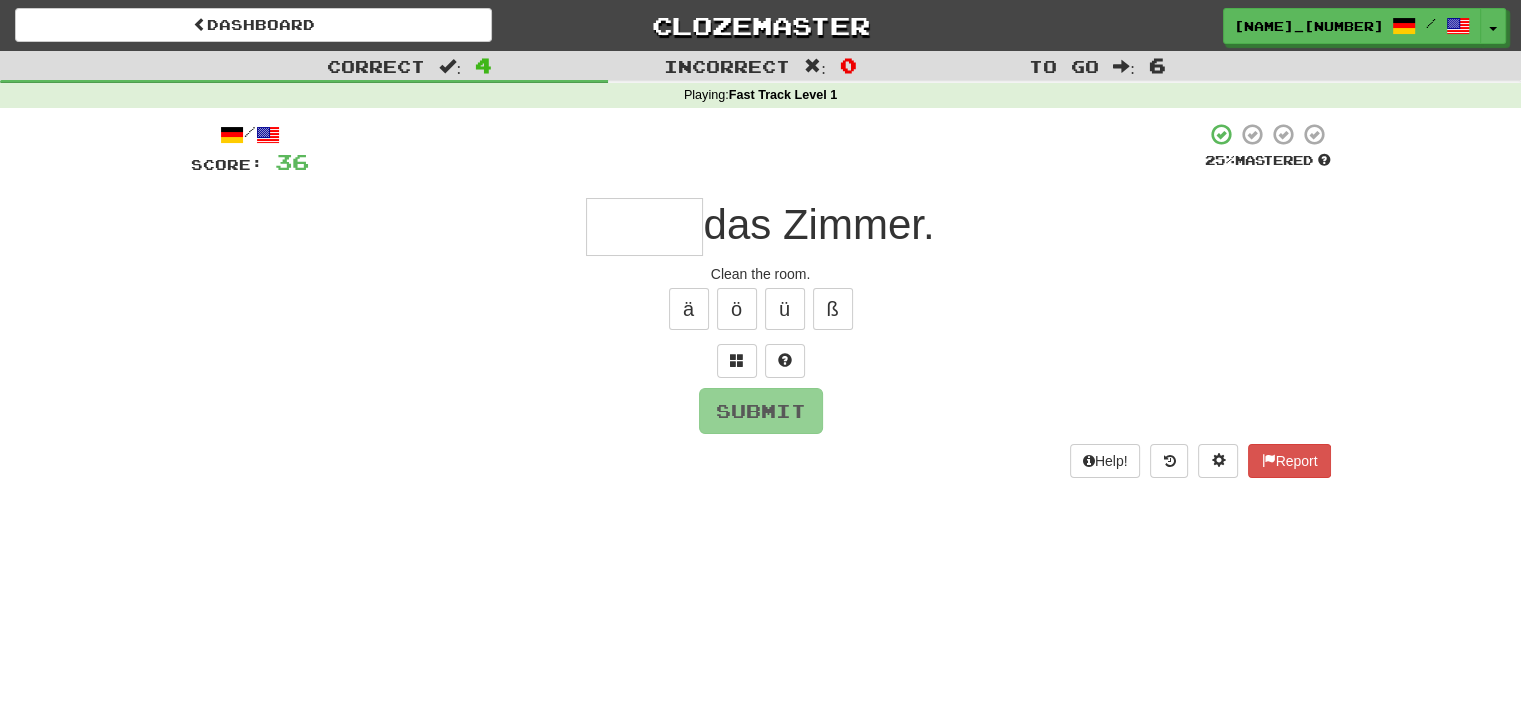 type on "*" 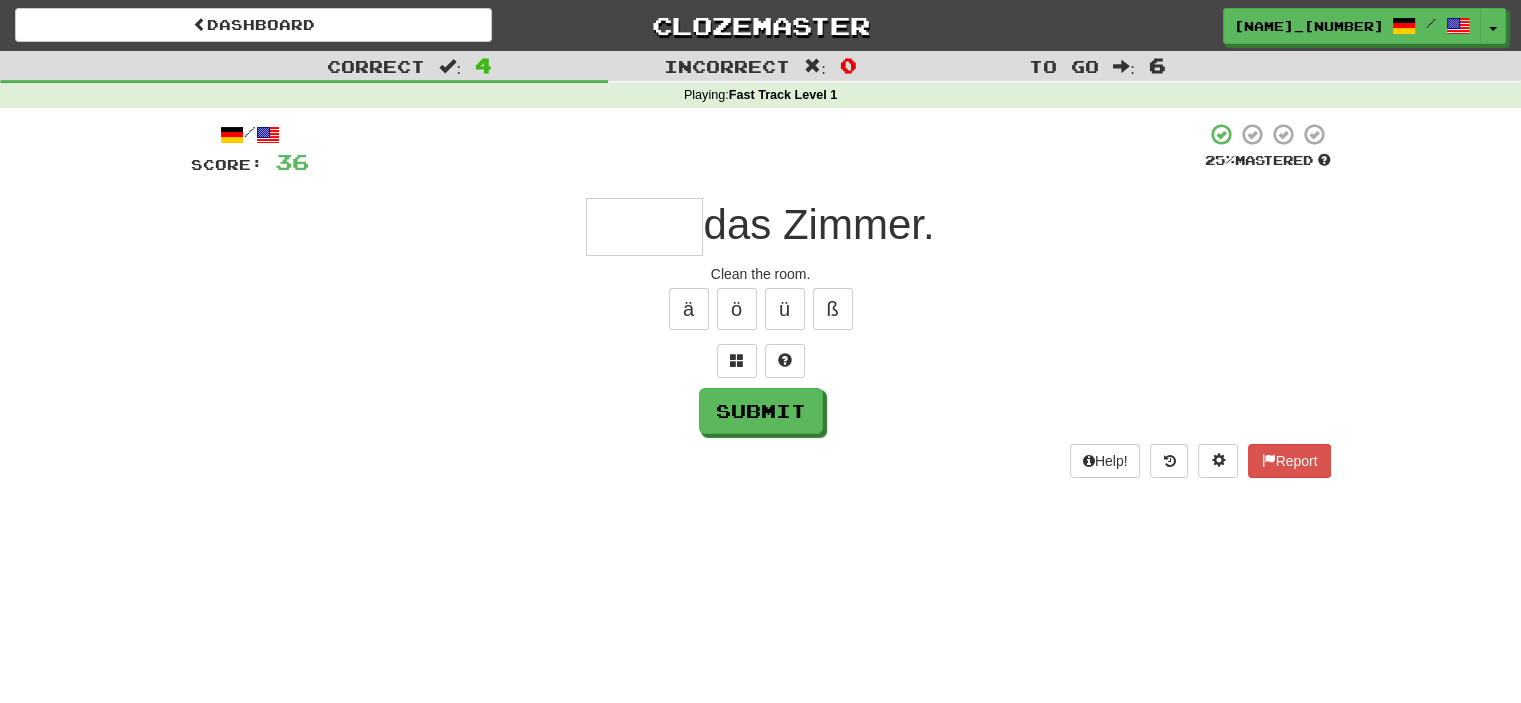 type on "*" 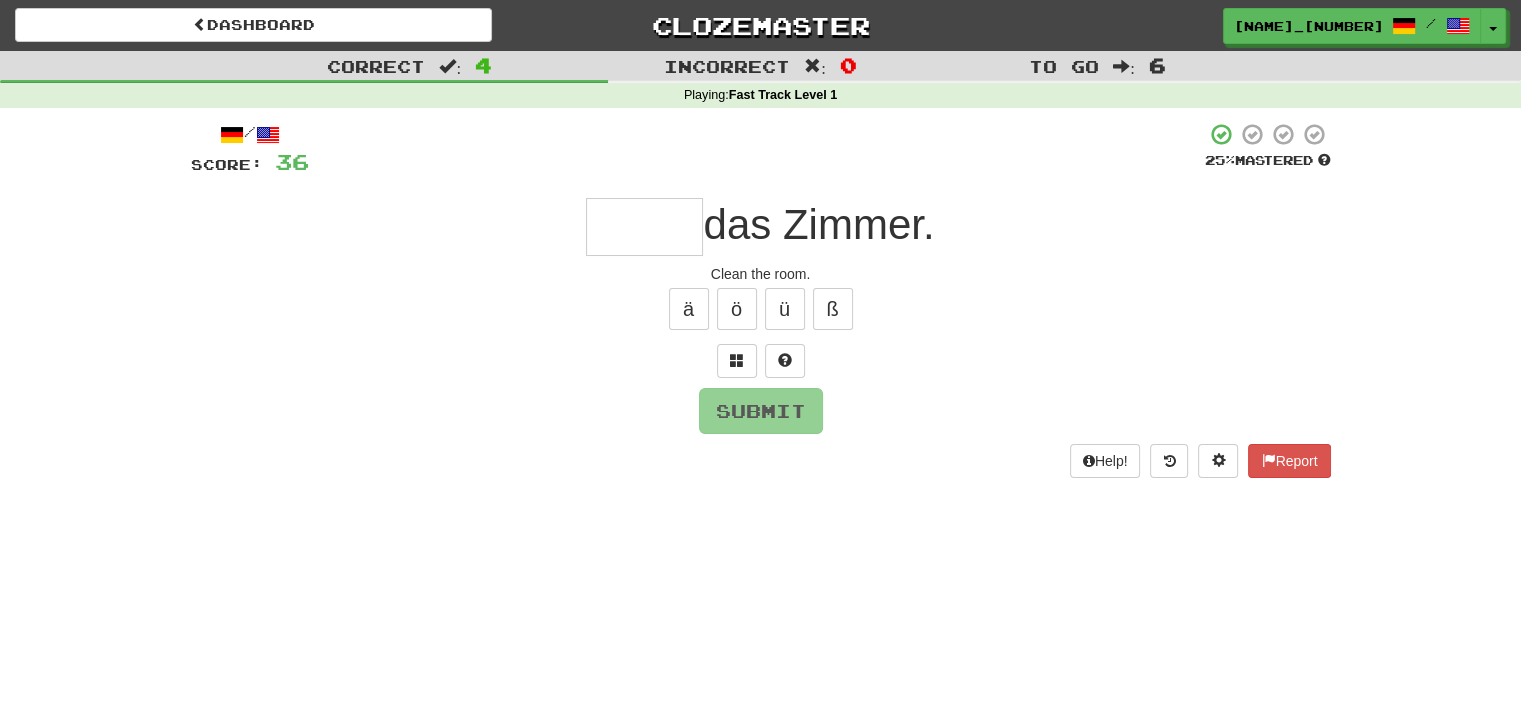type on "*" 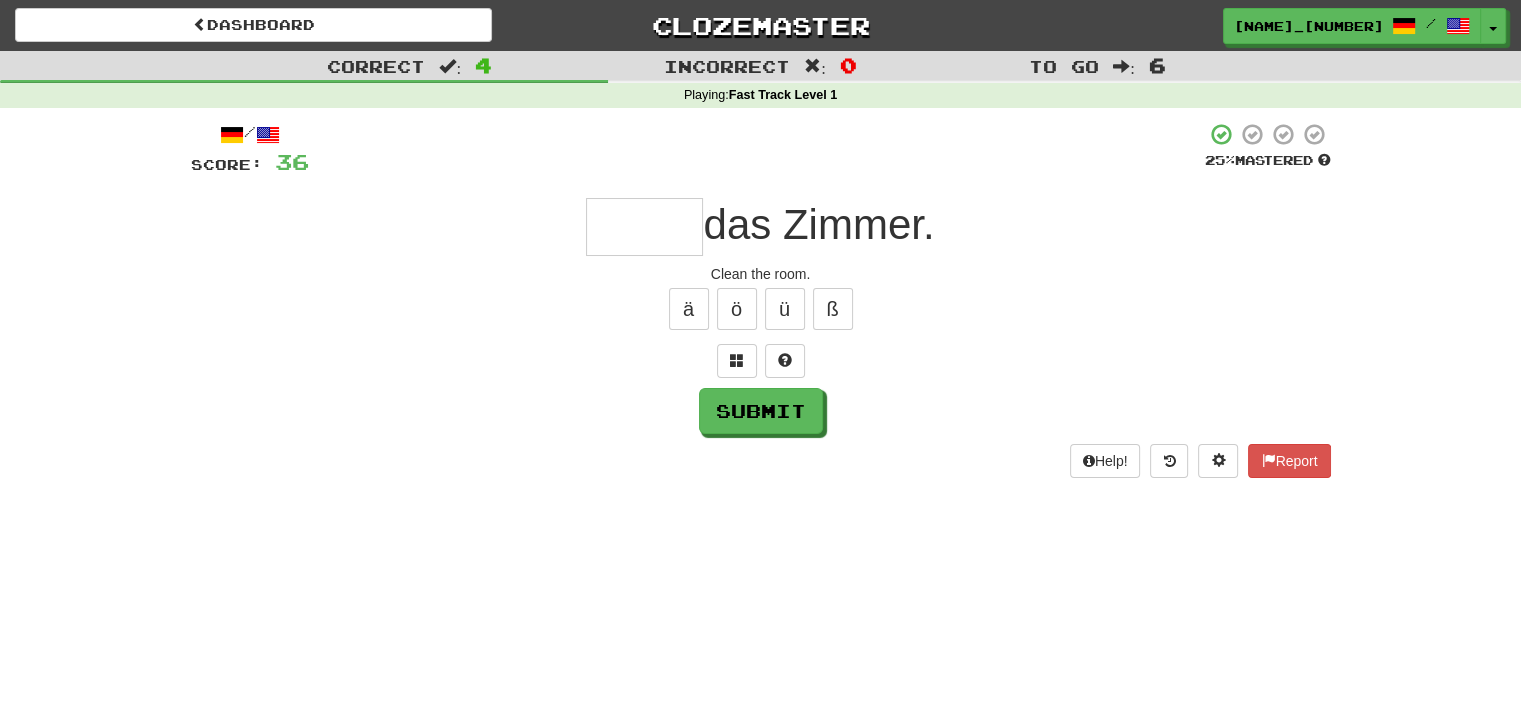 type on "*" 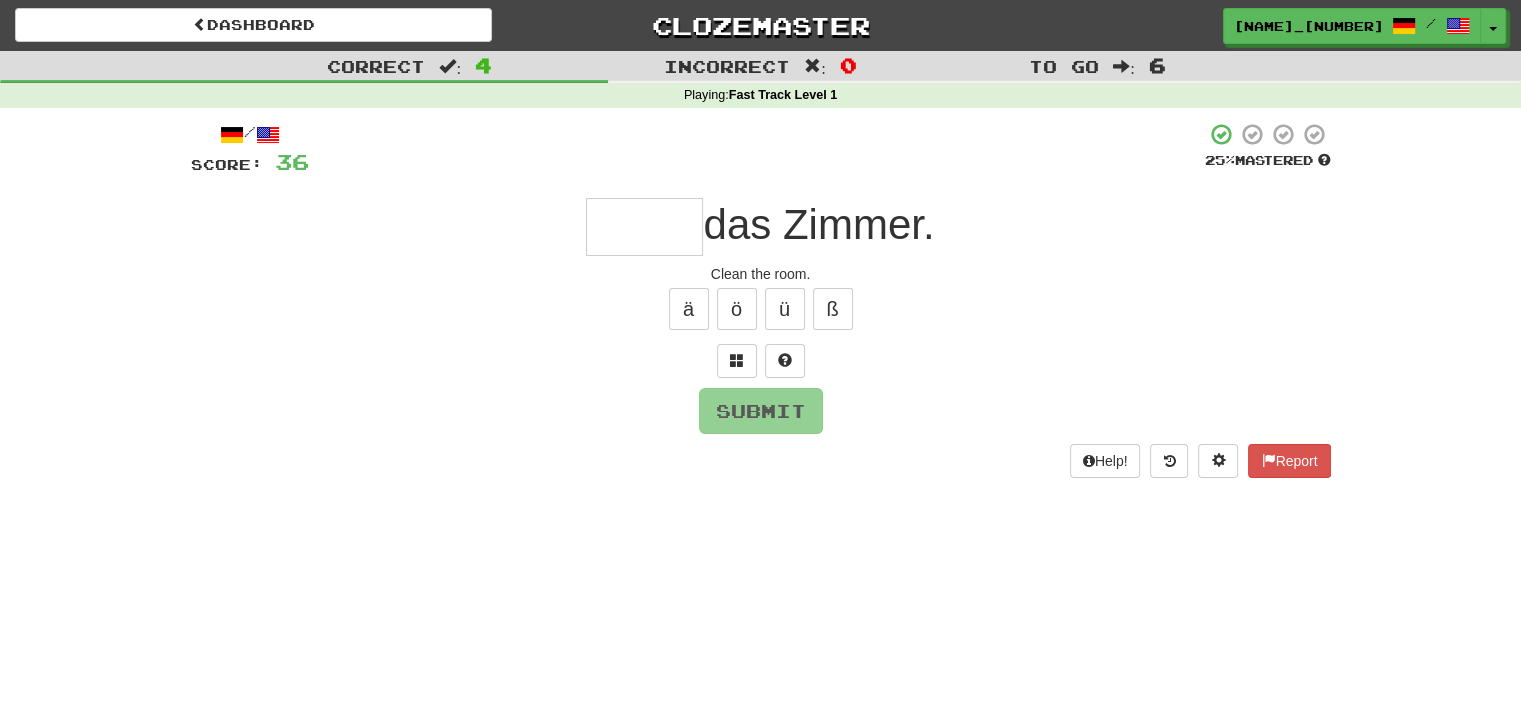 type on "*" 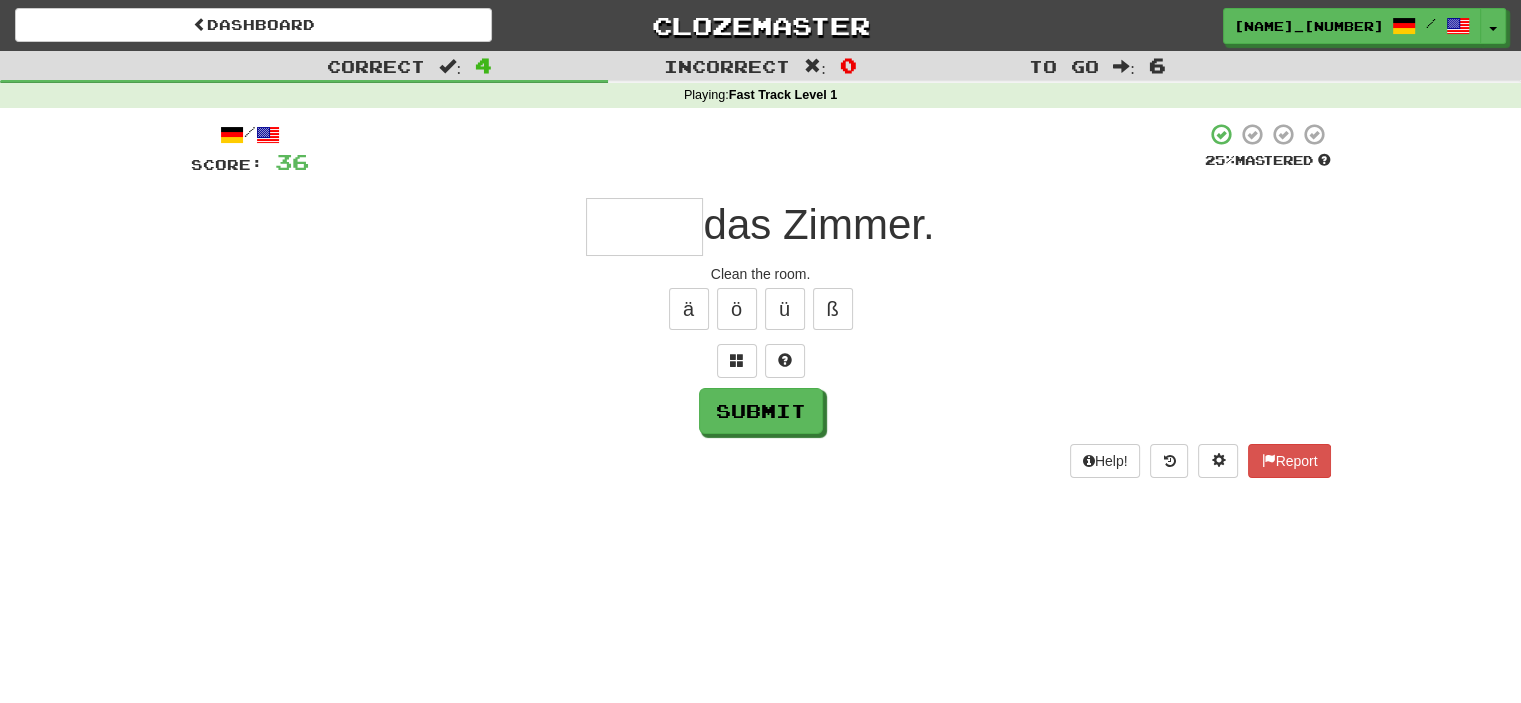 type on "*" 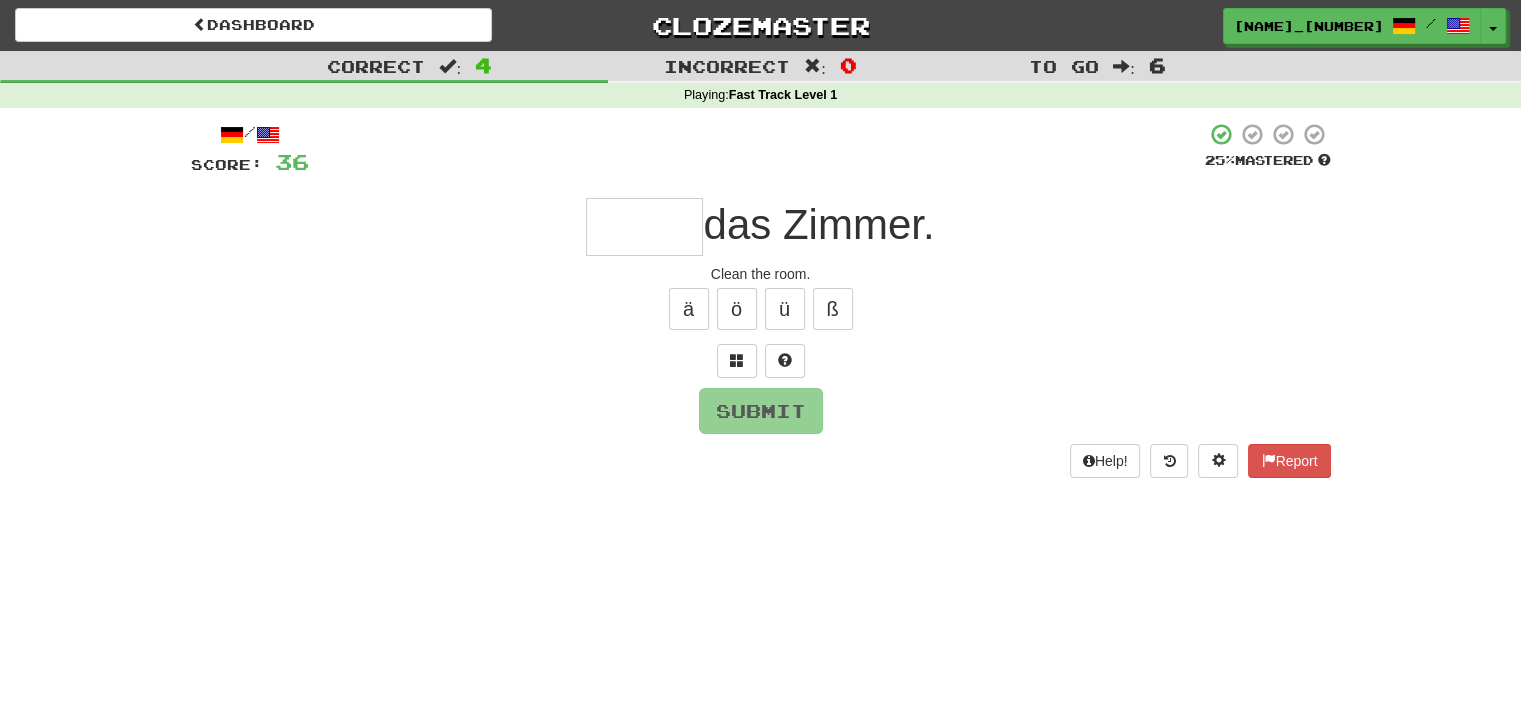type on "*" 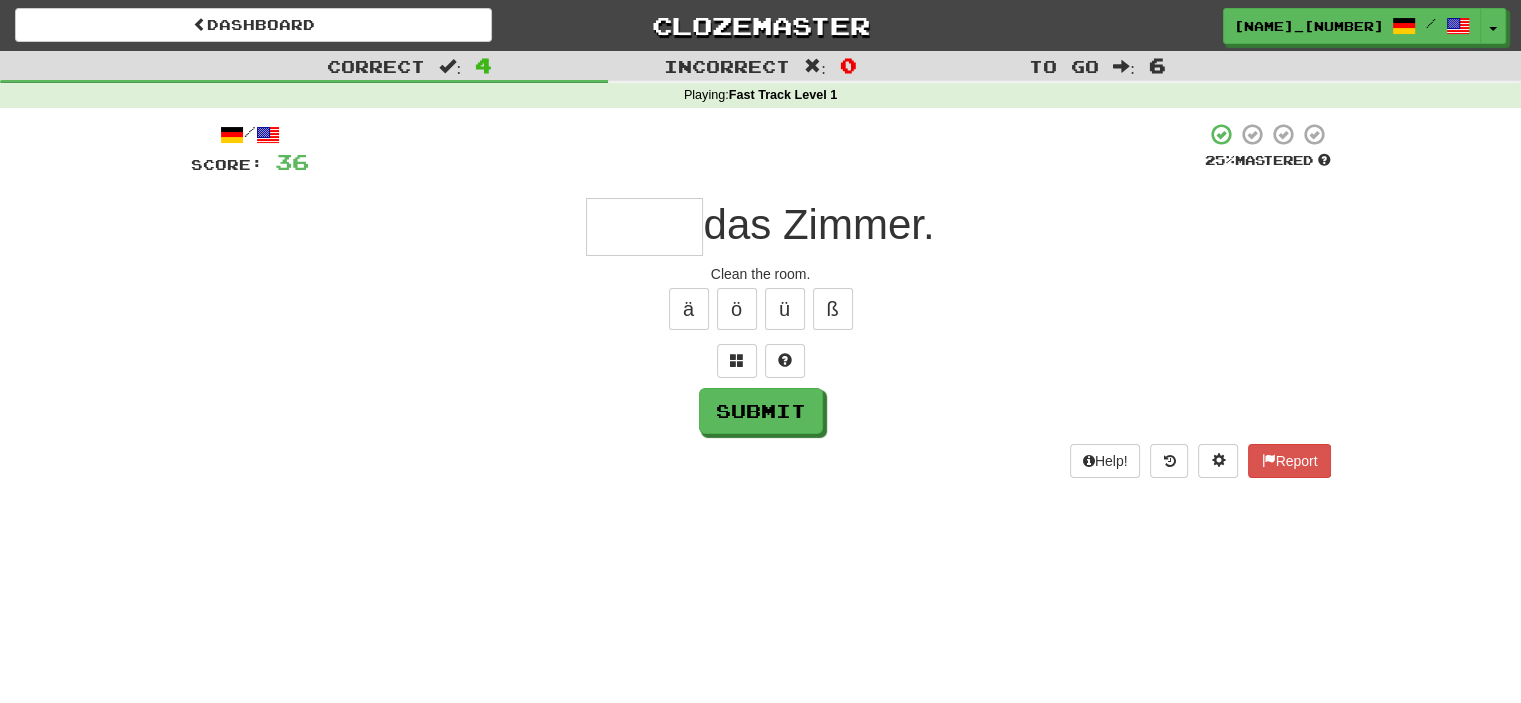 type on "*" 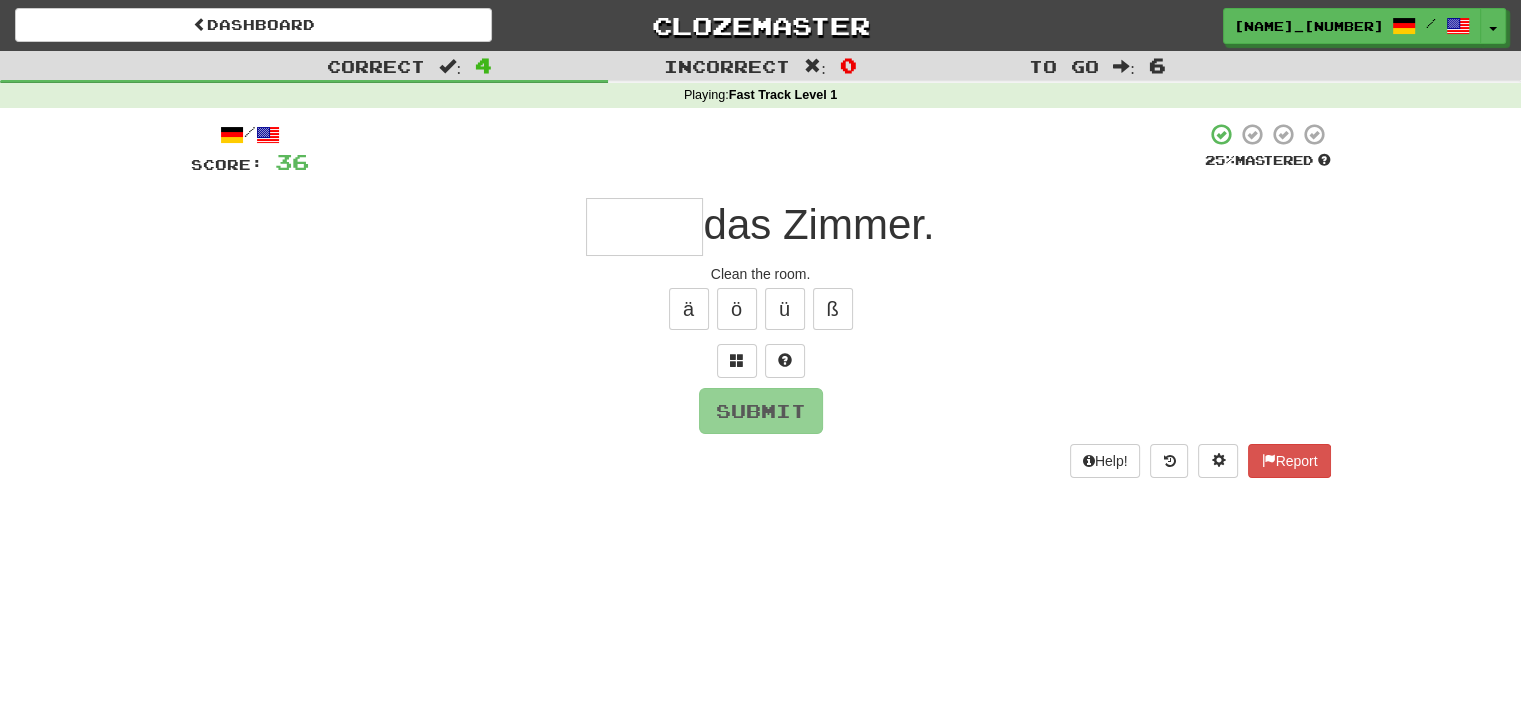 type on "*" 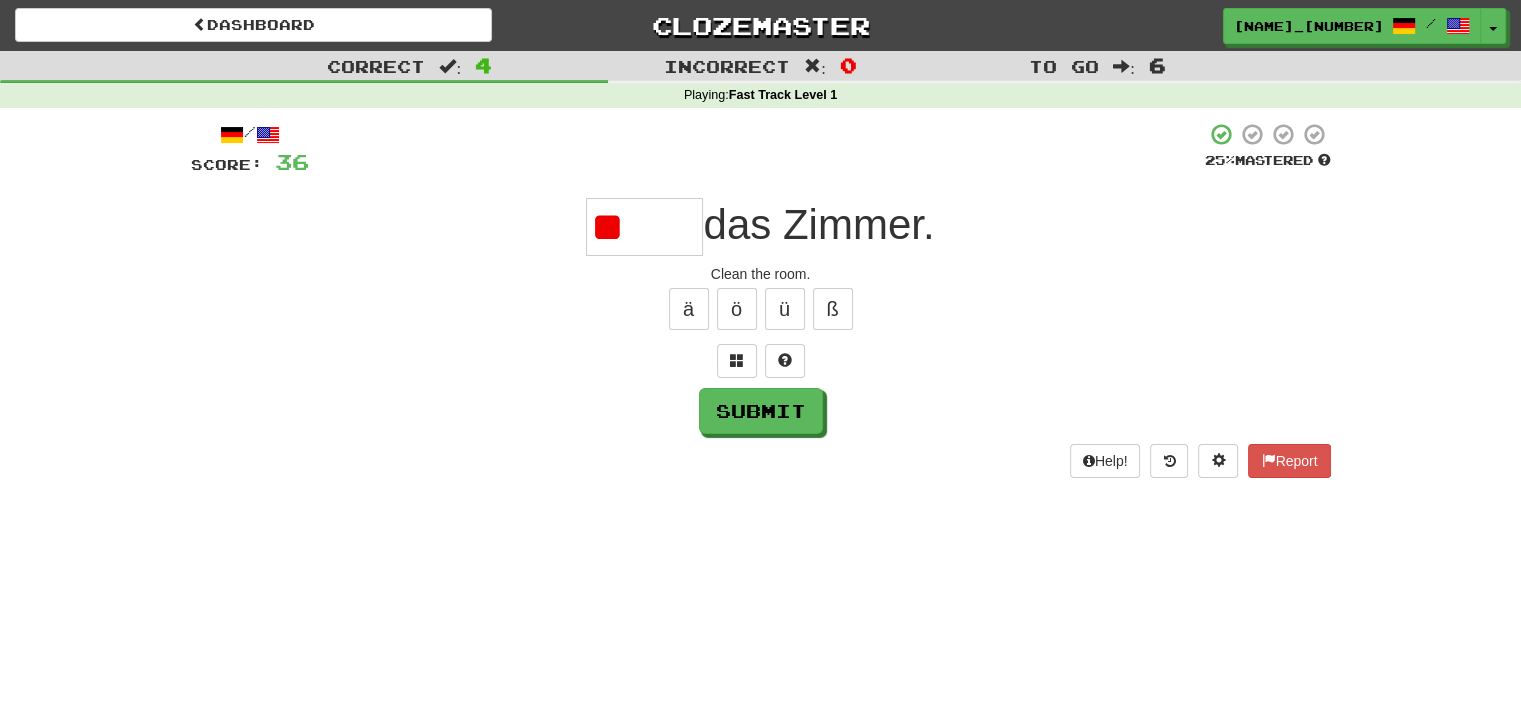 type on "*" 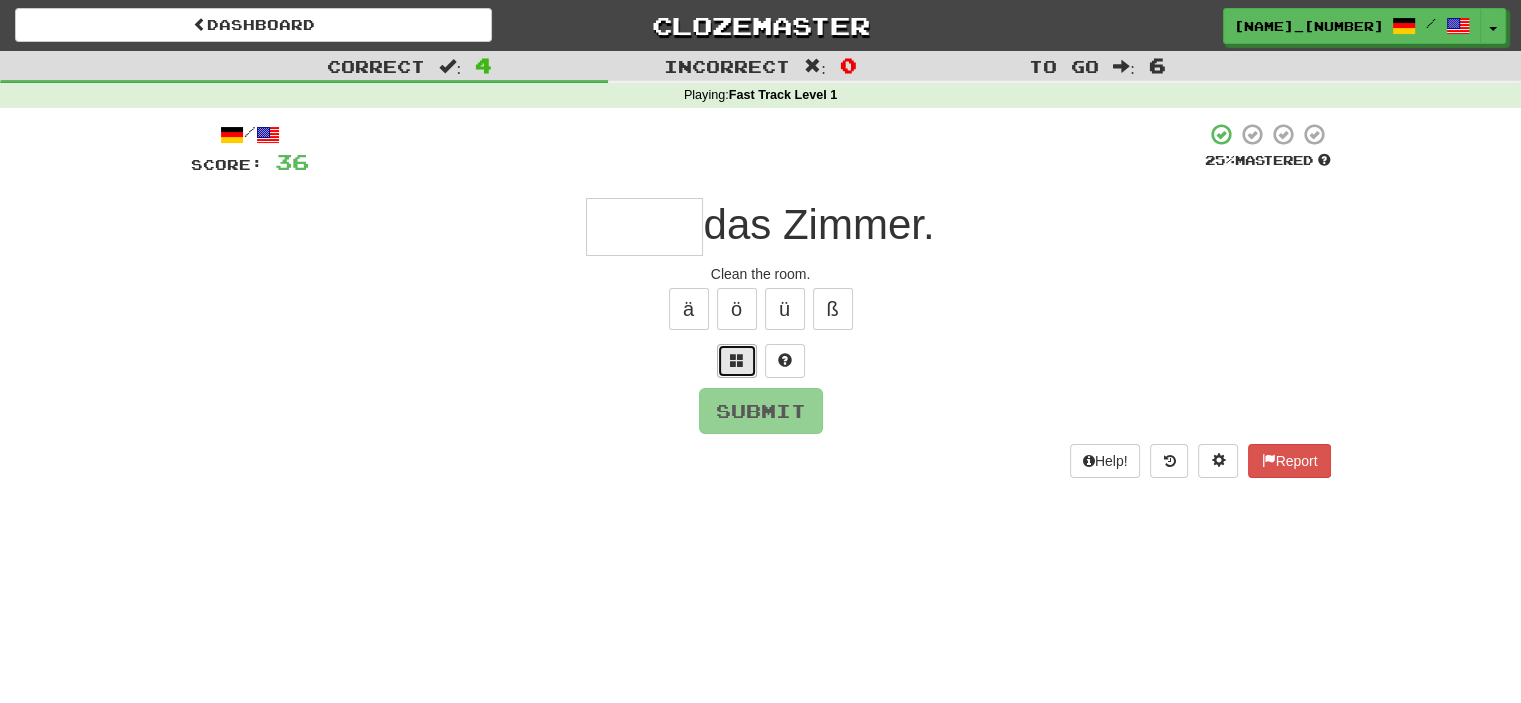 click at bounding box center [737, 360] 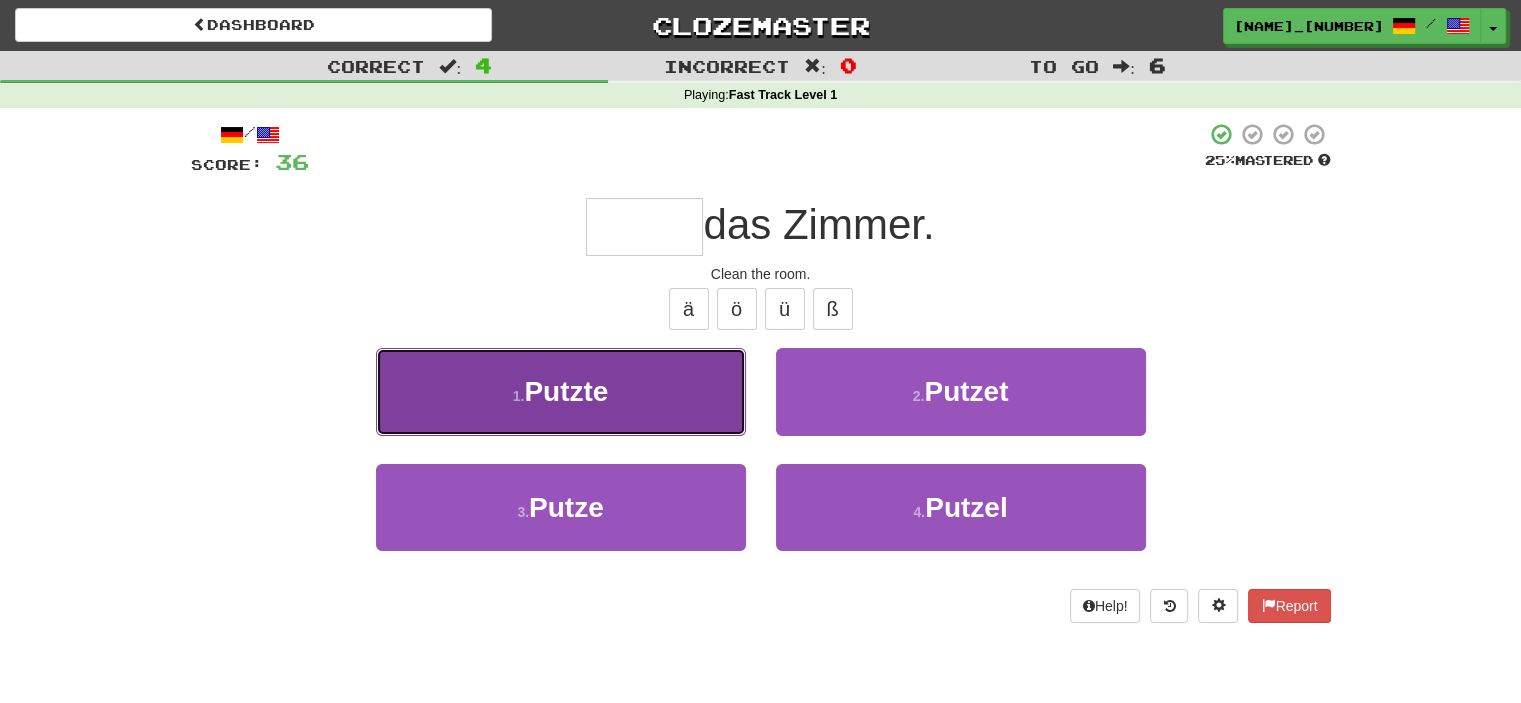 click on "1 .  Putzte" at bounding box center (561, 391) 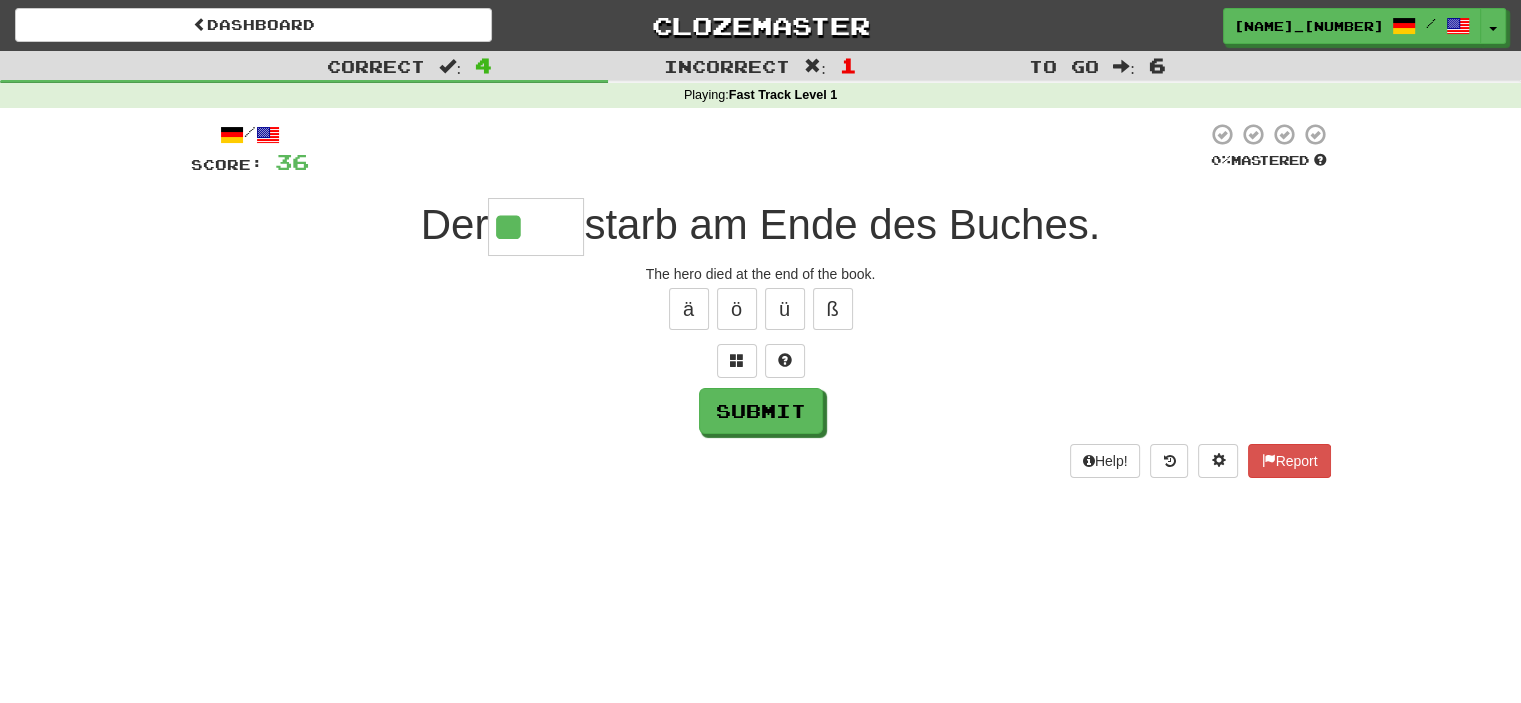 type on "*" 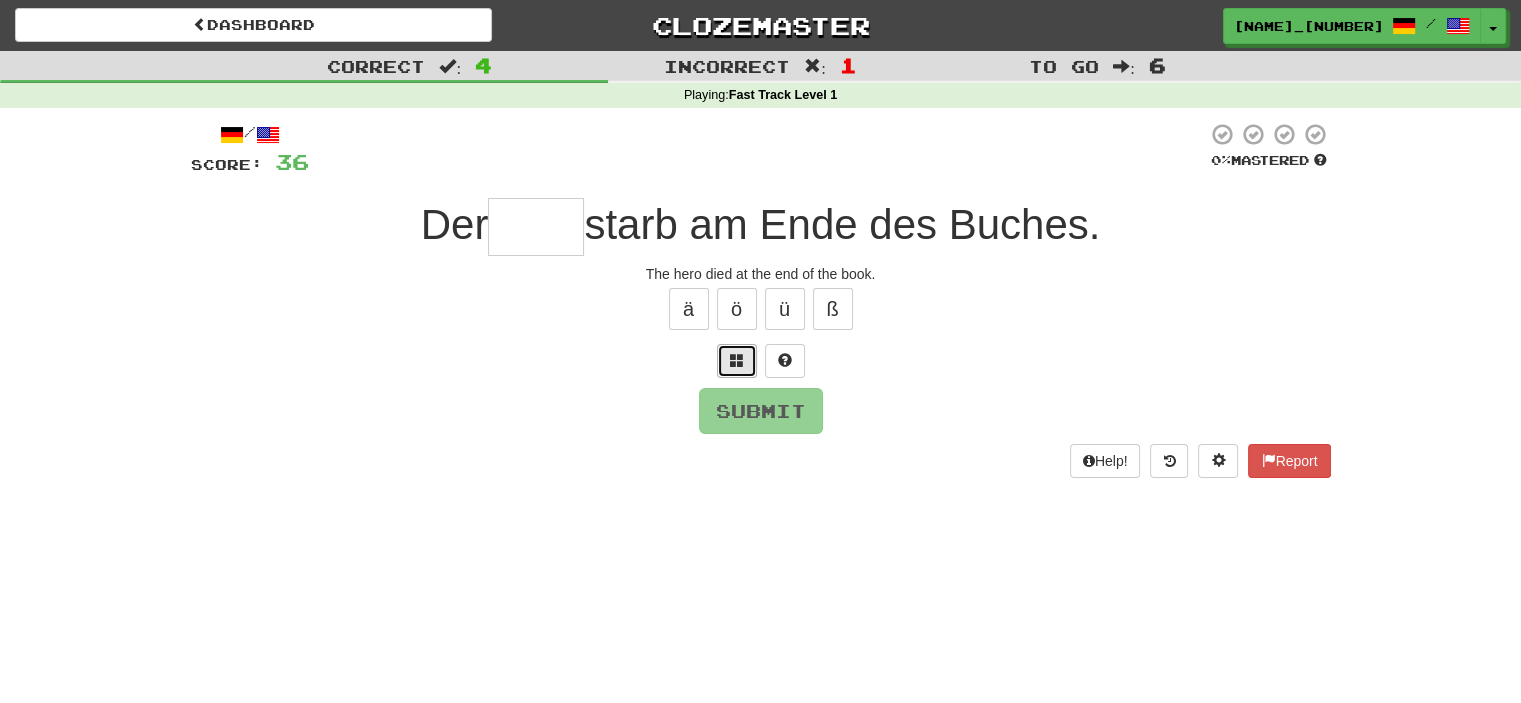 click at bounding box center (737, 361) 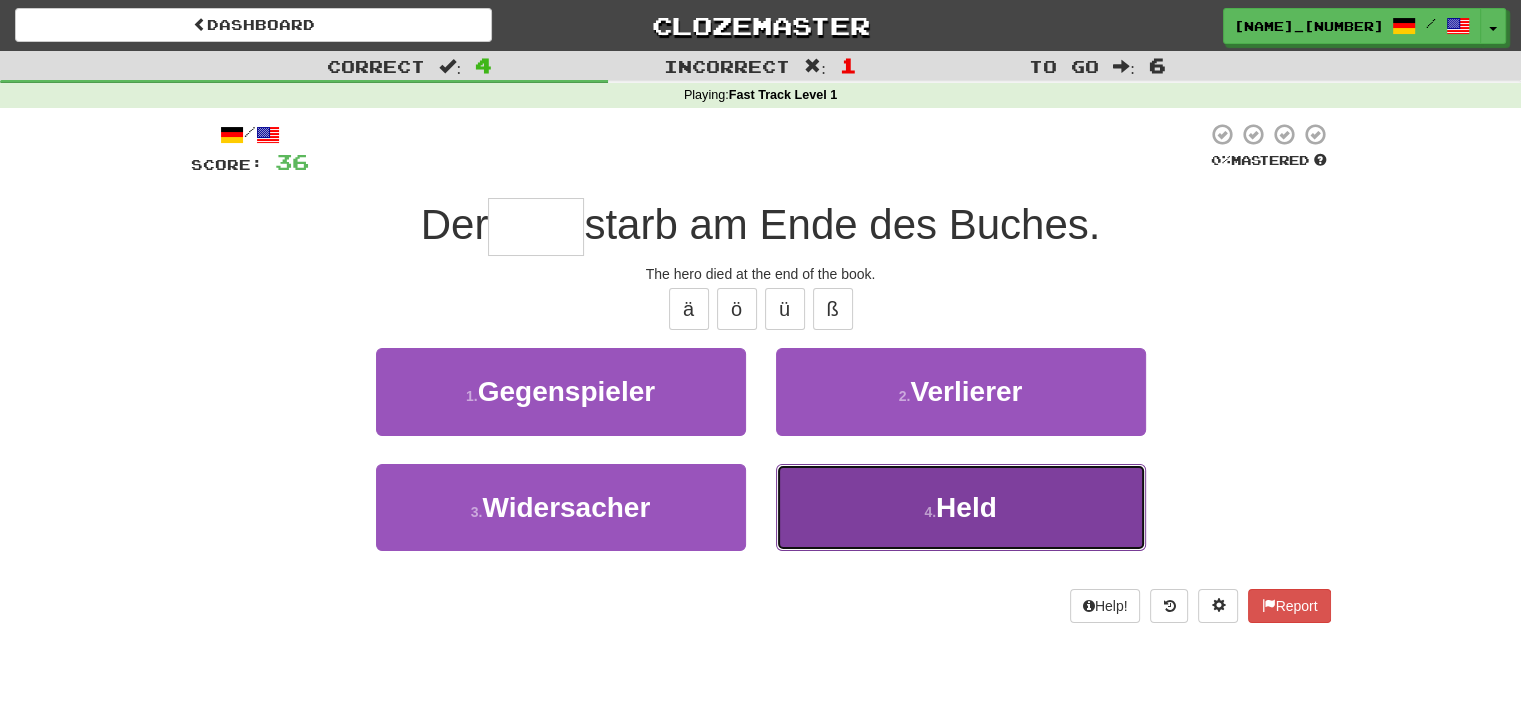 click on "4 .  Held" at bounding box center [961, 507] 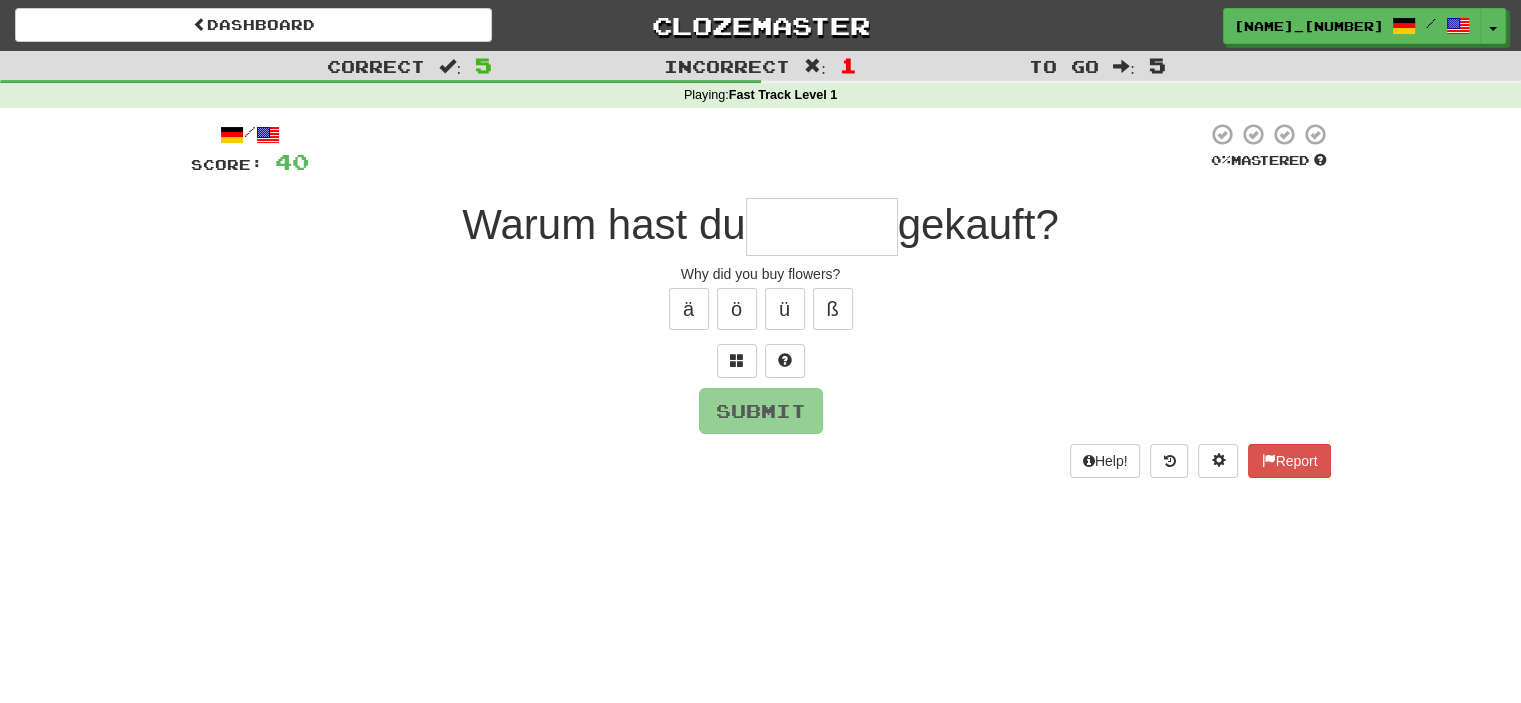 type on "*" 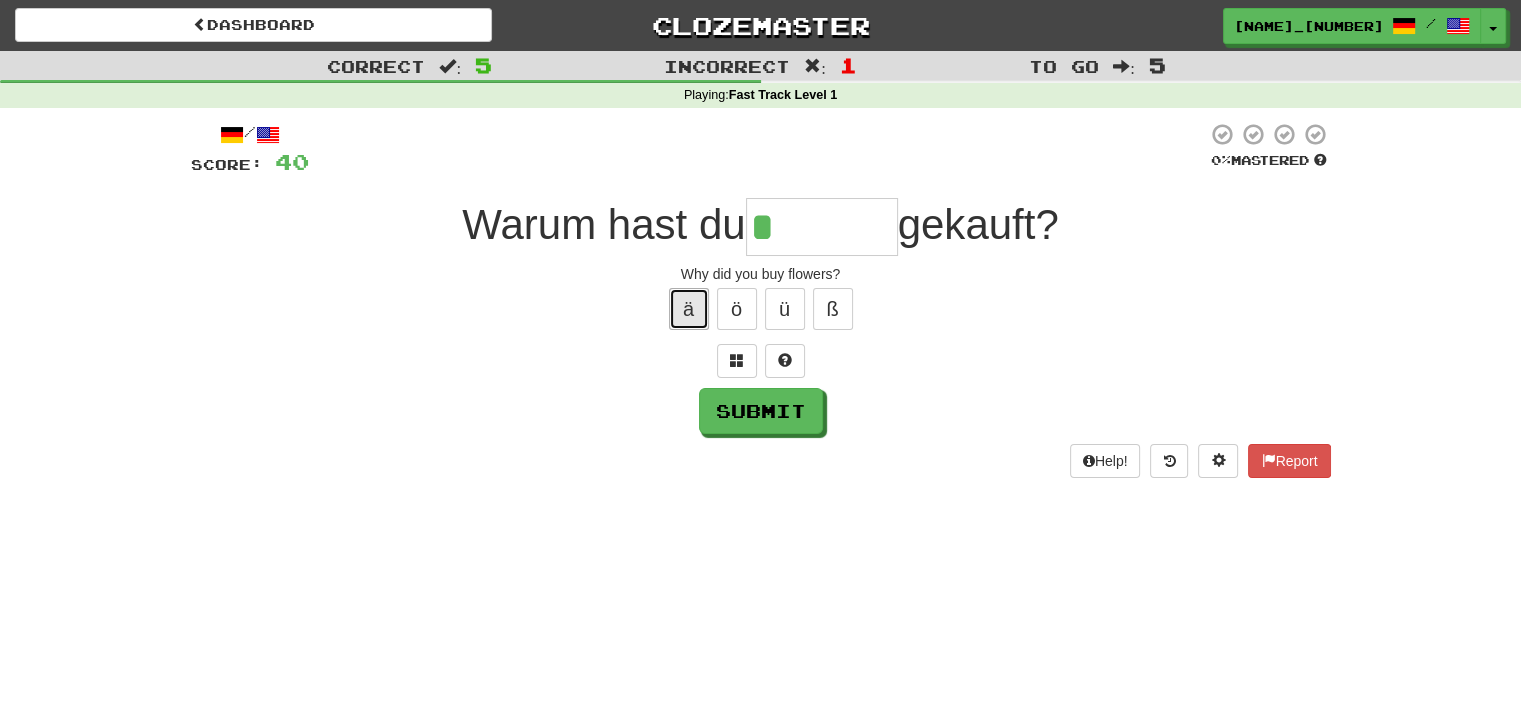 click on "ä" at bounding box center [689, 309] 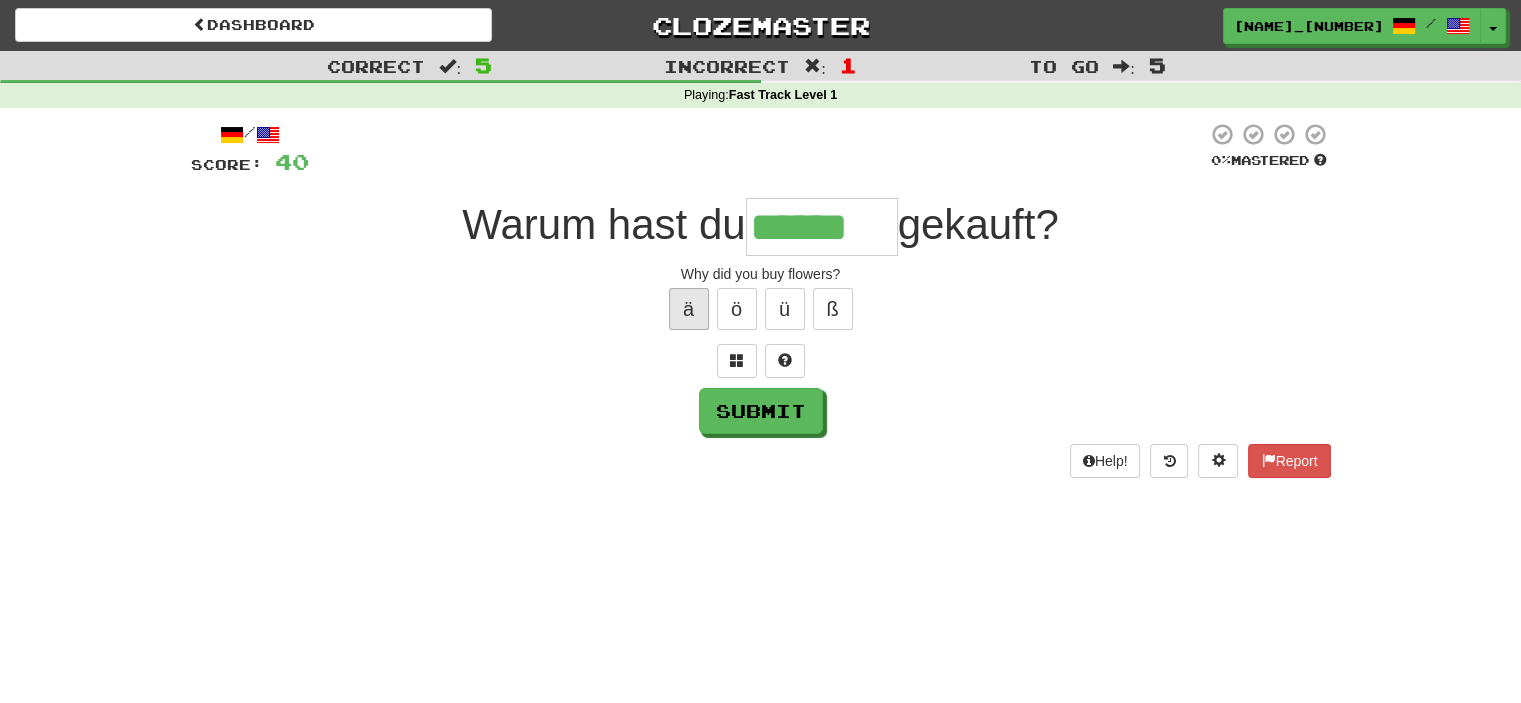 type on "******" 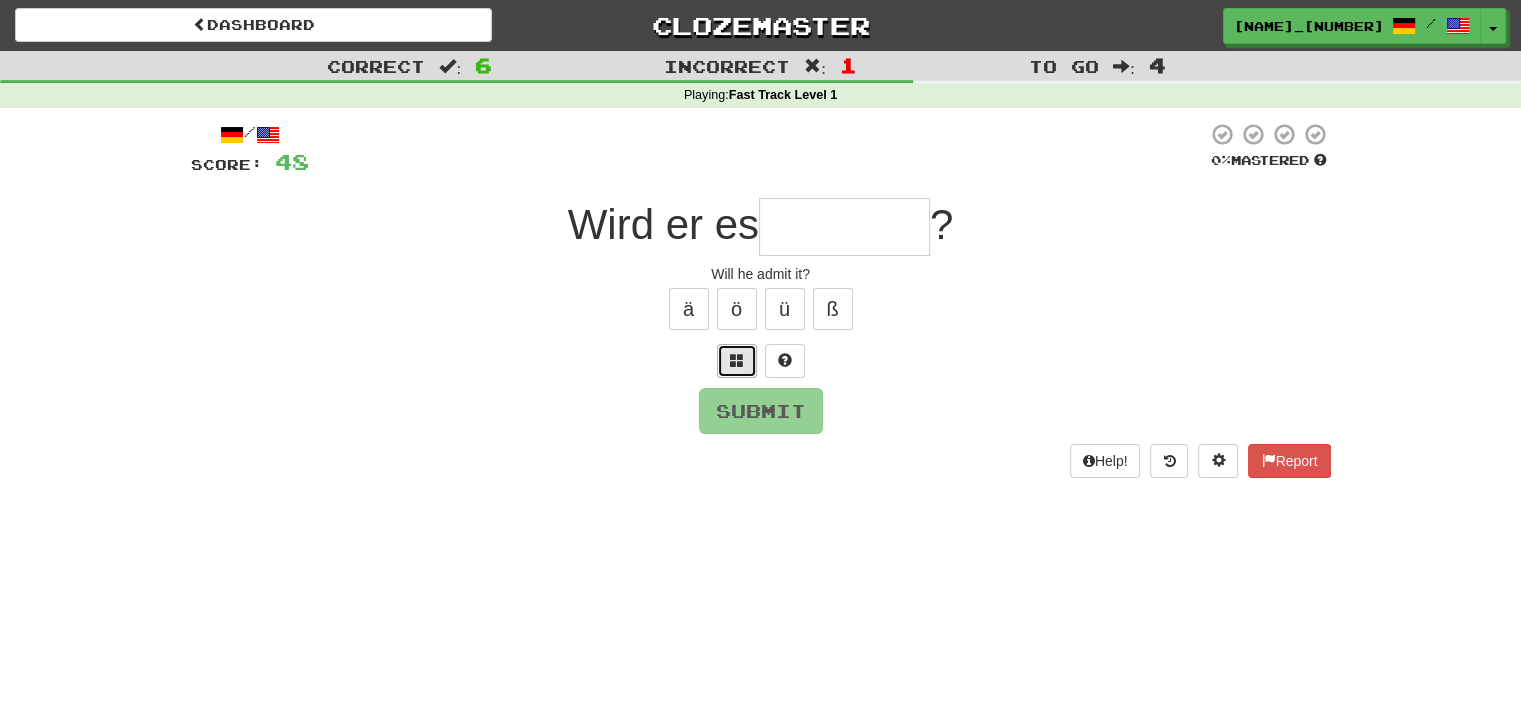 click at bounding box center [737, 360] 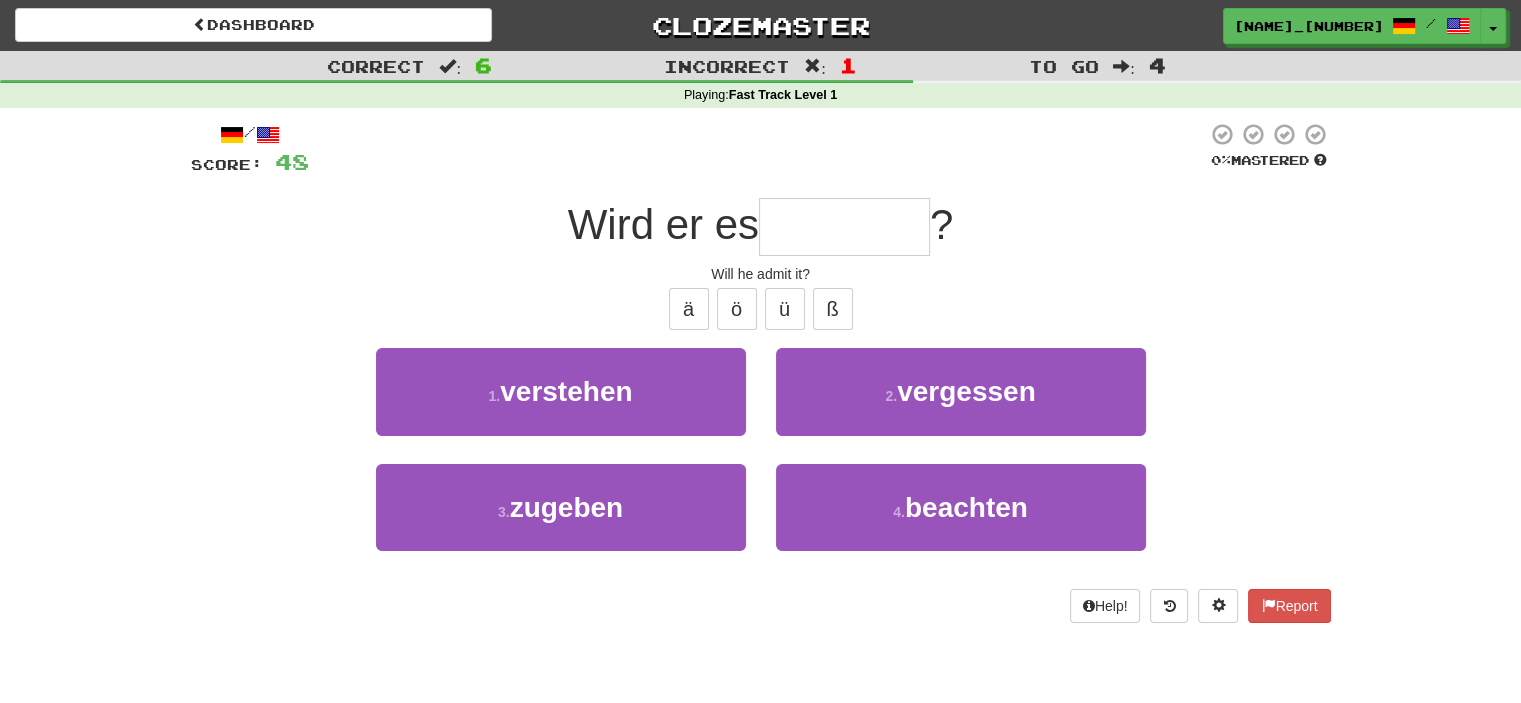 type on "*" 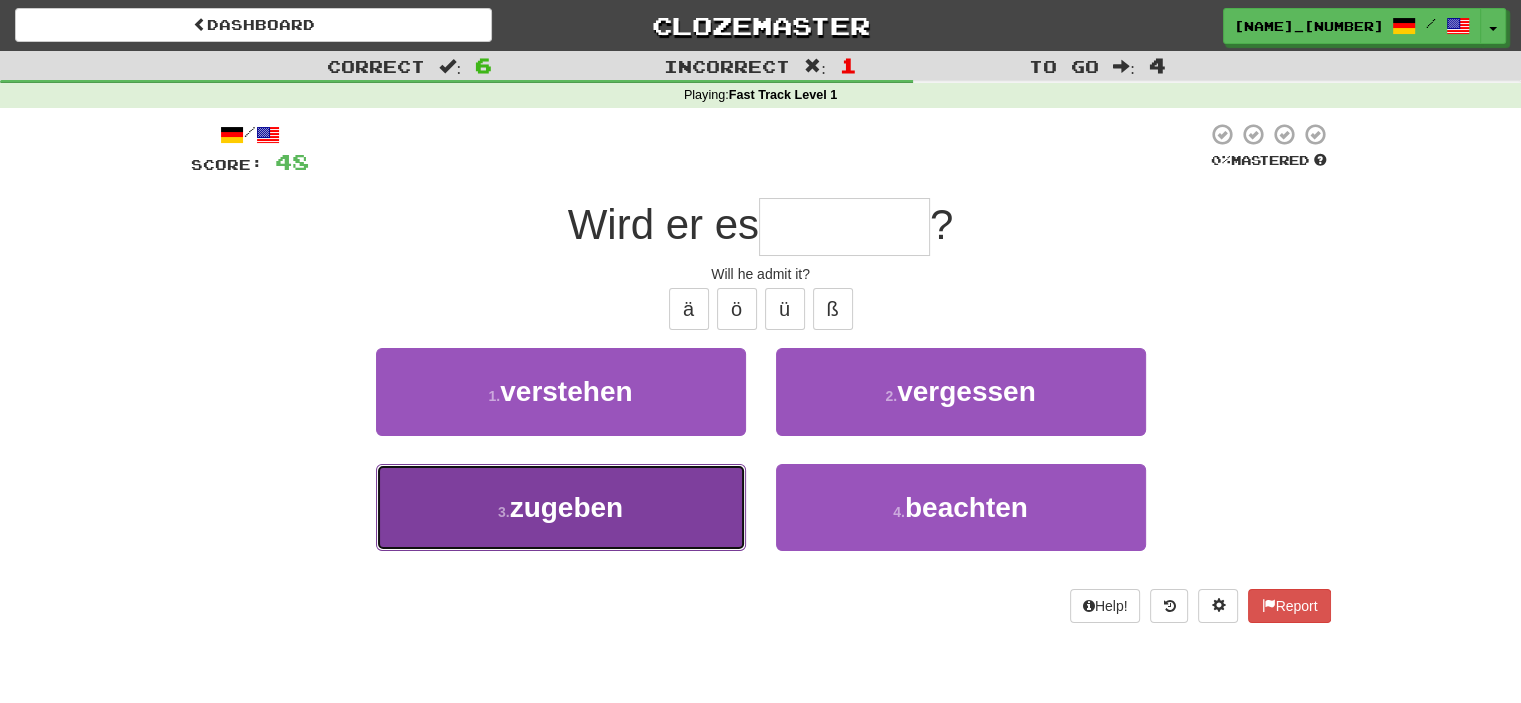 click on "3 .  zugeben" at bounding box center (561, 507) 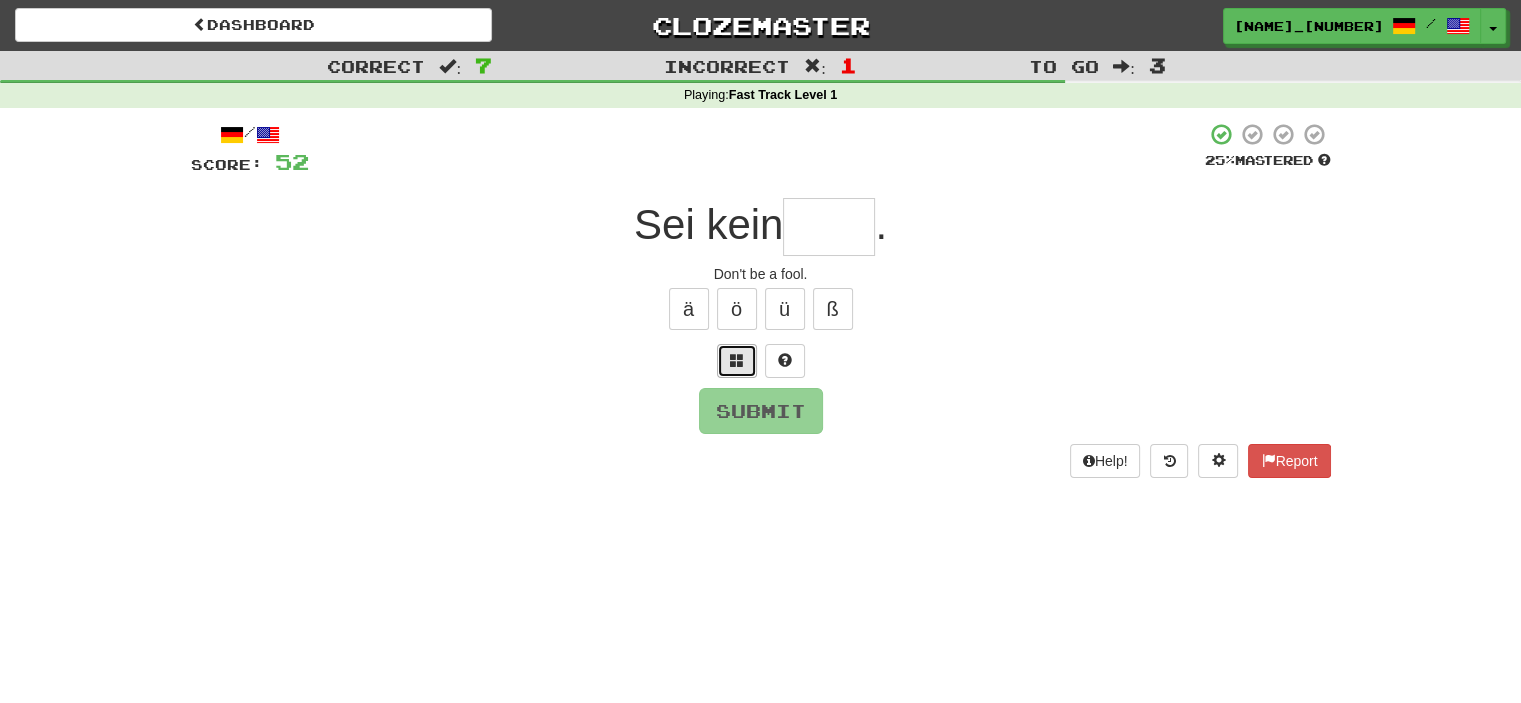 click at bounding box center (737, 361) 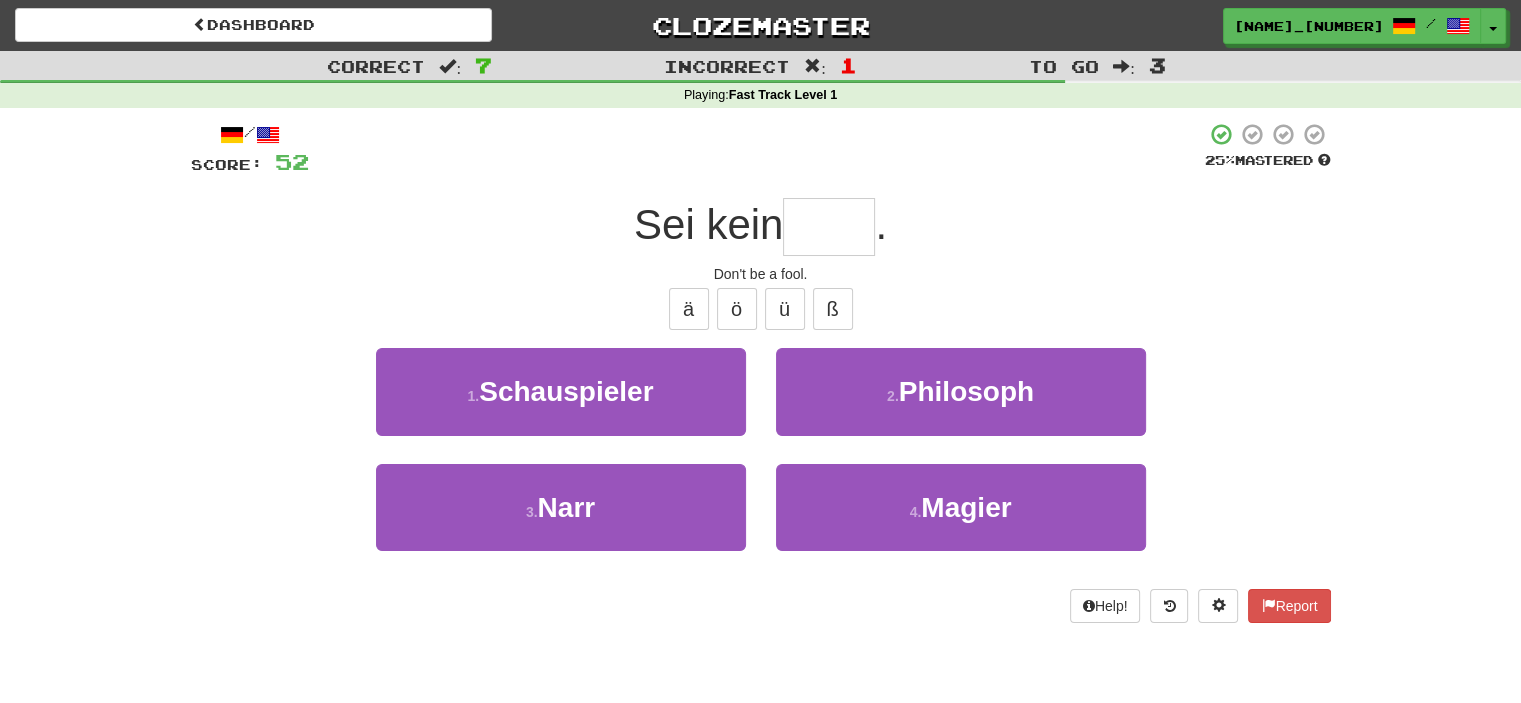 type on "*" 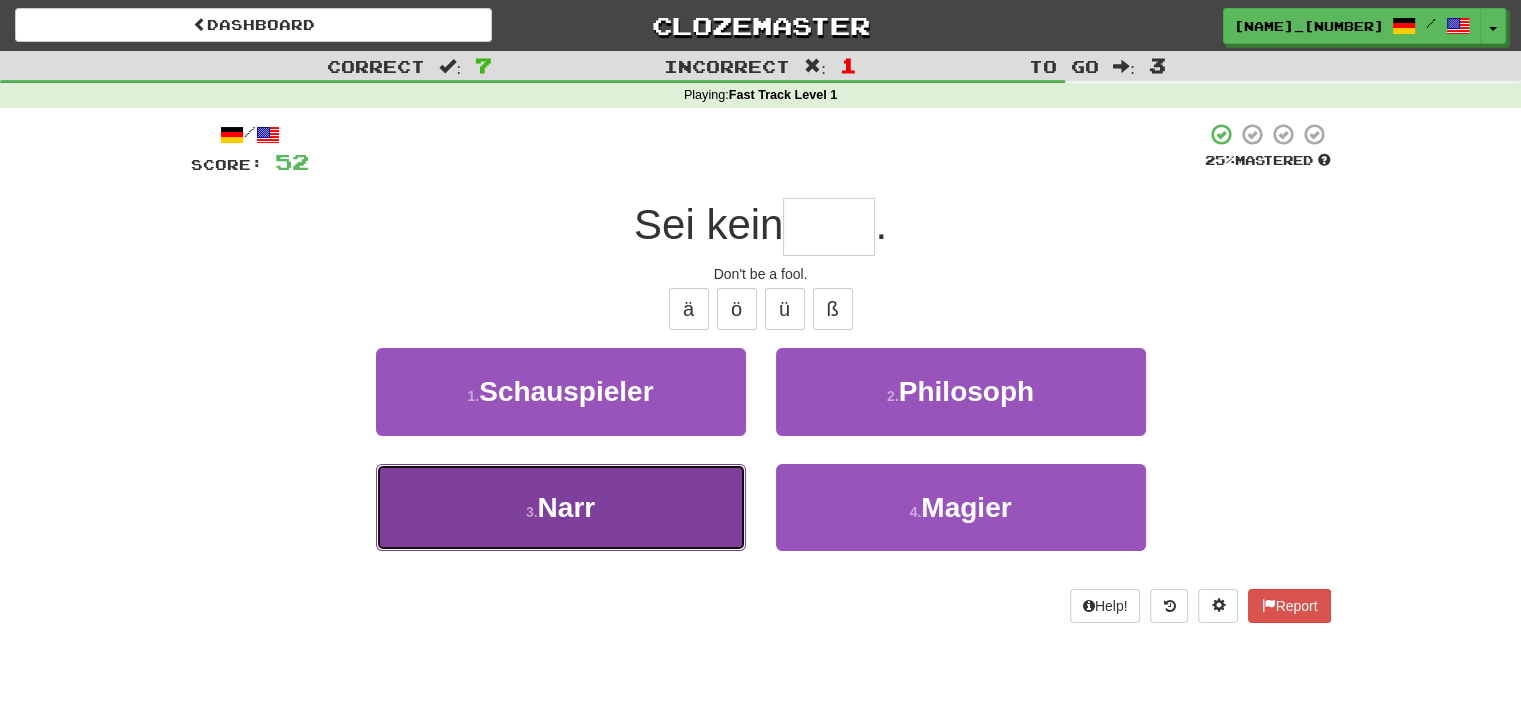 click on "3 .  Narr" at bounding box center (561, 507) 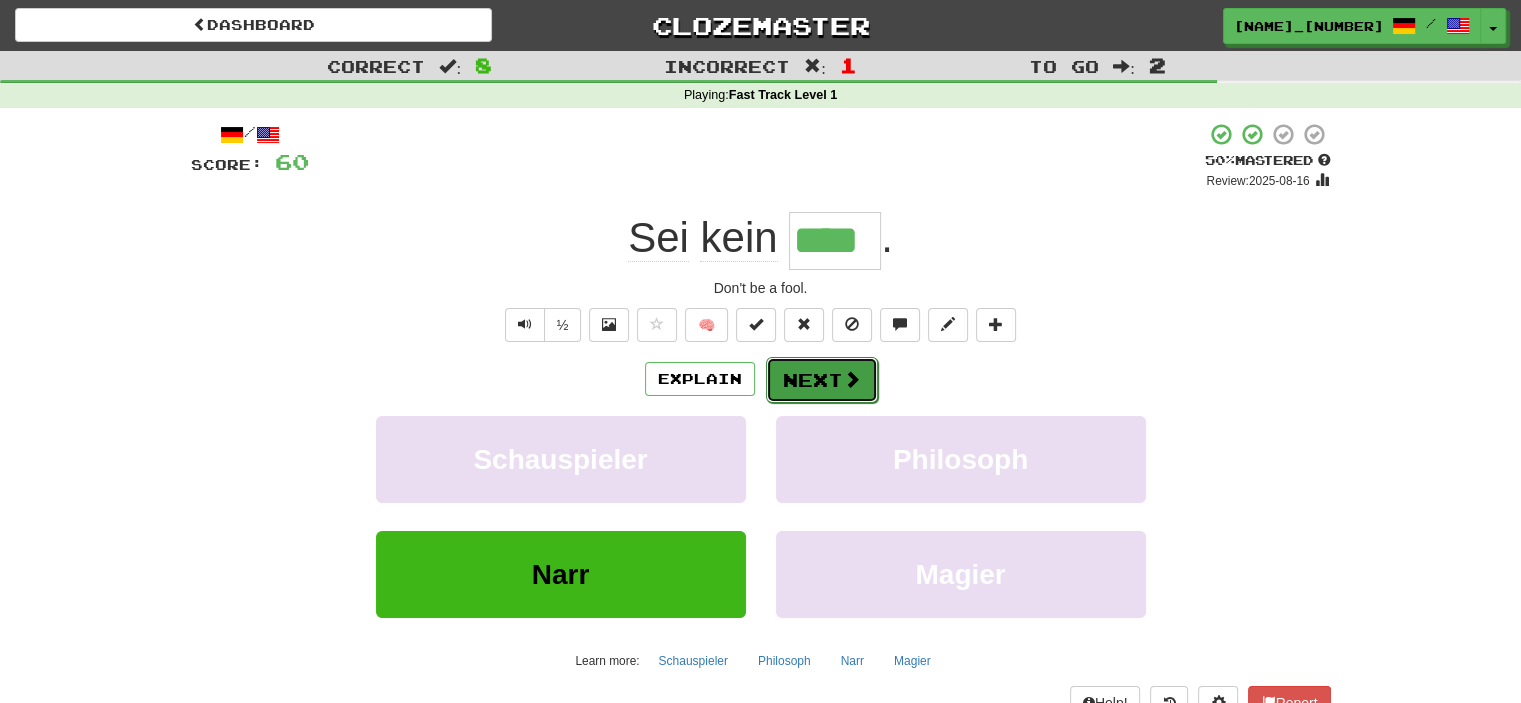 click on "Next" at bounding box center [822, 380] 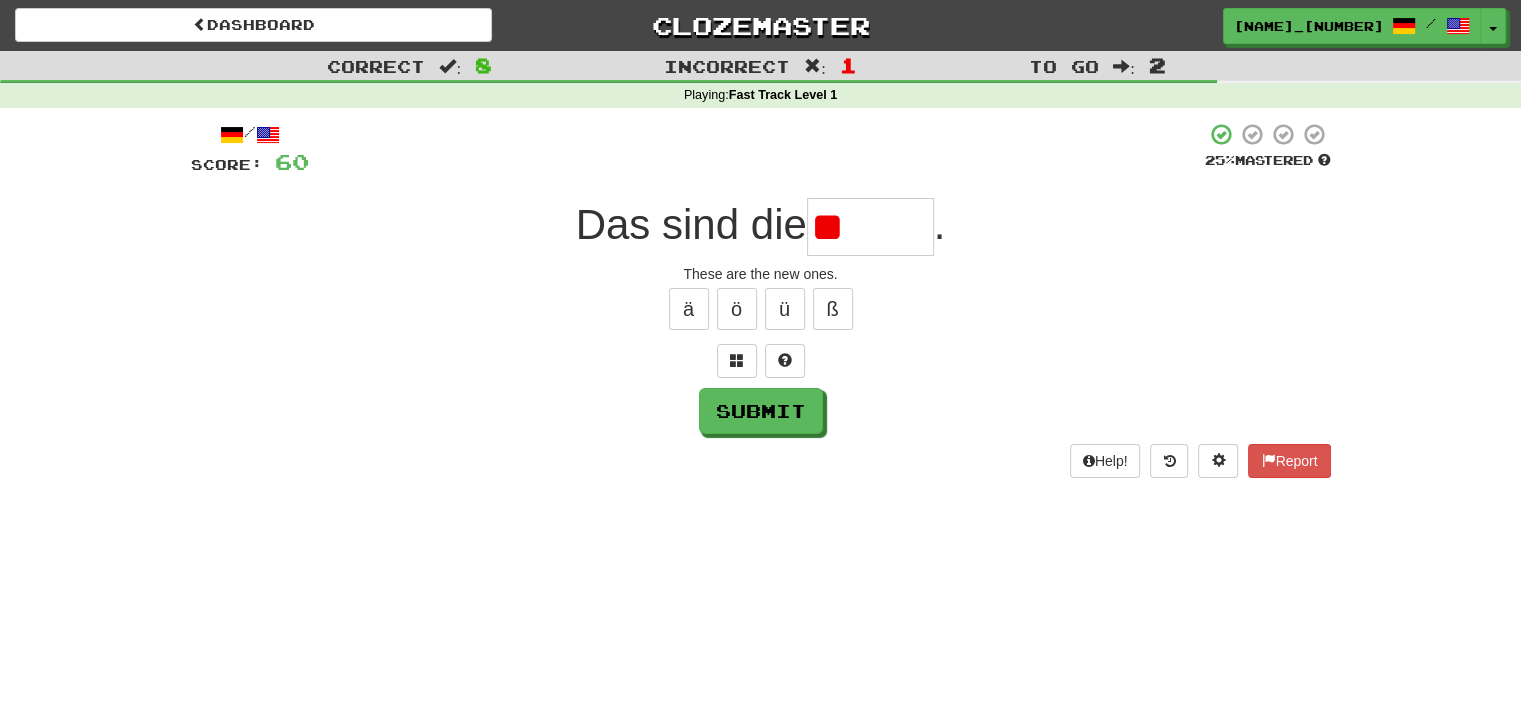 type on "*" 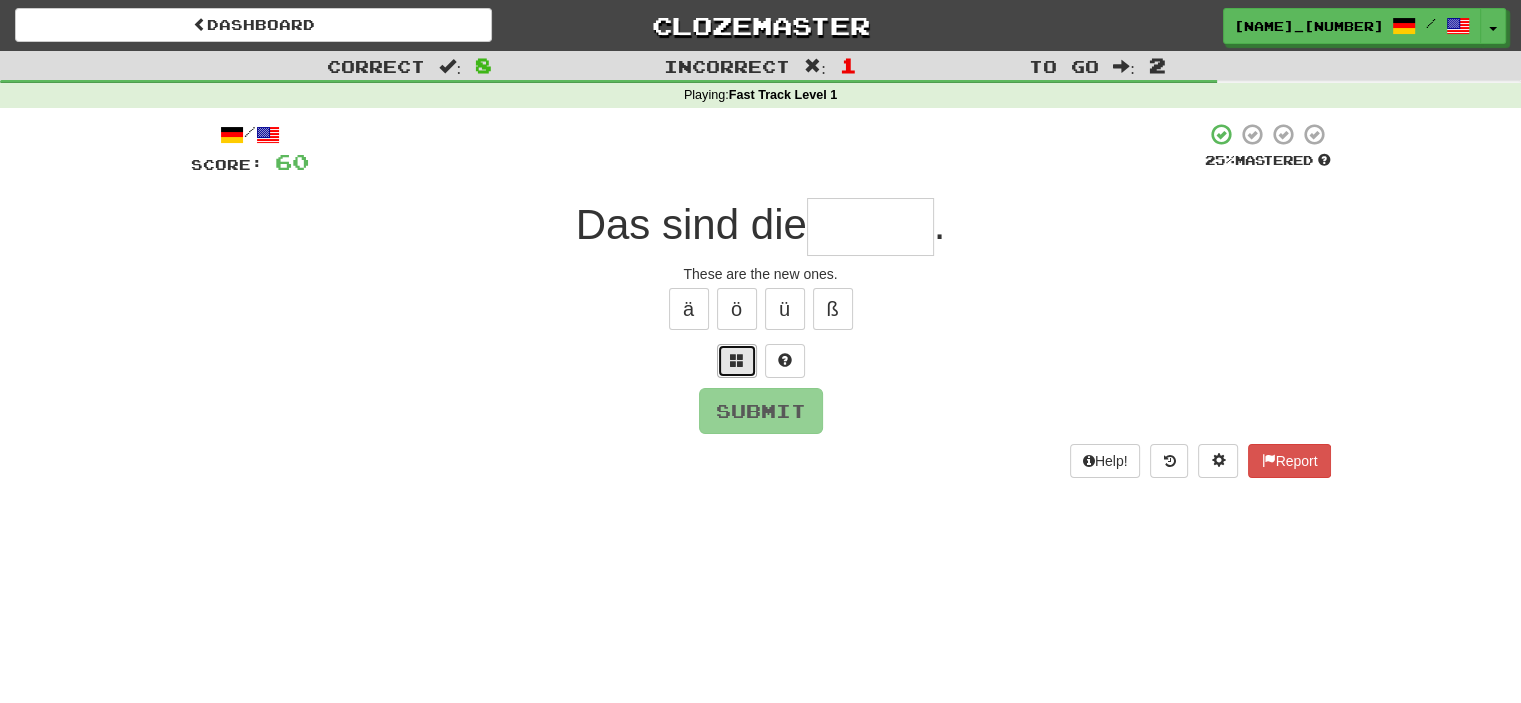click at bounding box center [737, 361] 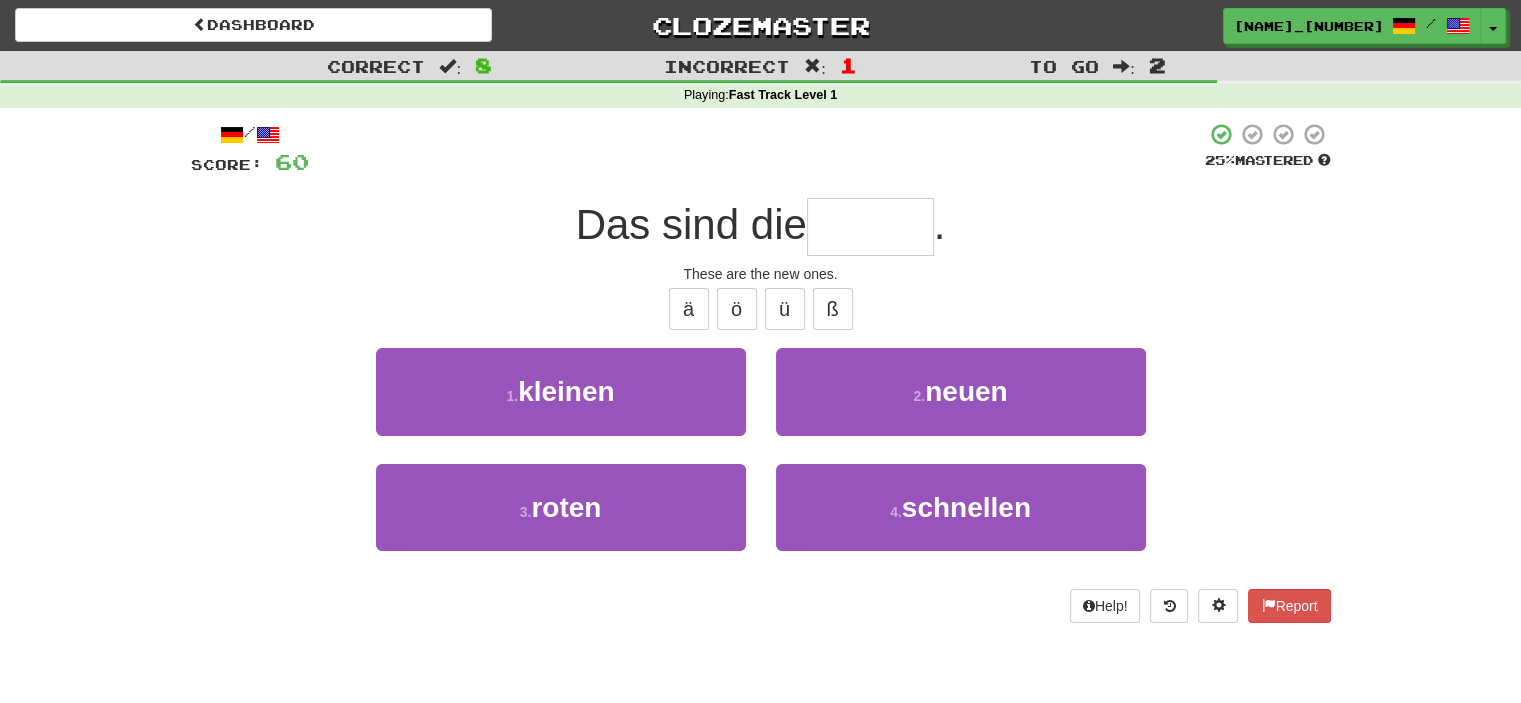type on "*" 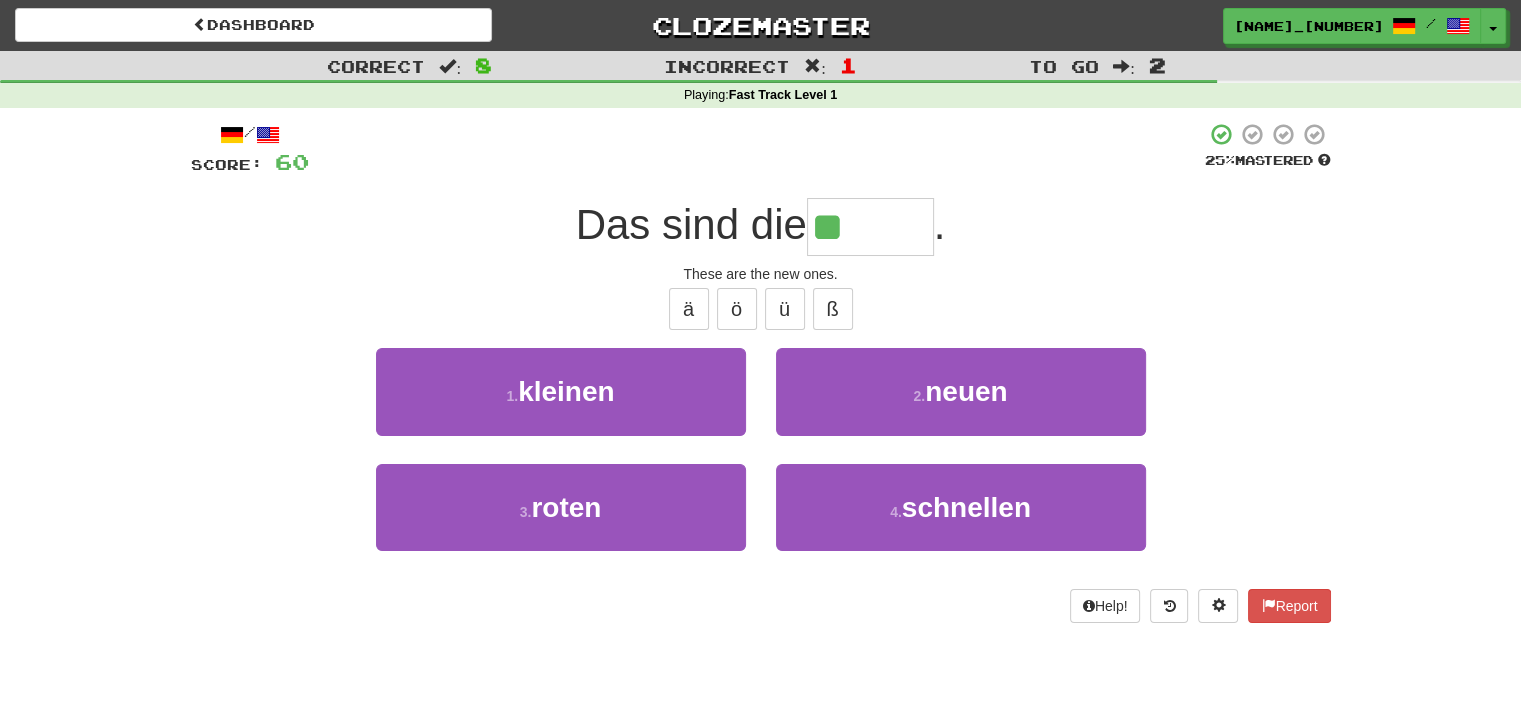 type on "*" 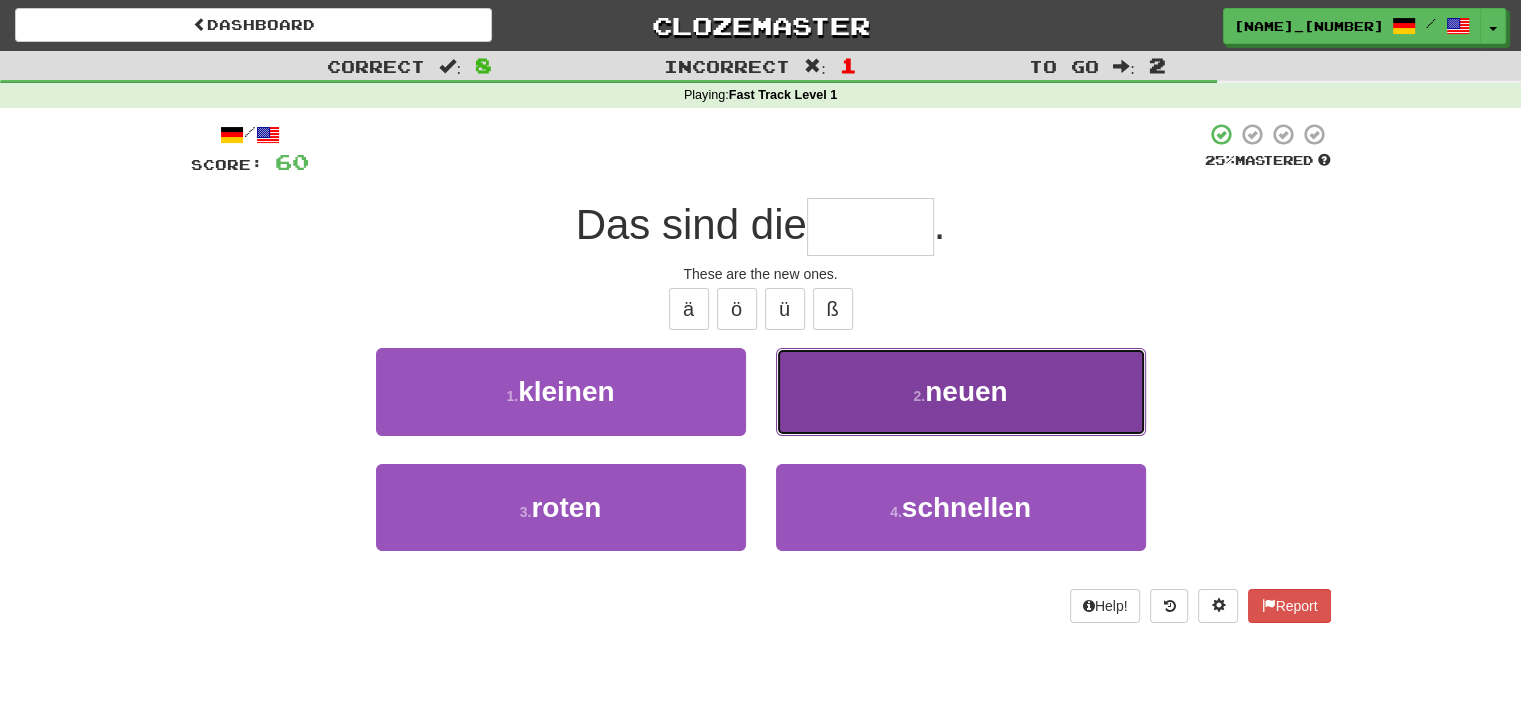 click on "2 ." at bounding box center [919, 396] 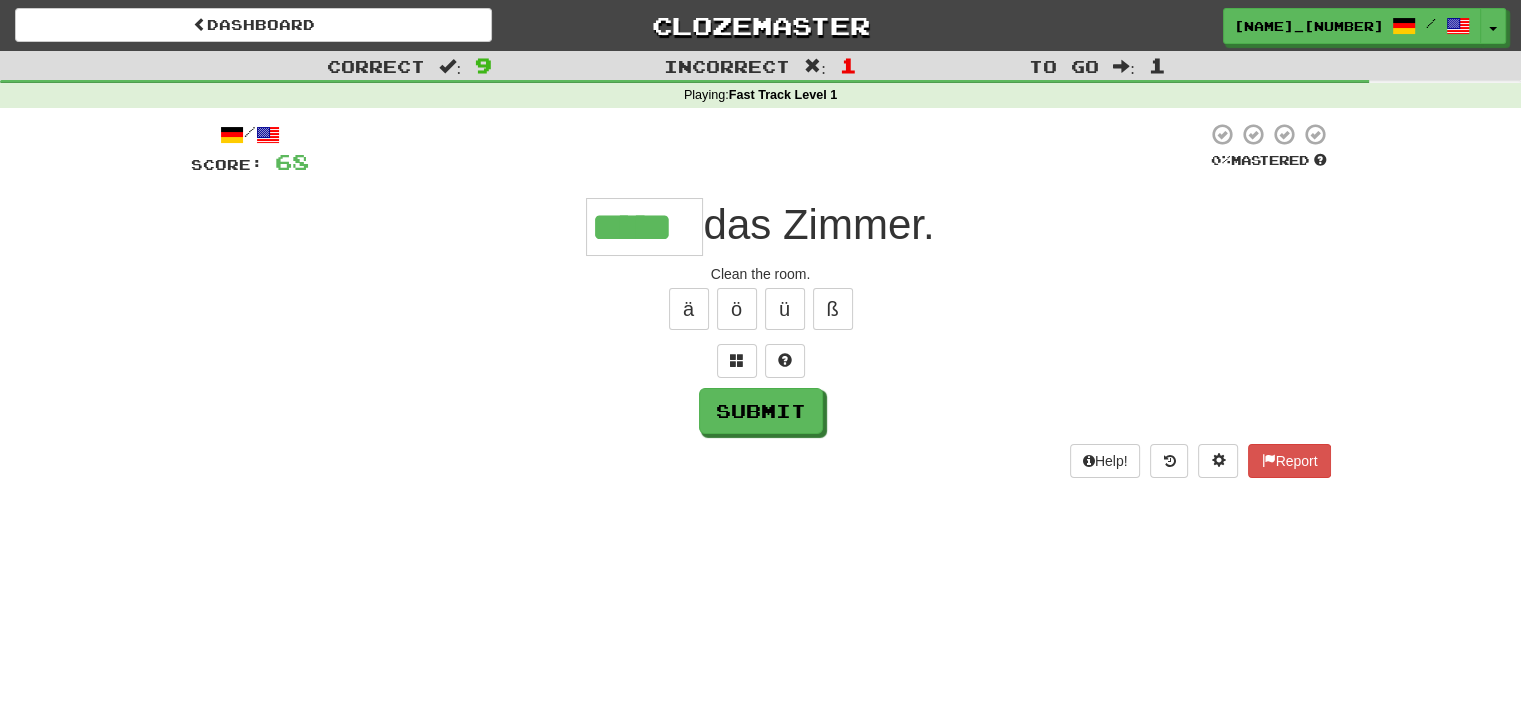 type on "*****" 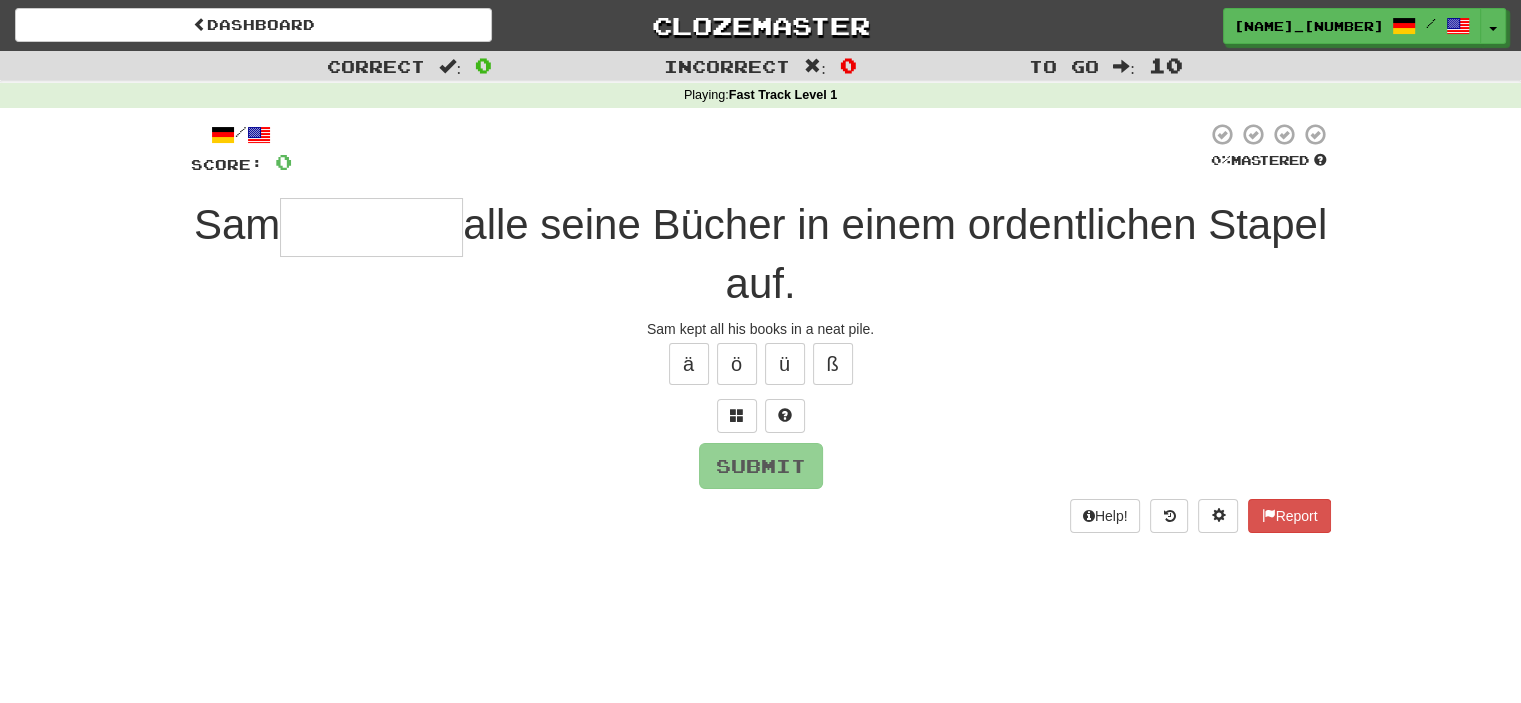 type on "*" 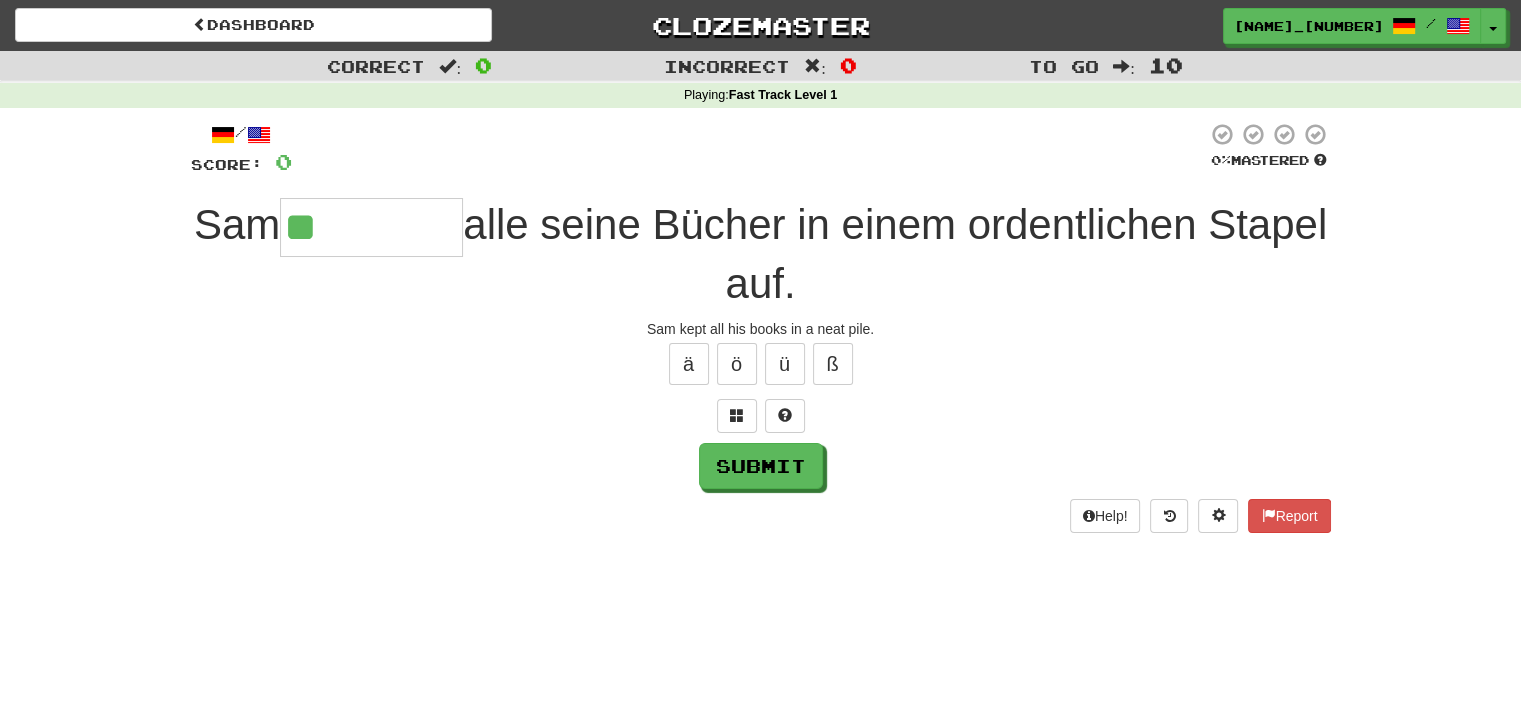 type on "*" 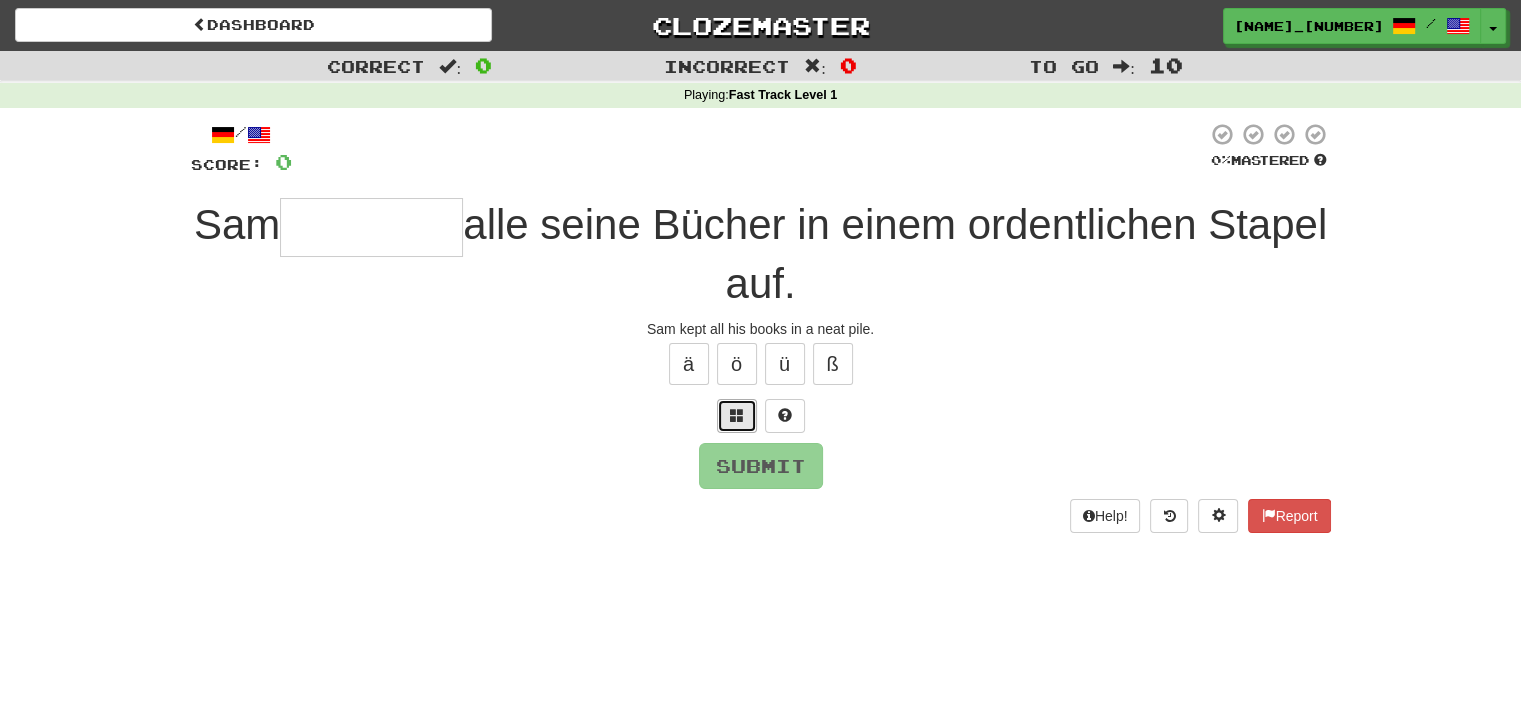 click at bounding box center (737, 416) 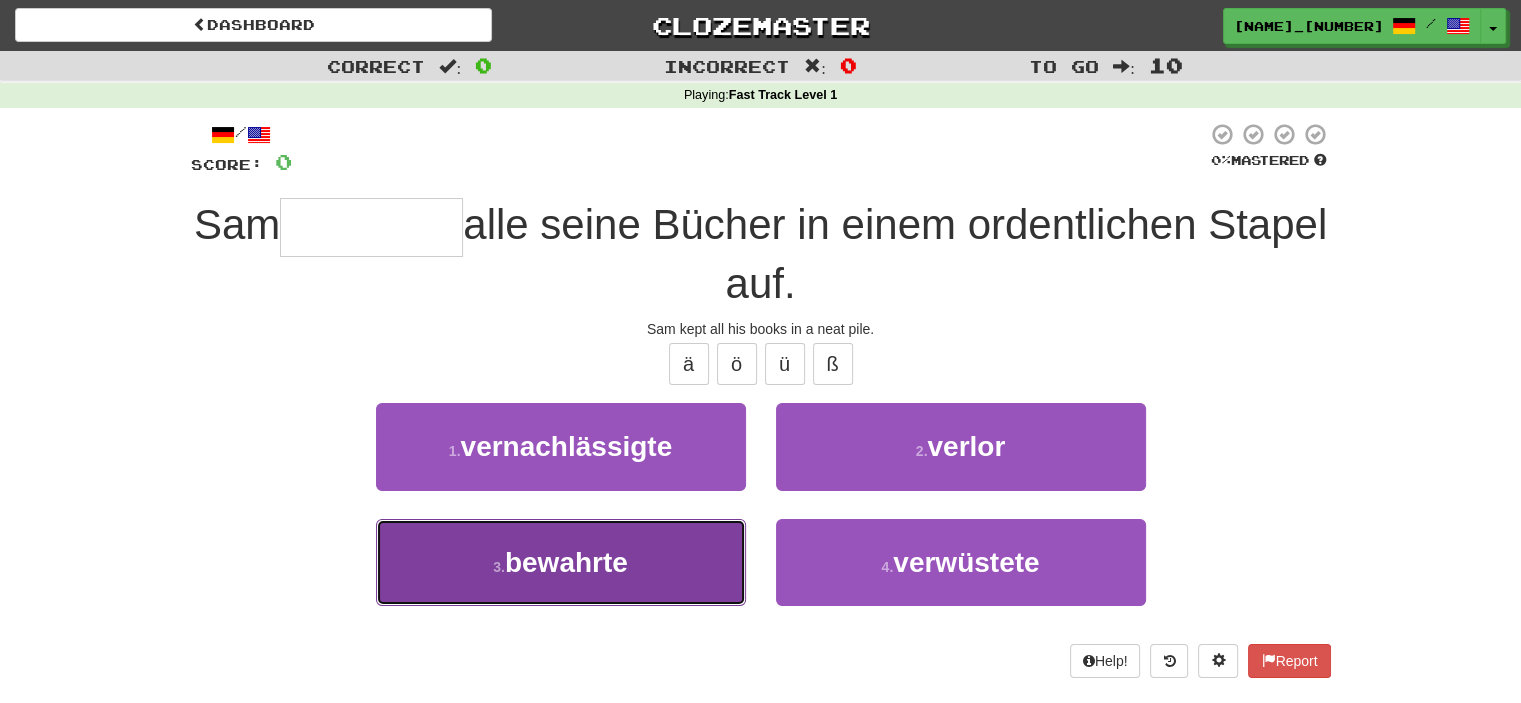 click on "bewahrte" at bounding box center [566, 562] 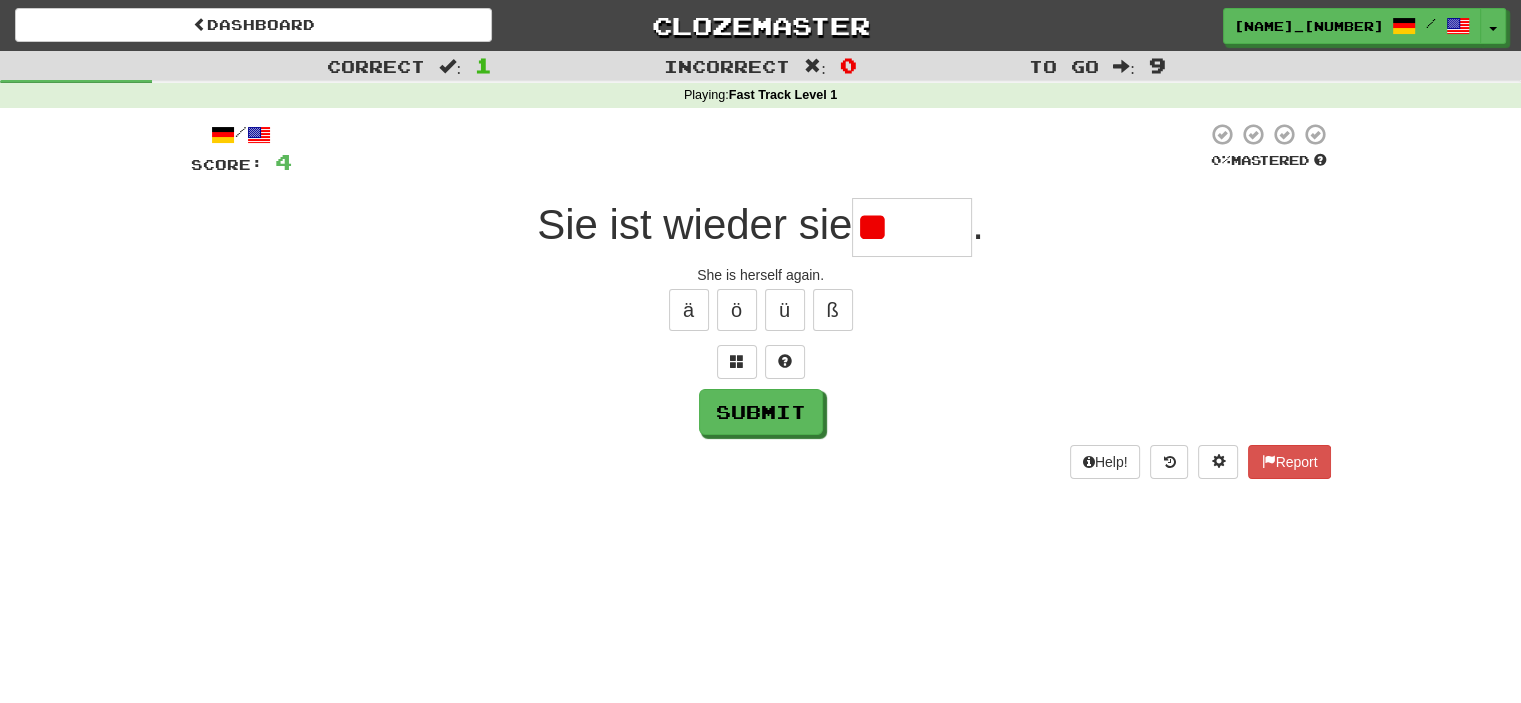 type on "*" 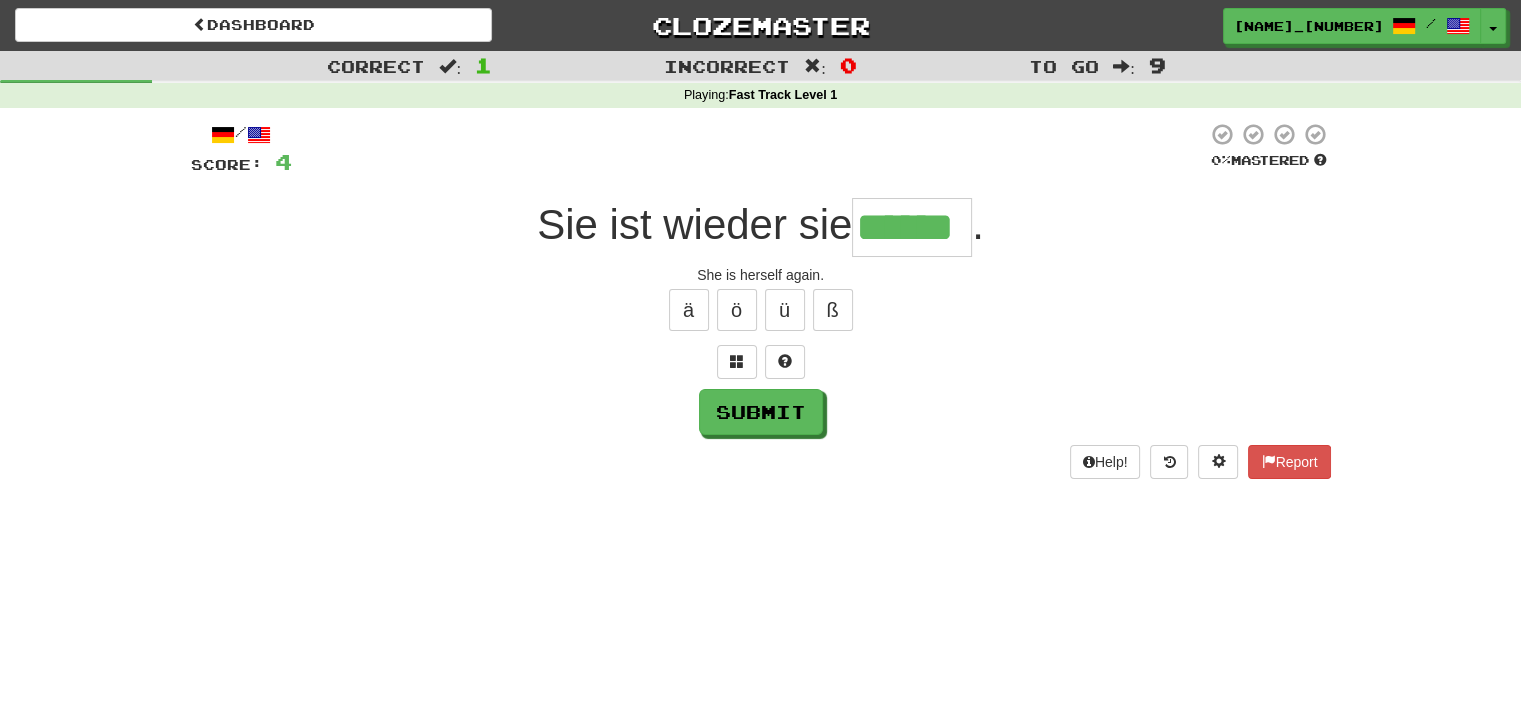 type on "******" 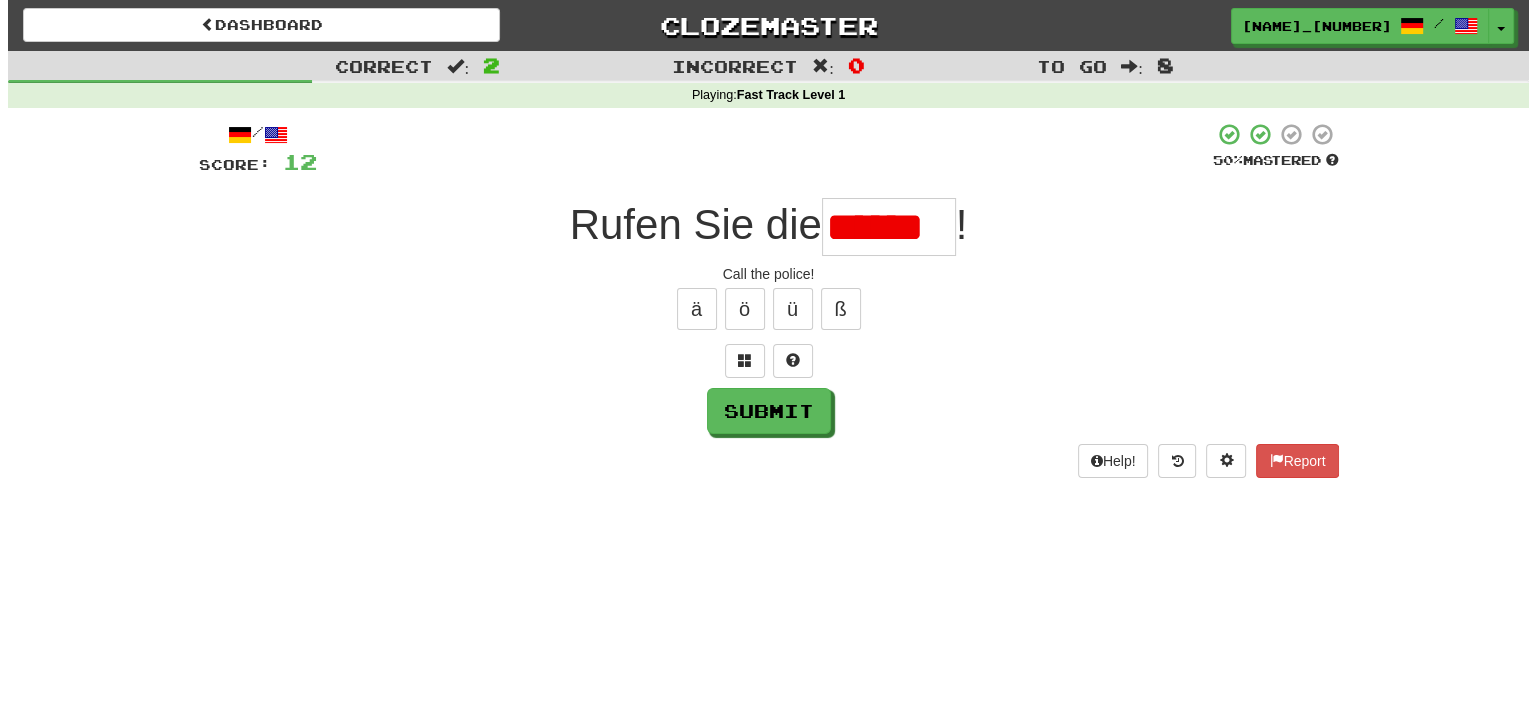 scroll, scrollTop: 0, scrollLeft: 0, axis: both 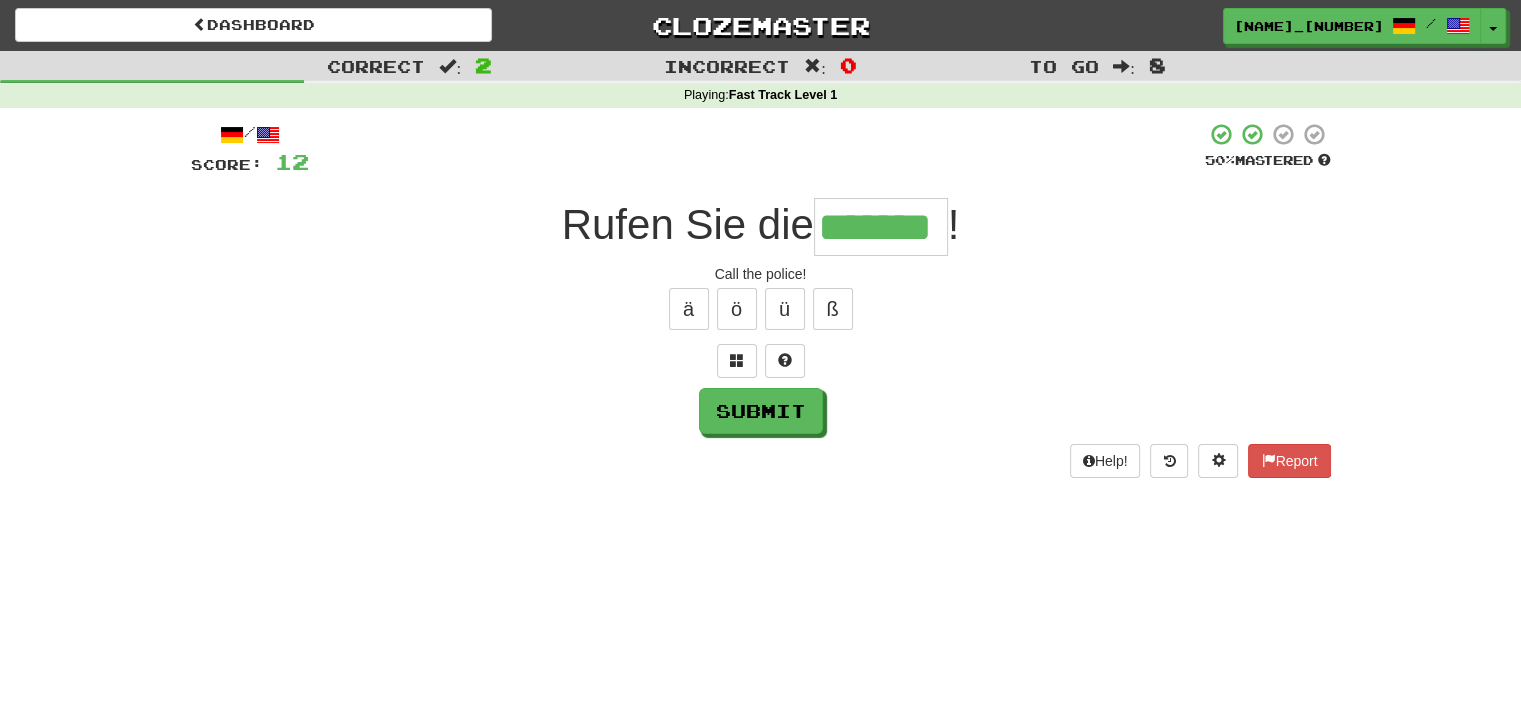 type on "*******" 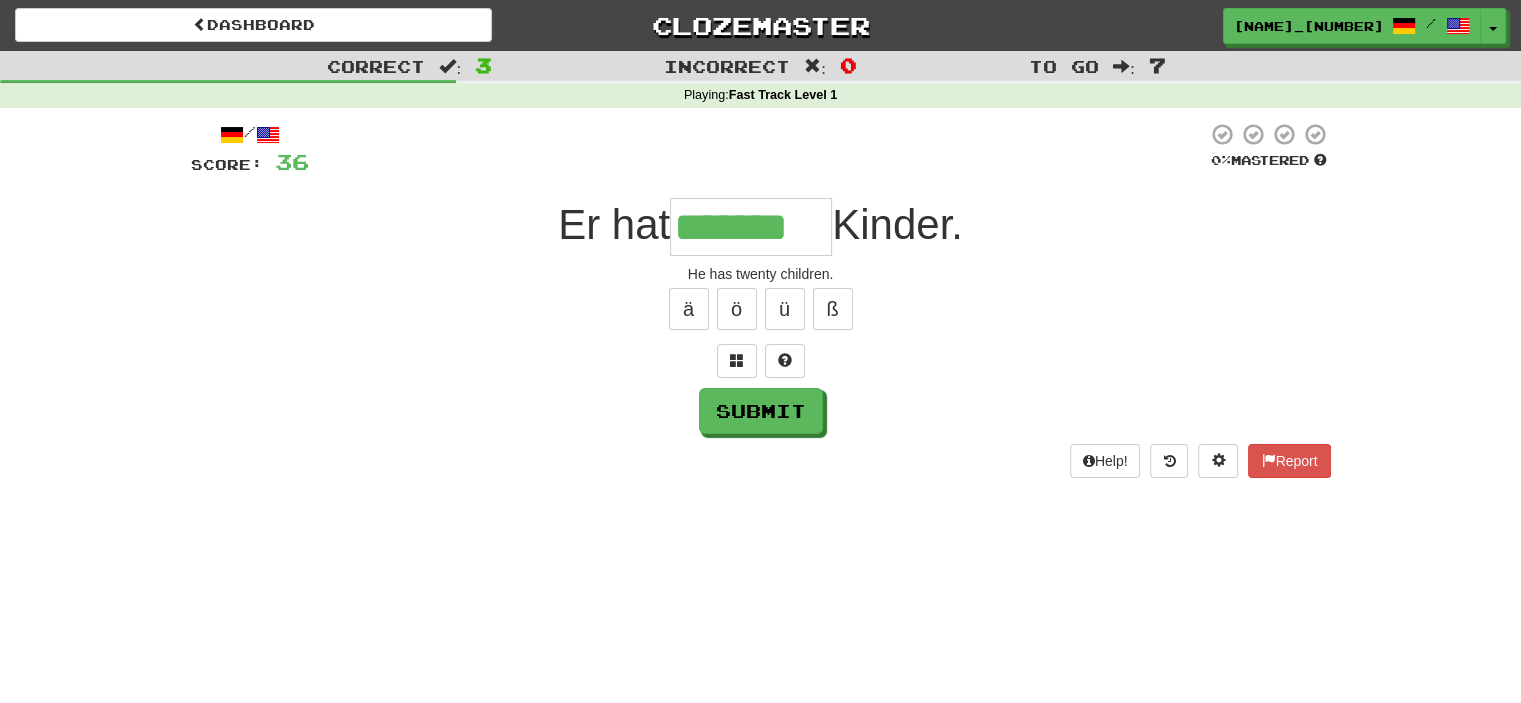 type on "*******" 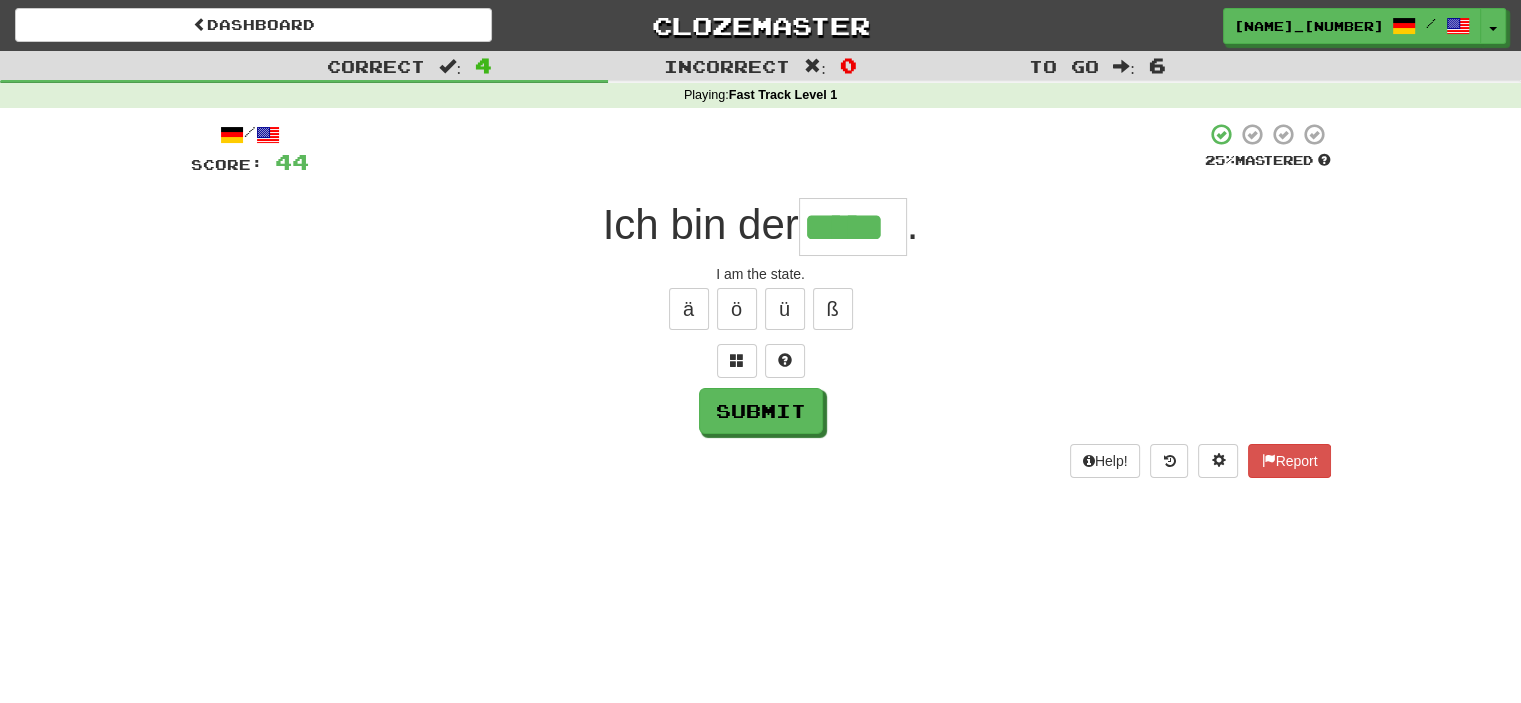 type on "*****" 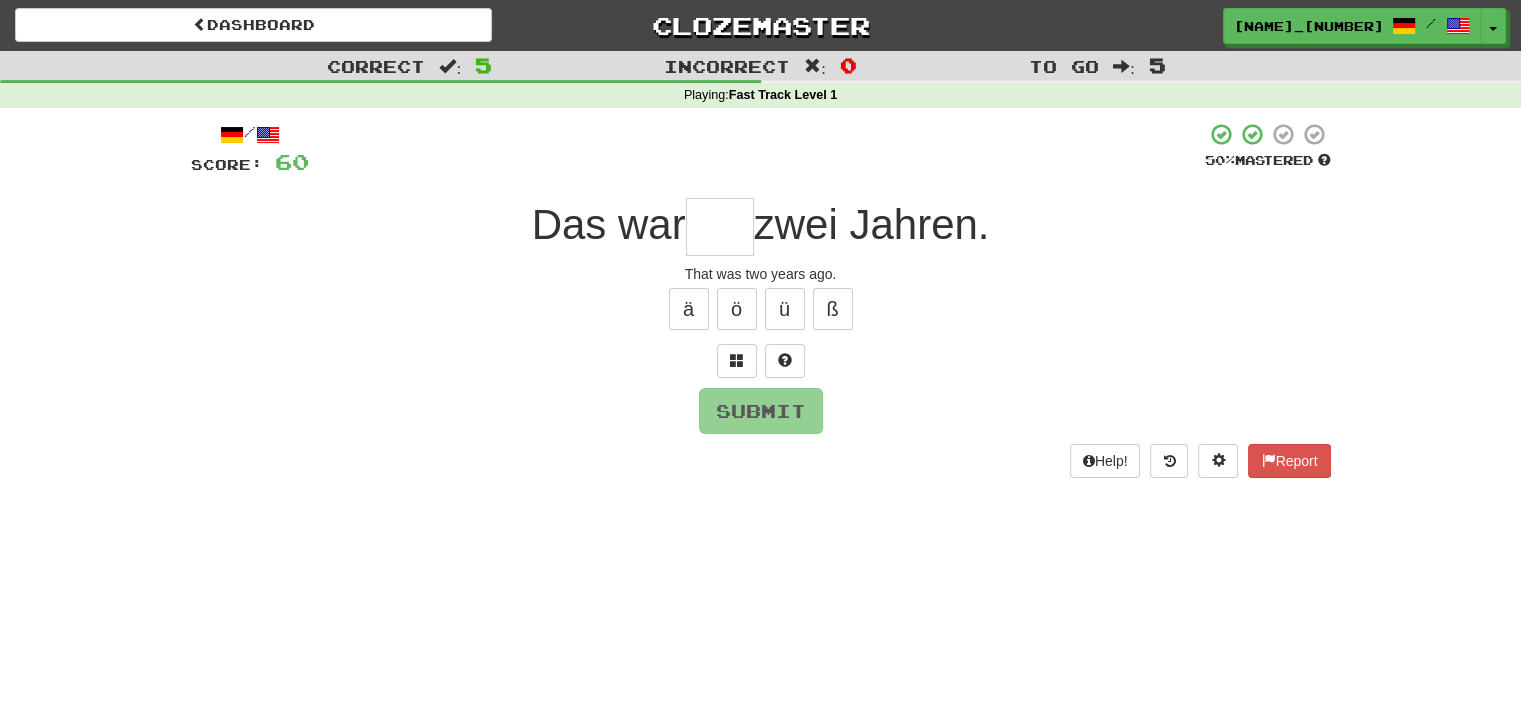 type on "*" 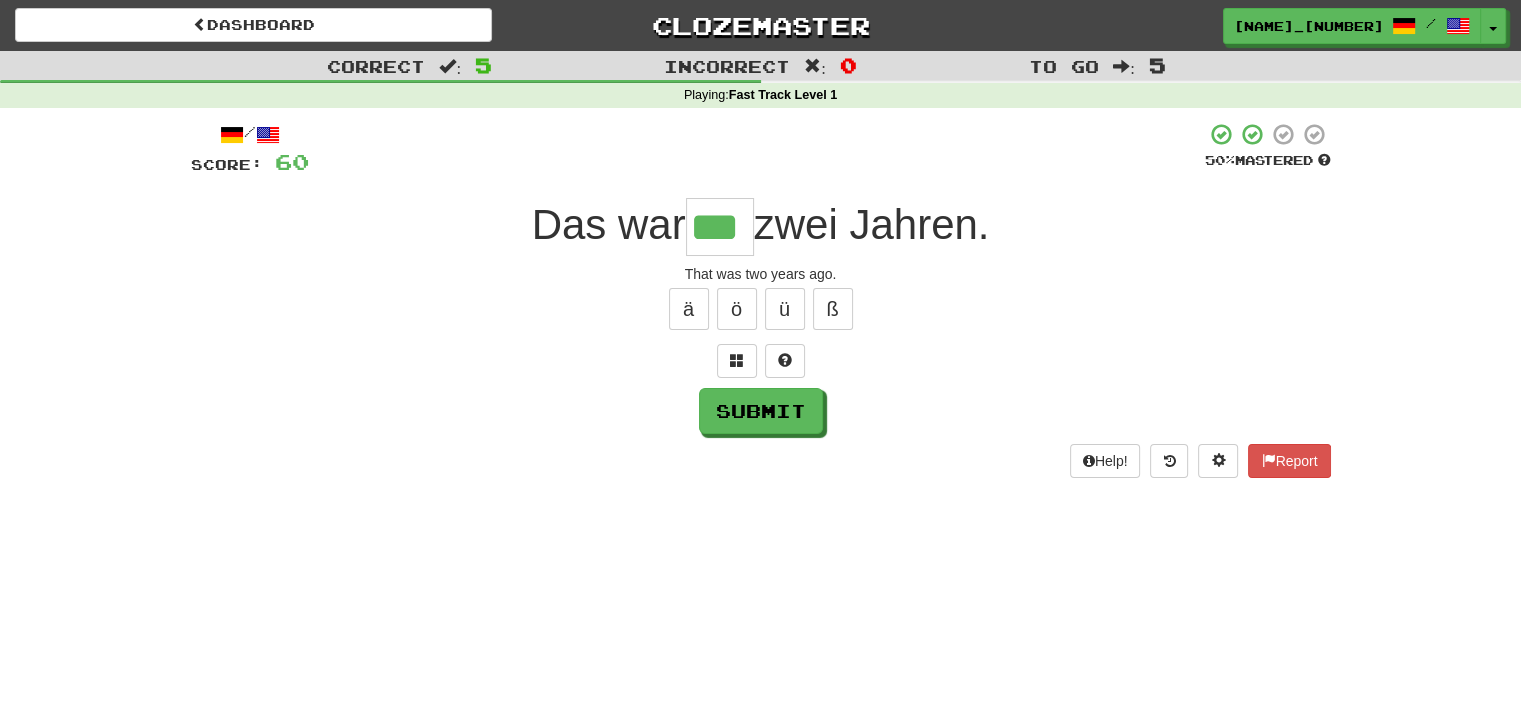 type on "***" 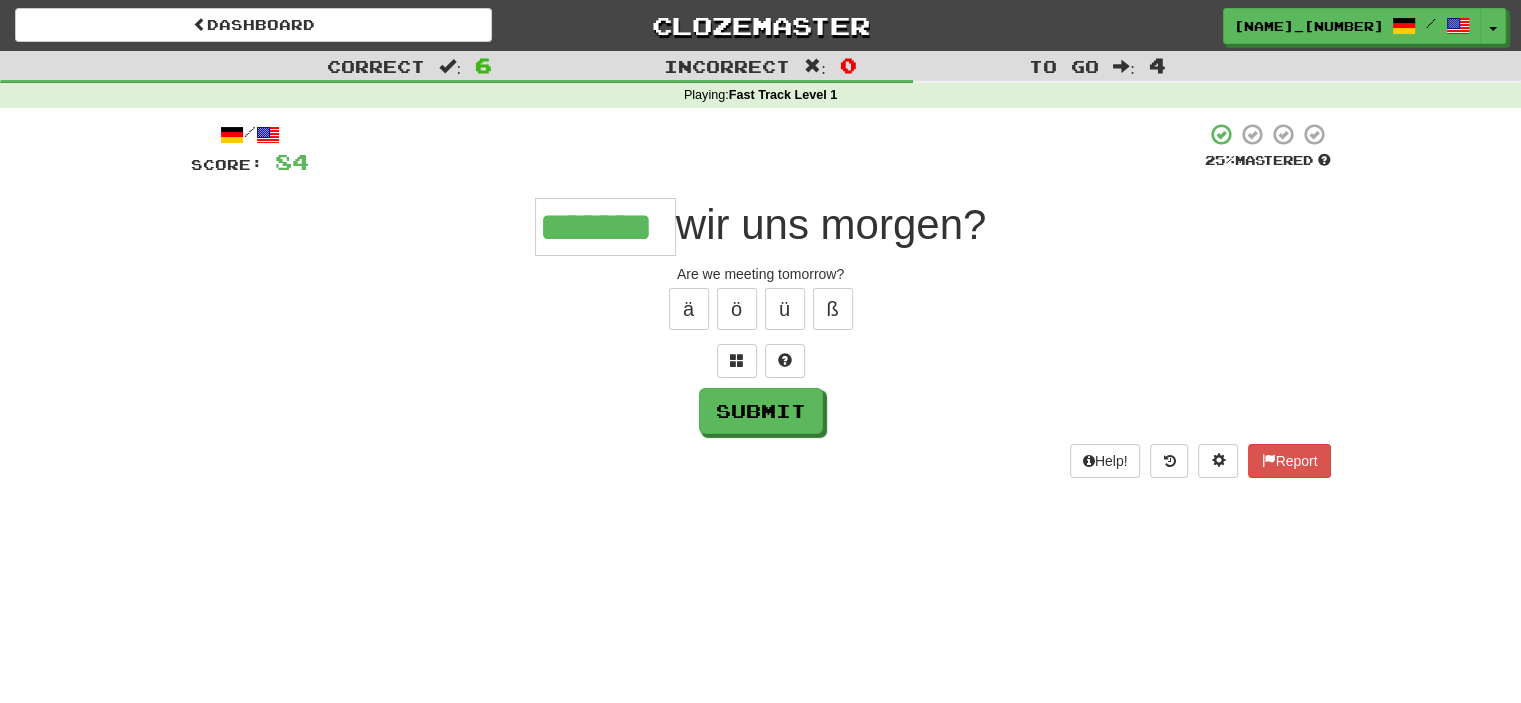 type on "*******" 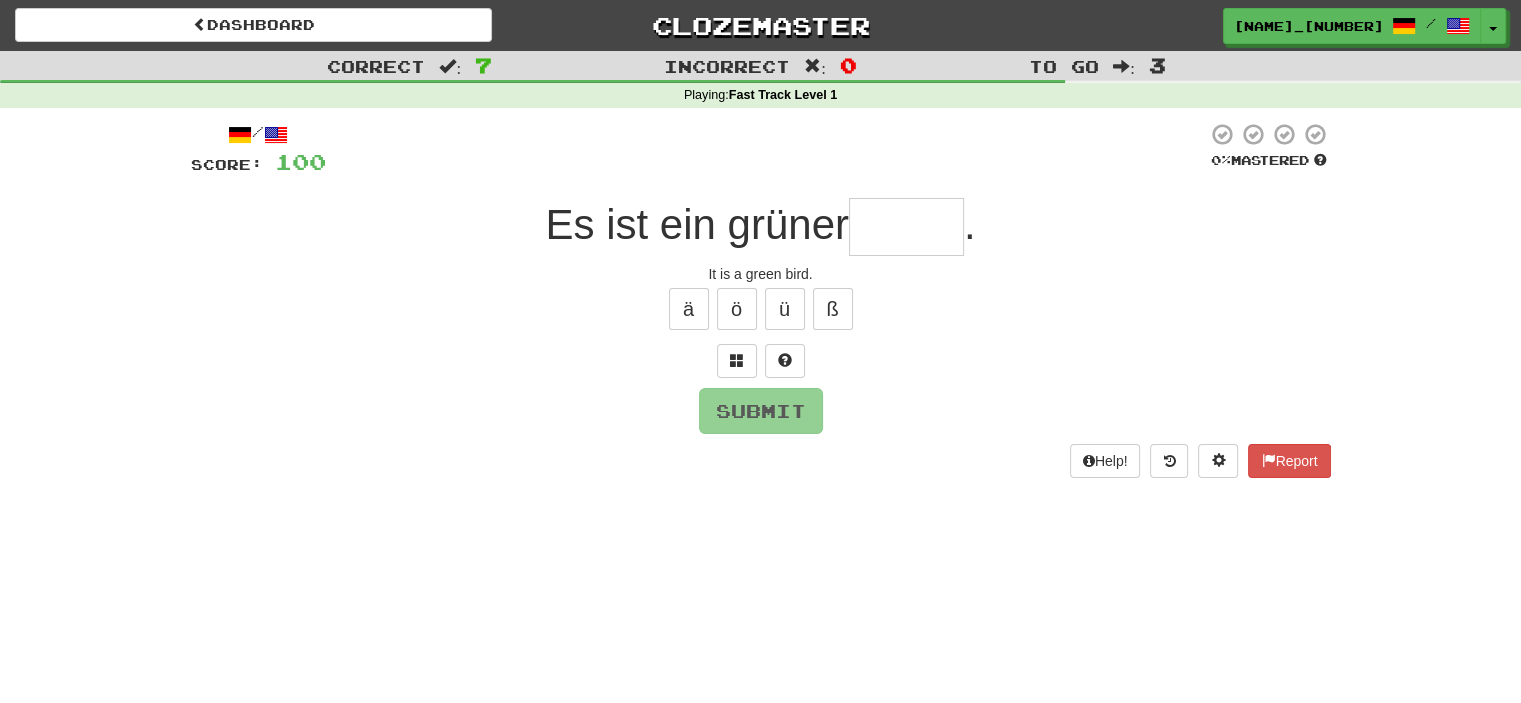 type on "*" 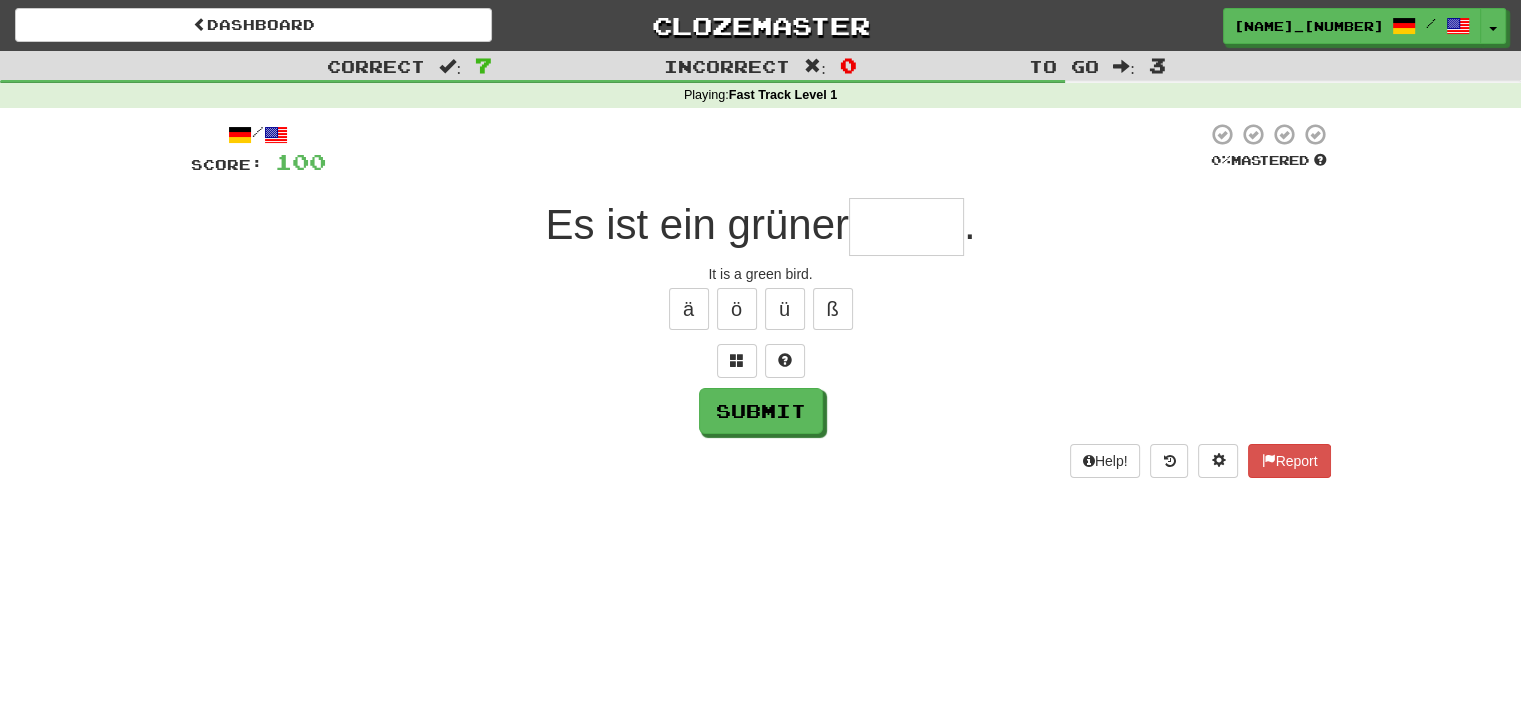 type on "*" 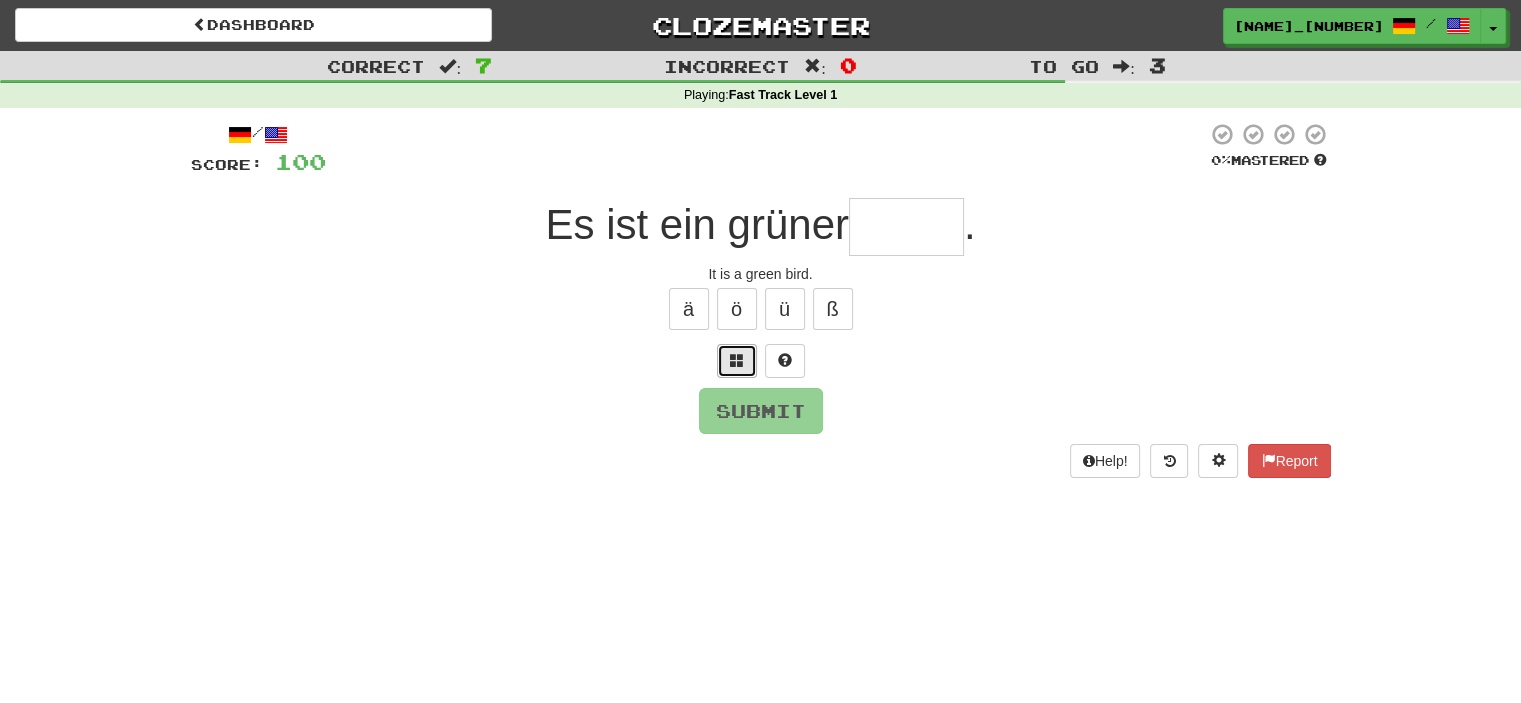 click at bounding box center (737, 360) 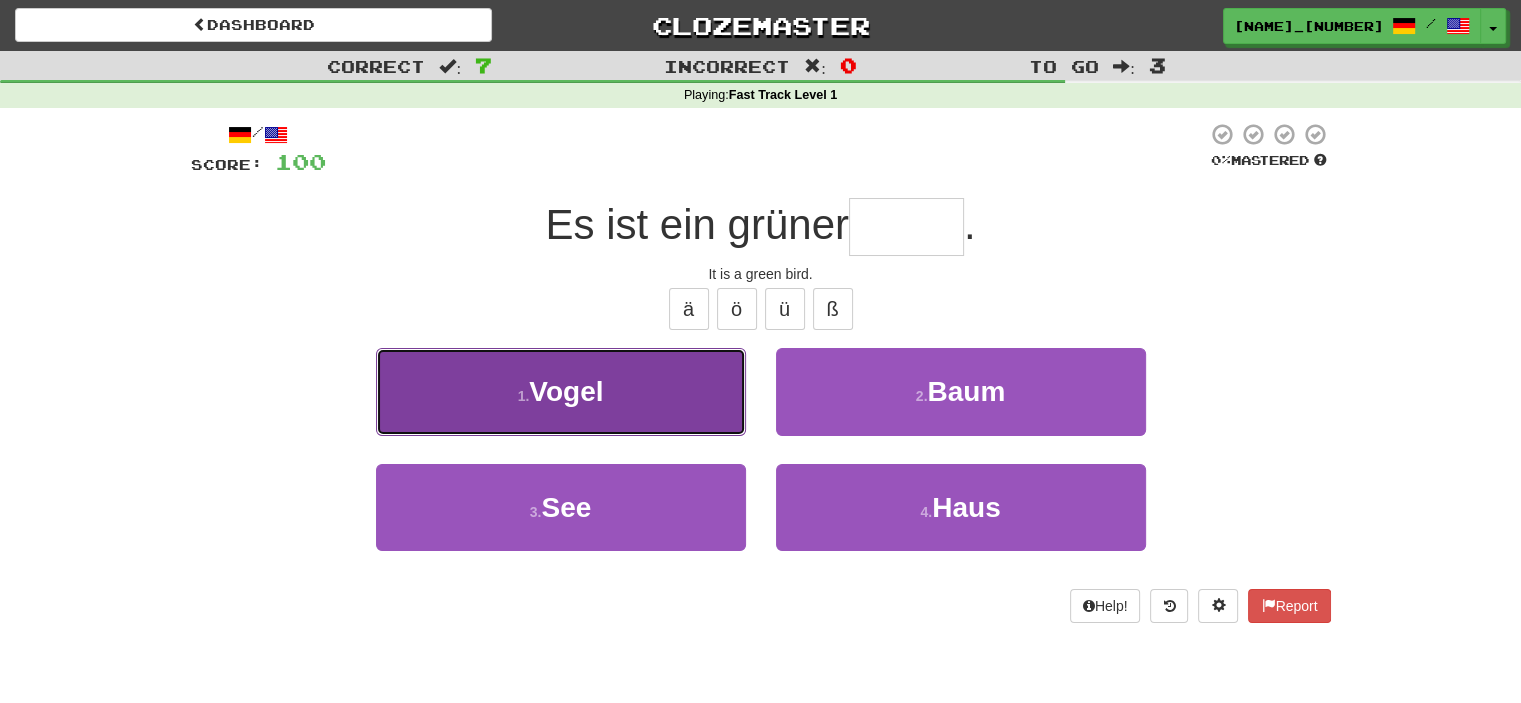 click on "1 .  Vogel" at bounding box center [561, 391] 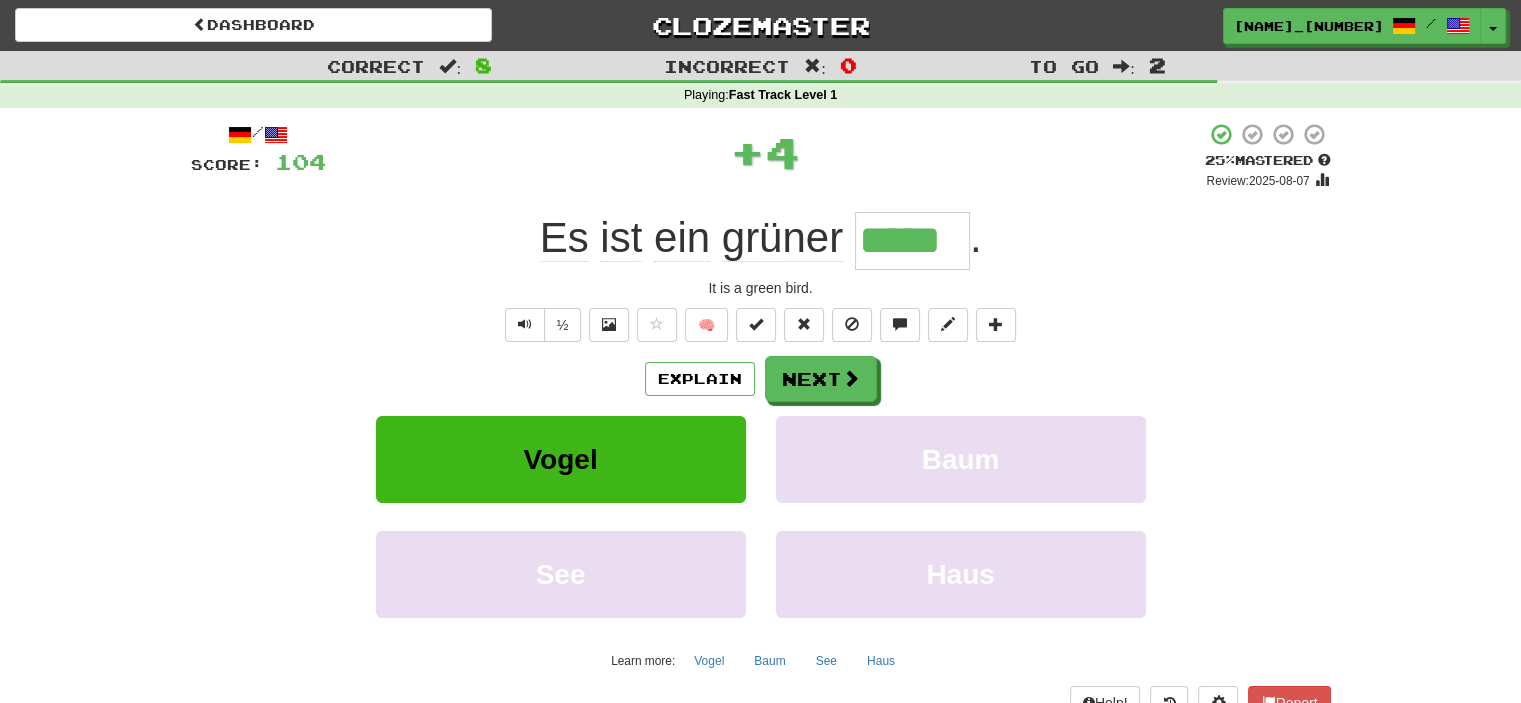 type 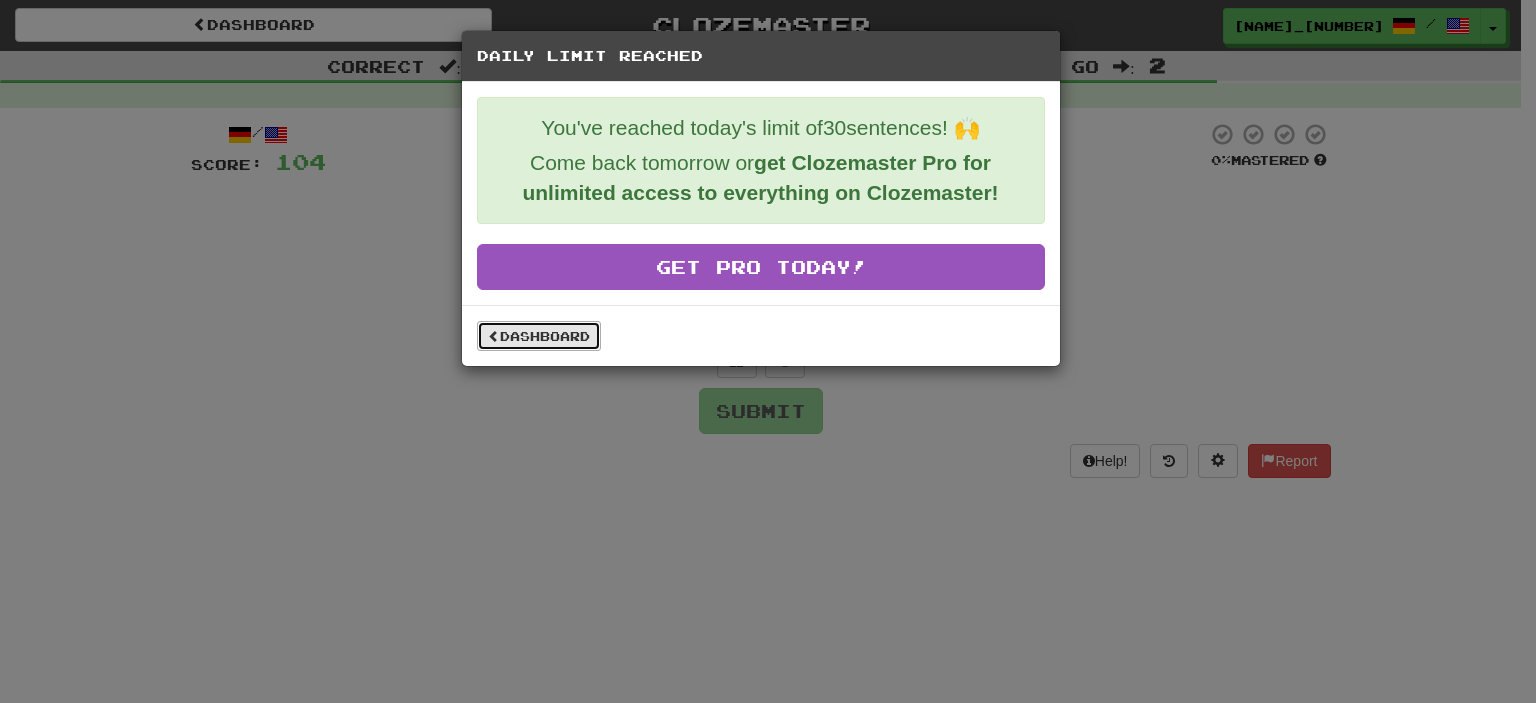 click on "Dashboard" at bounding box center [539, 336] 